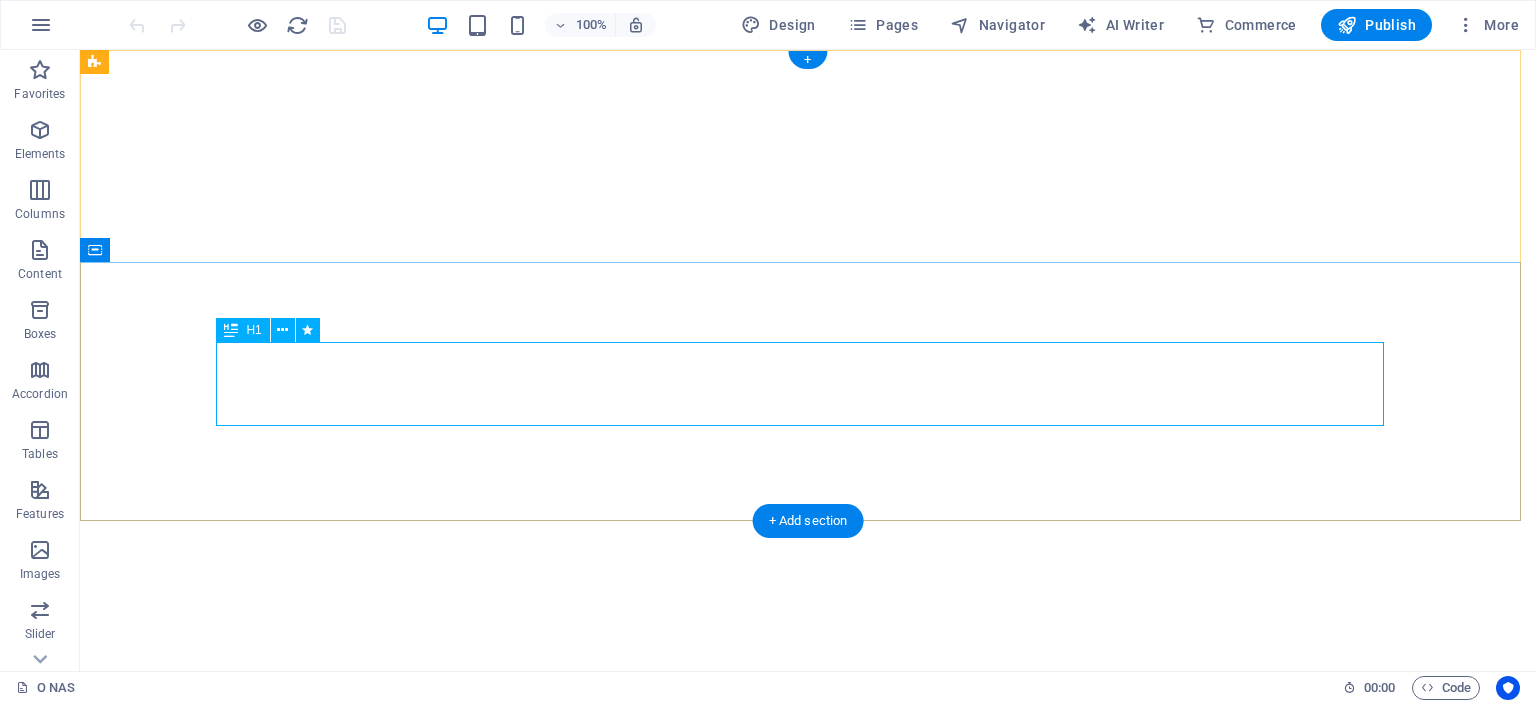 scroll, scrollTop: 0, scrollLeft: 0, axis: both 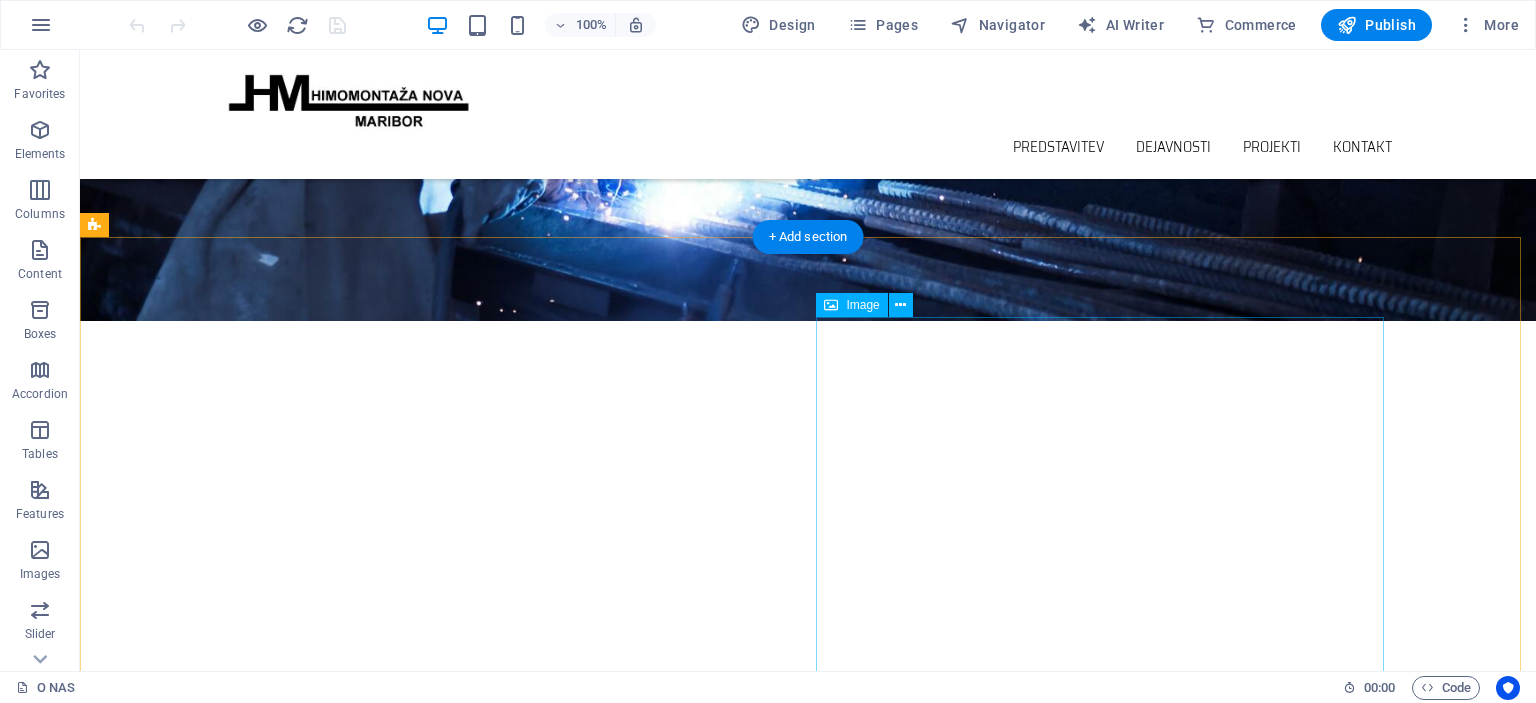 click at bounding box center (276, 1307) 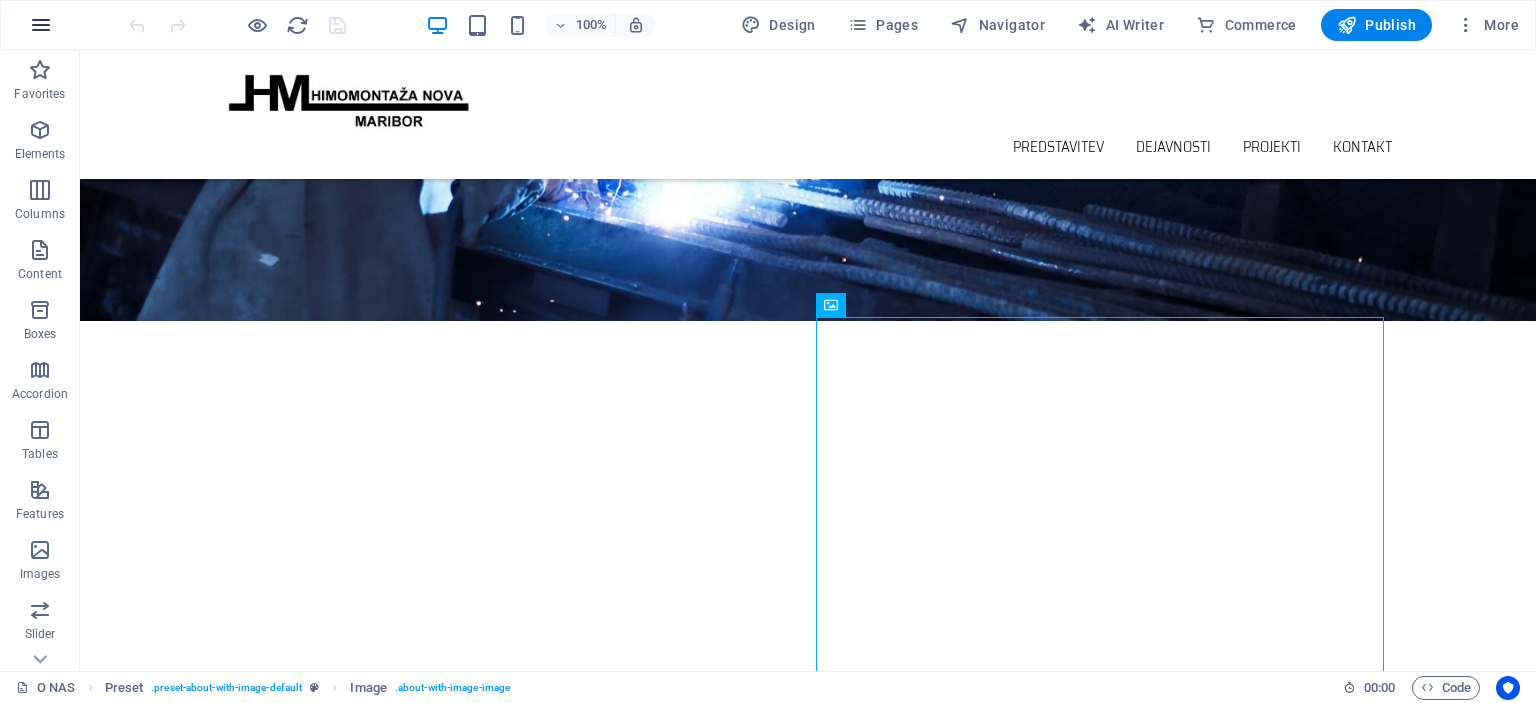 click at bounding box center [41, 25] 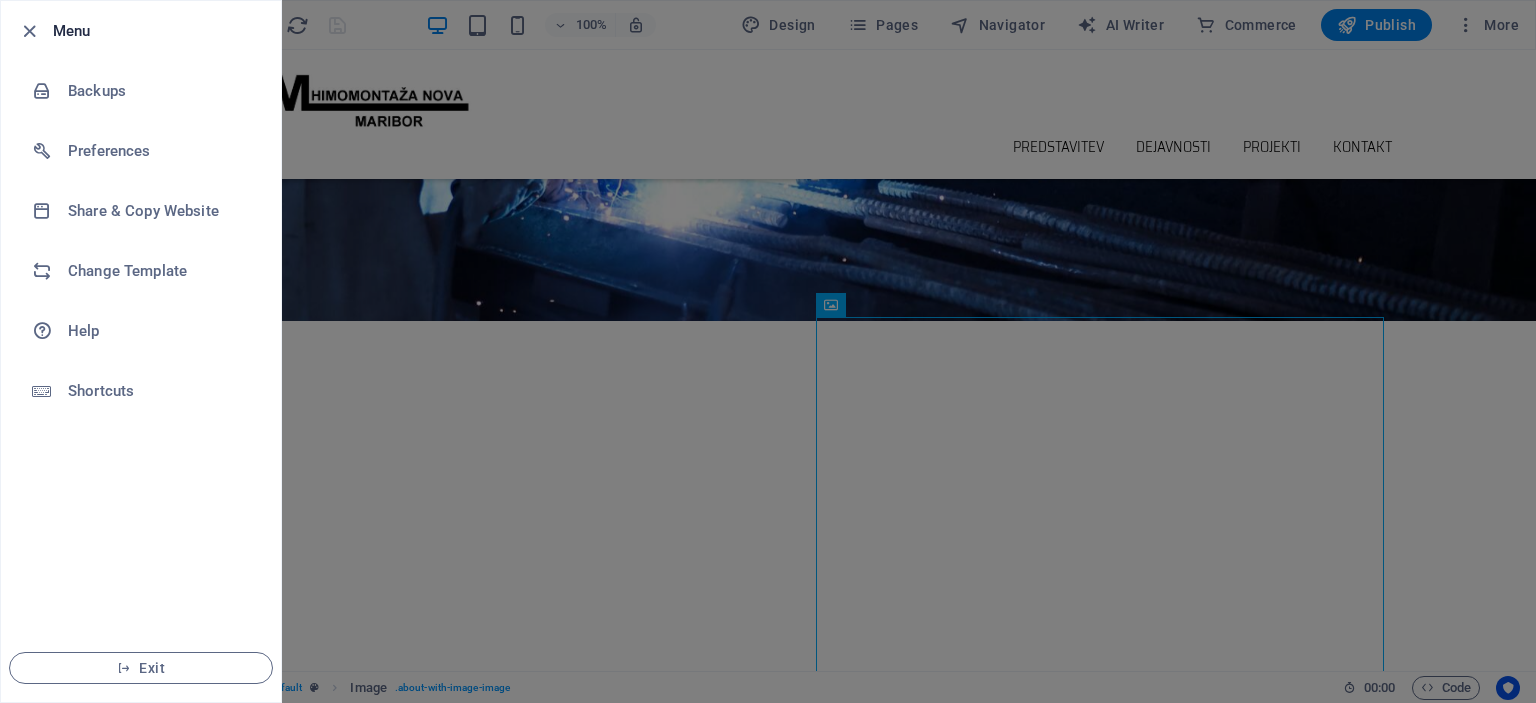 click at bounding box center (768, 351) 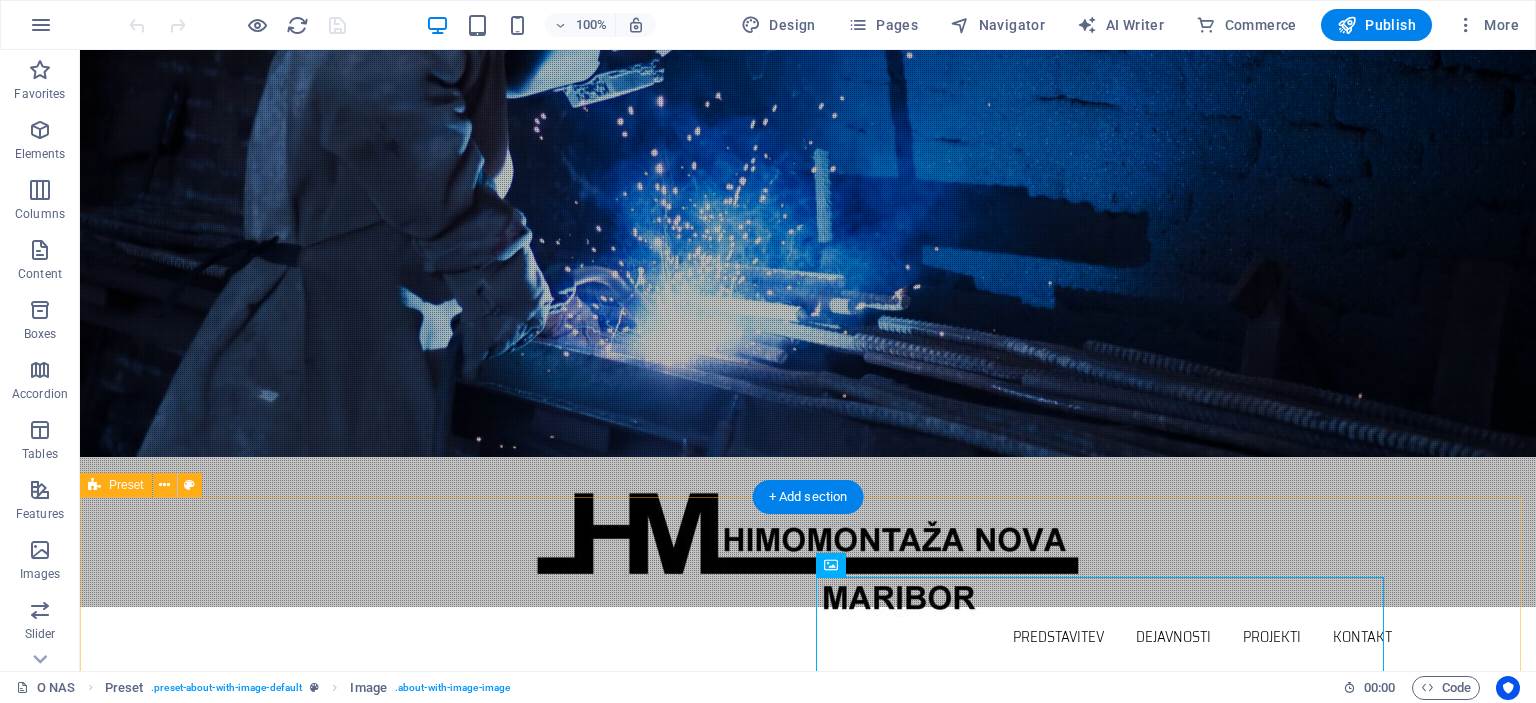 scroll, scrollTop: 0, scrollLeft: 0, axis: both 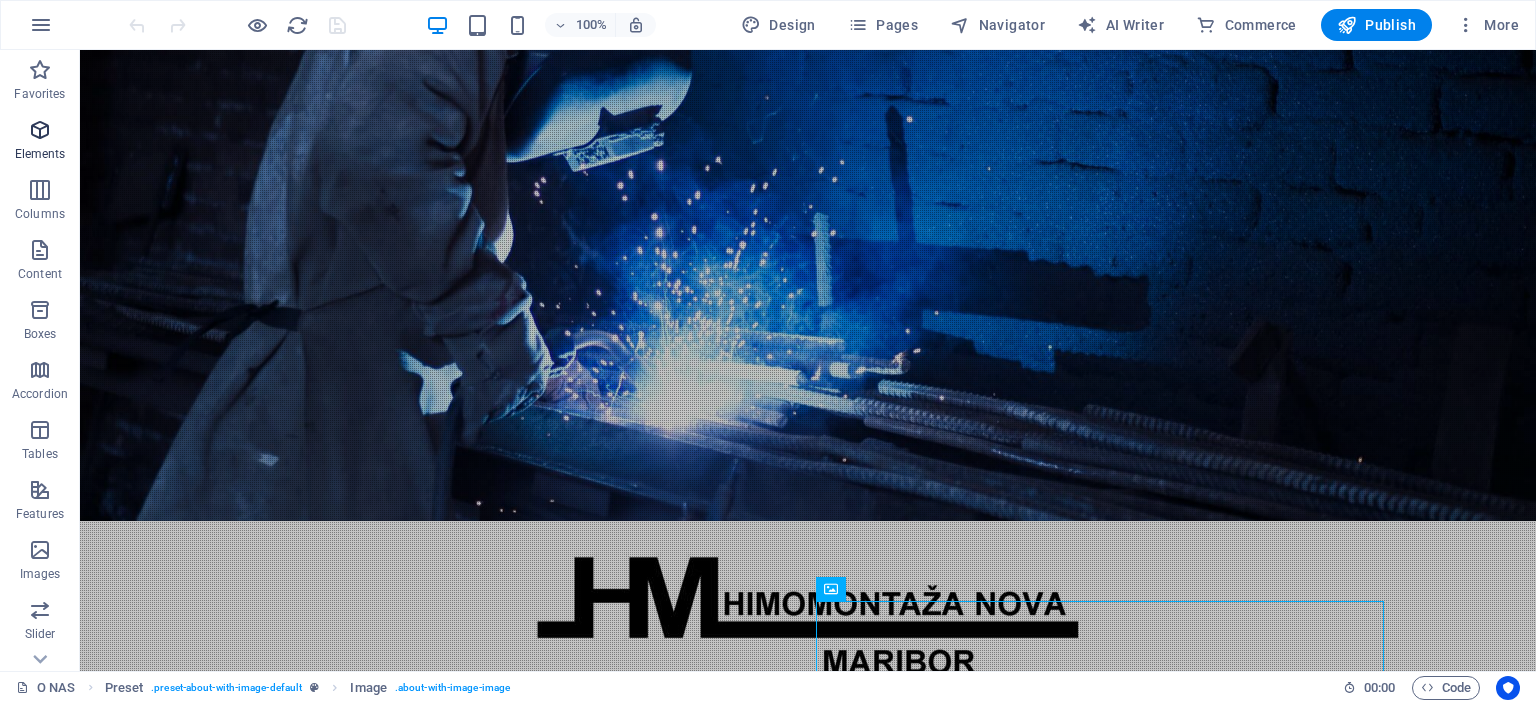 click at bounding box center (40, 130) 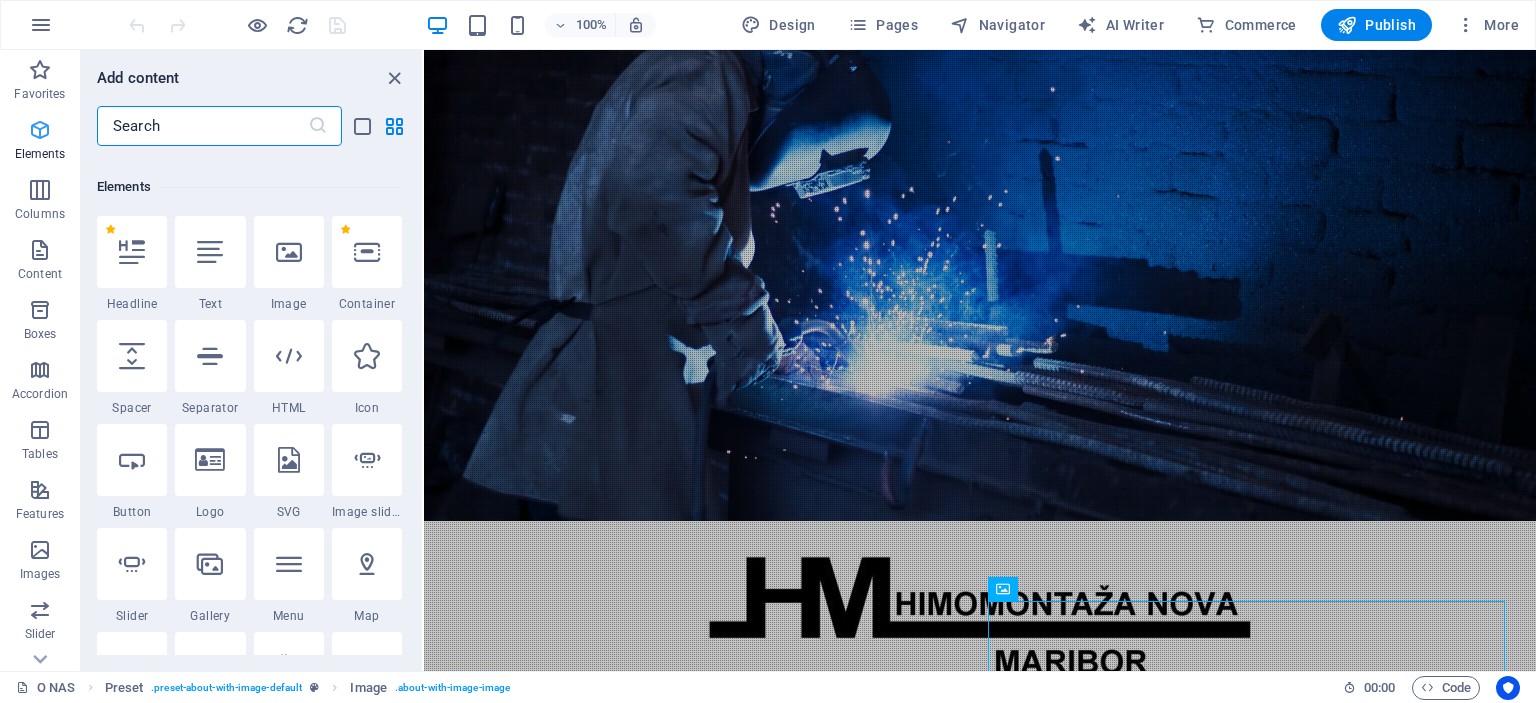scroll, scrollTop: 212, scrollLeft: 0, axis: vertical 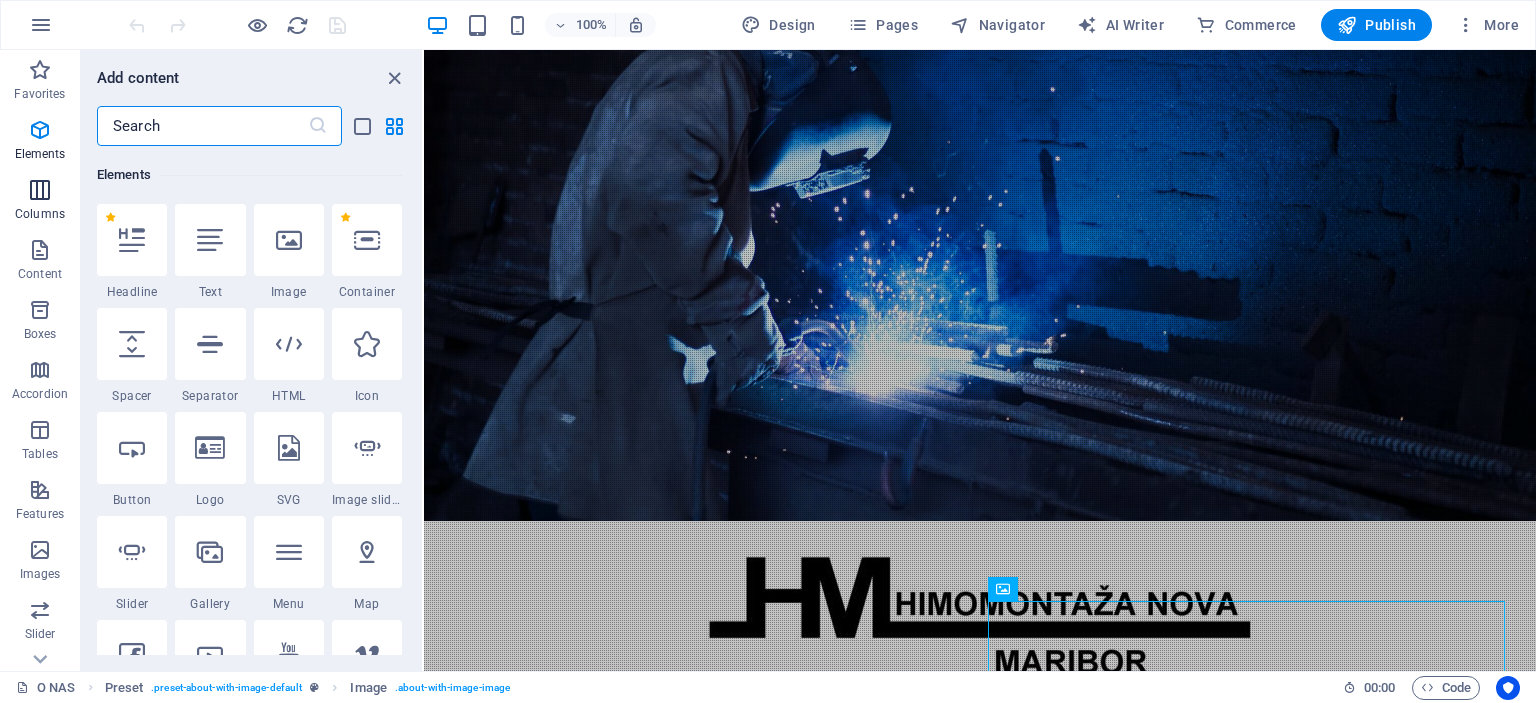 click at bounding box center [40, 190] 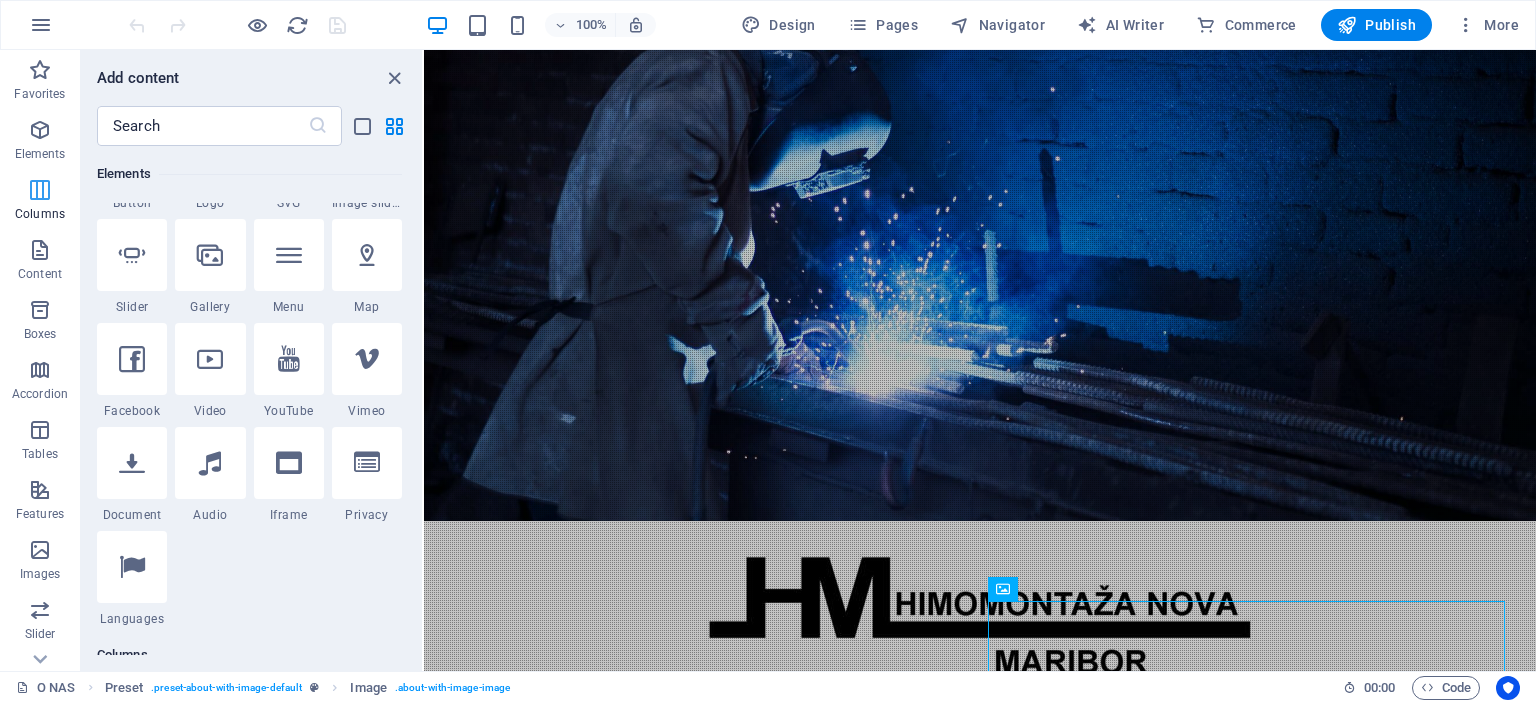 scroll, scrollTop: 989, scrollLeft: 0, axis: vertical 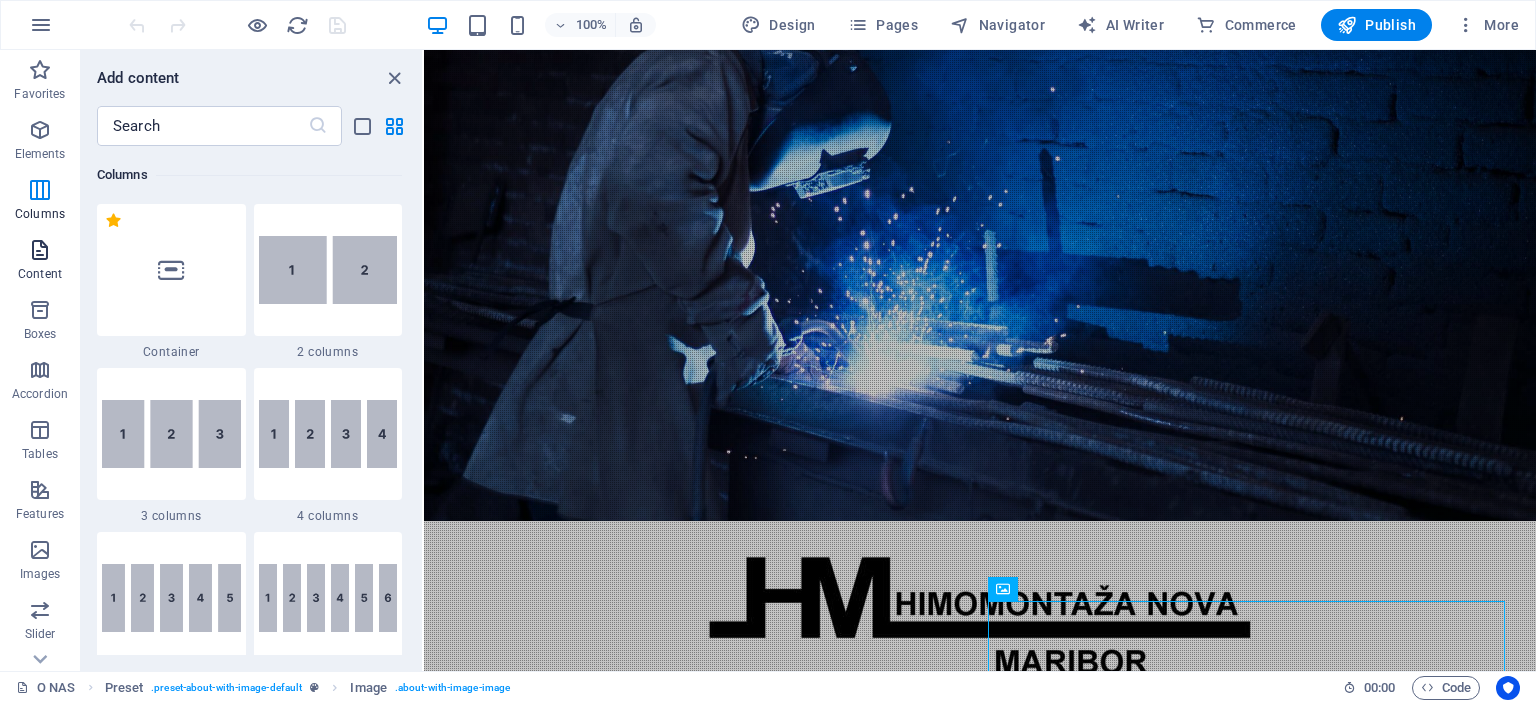 click on "Content" at bounding box center (40, 274) 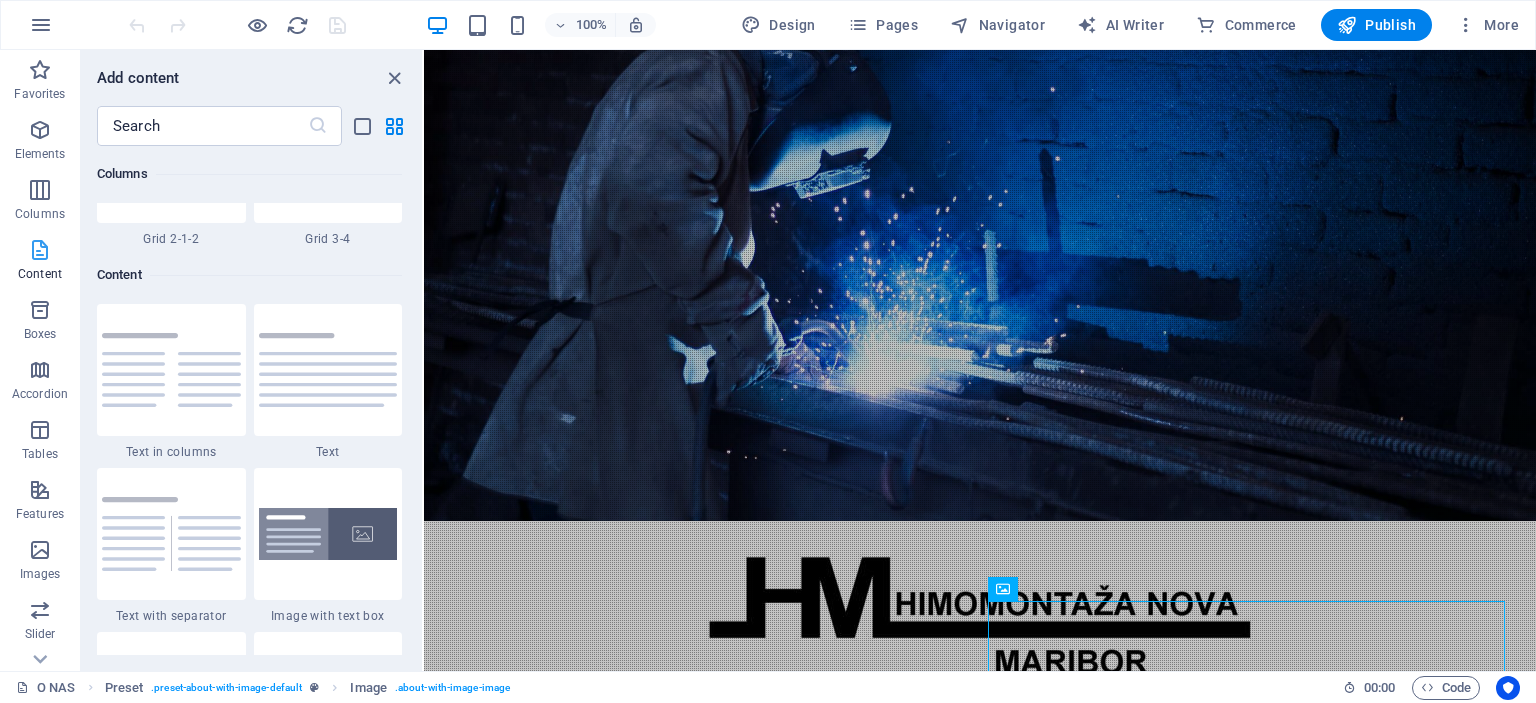 scroll, scrollTop: 3498, scrollLeft: 0, axis: vertical 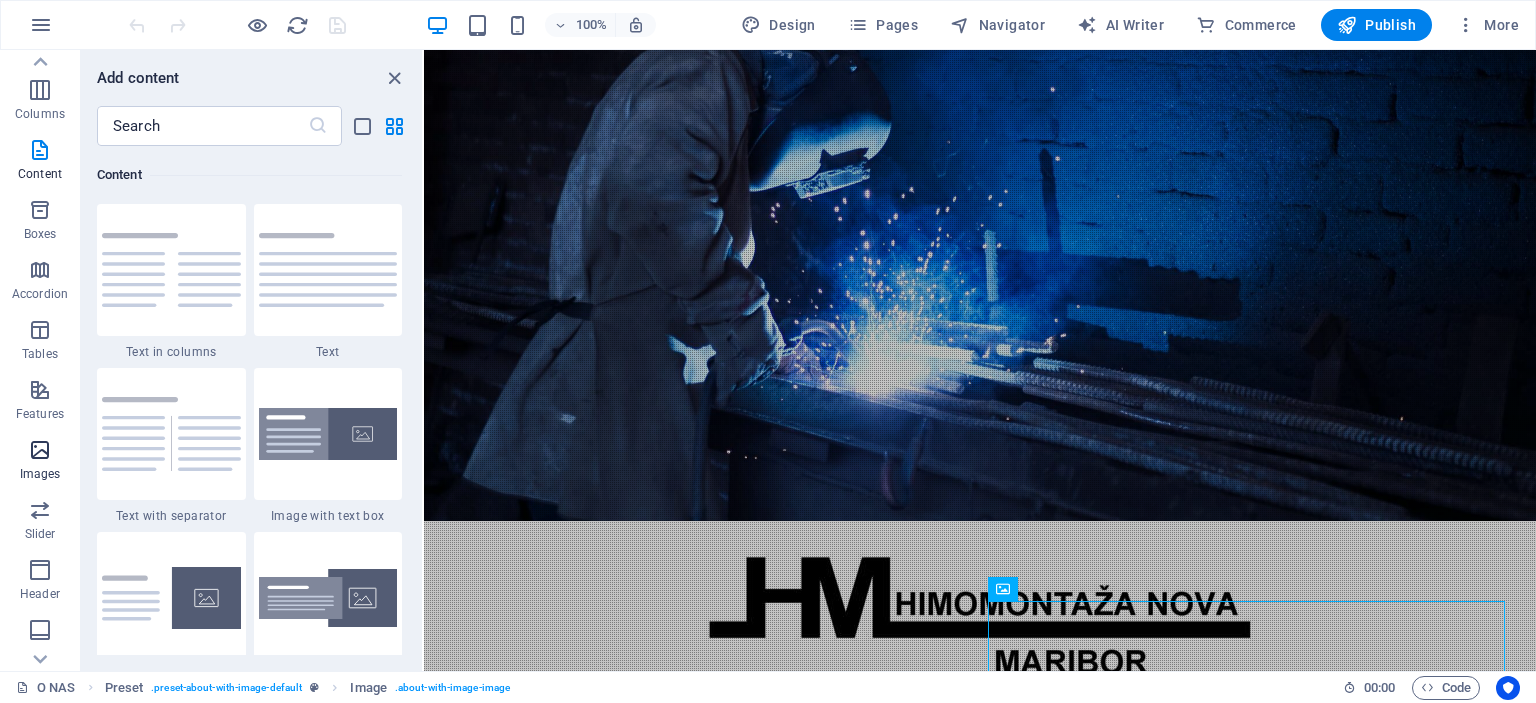 click at bounding box center [40, 450] 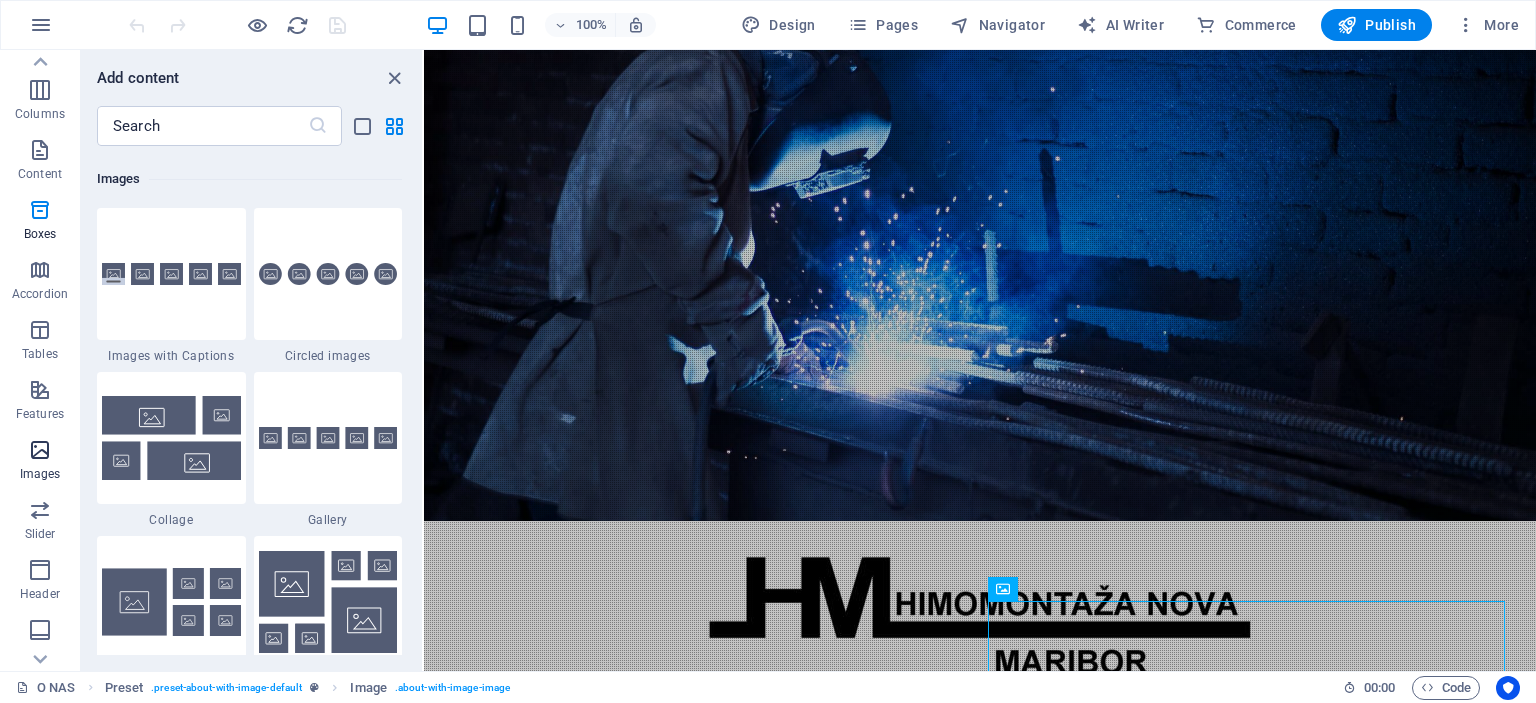 scroll, scrollTop: 10140, scrollLeft: 0, axis: vertical 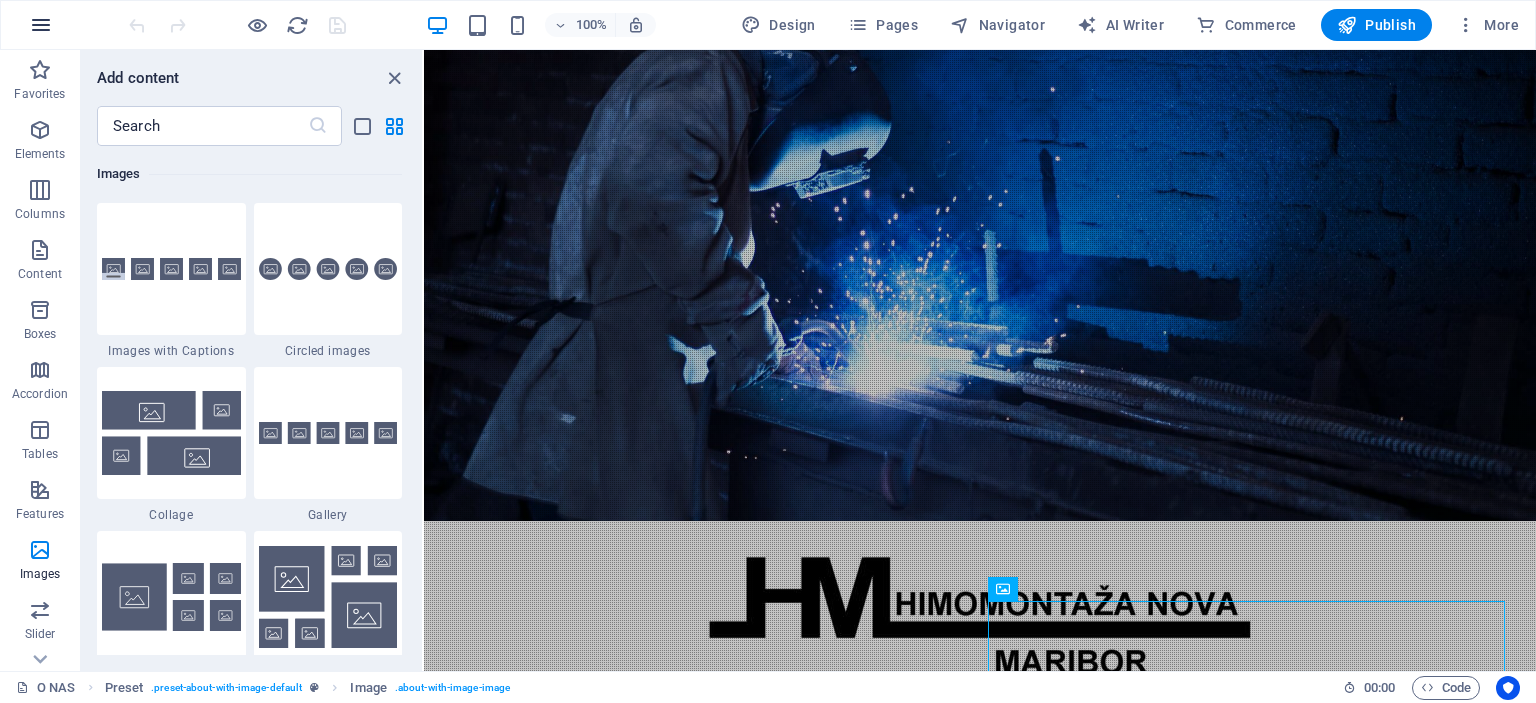 click at bounding box center (41, 25) 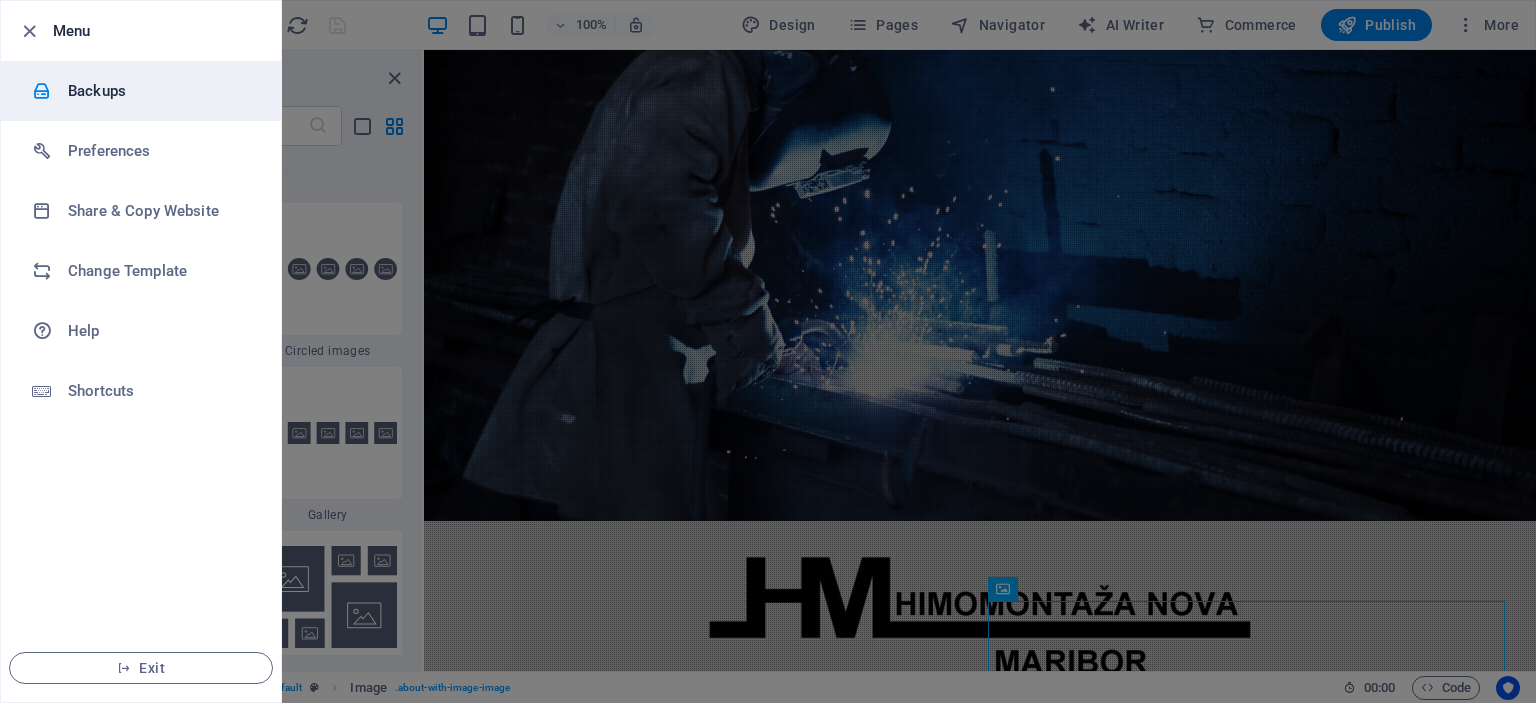 click on "Backups" at bounding box center [160, 91] 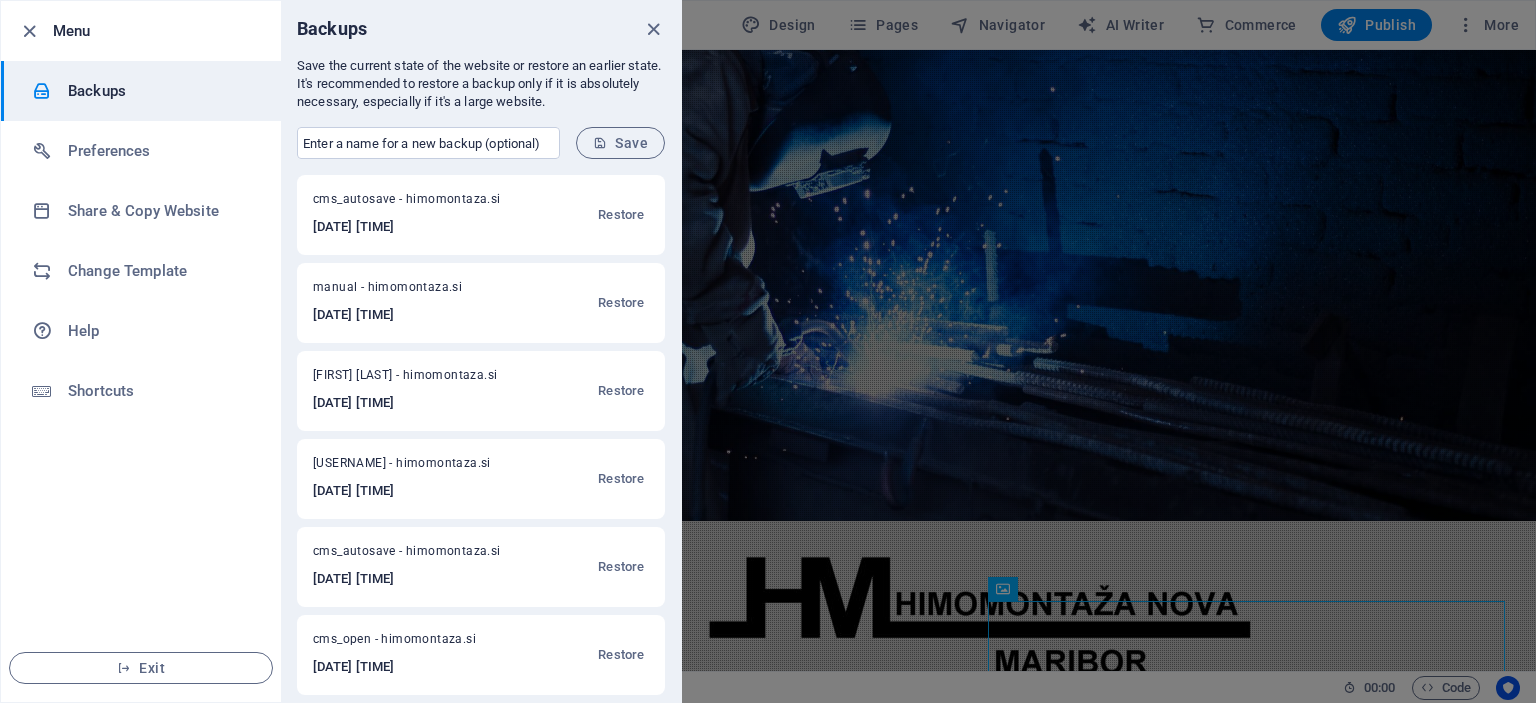 click on "[FIRST] [LAST] - himomontaza.si" at bounding box center [419, 379] 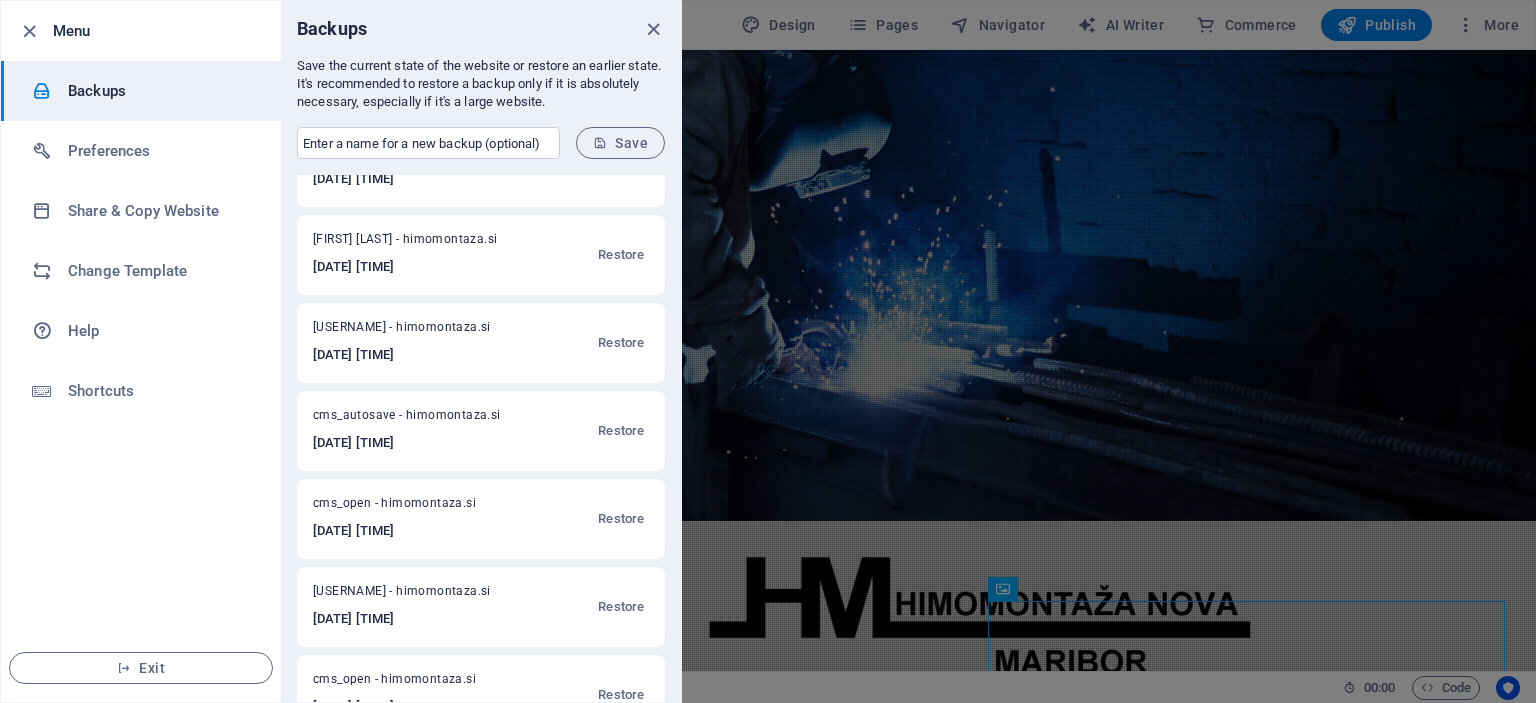 scroll, scrollTop: 0, scrollLeft: 0, axis: both 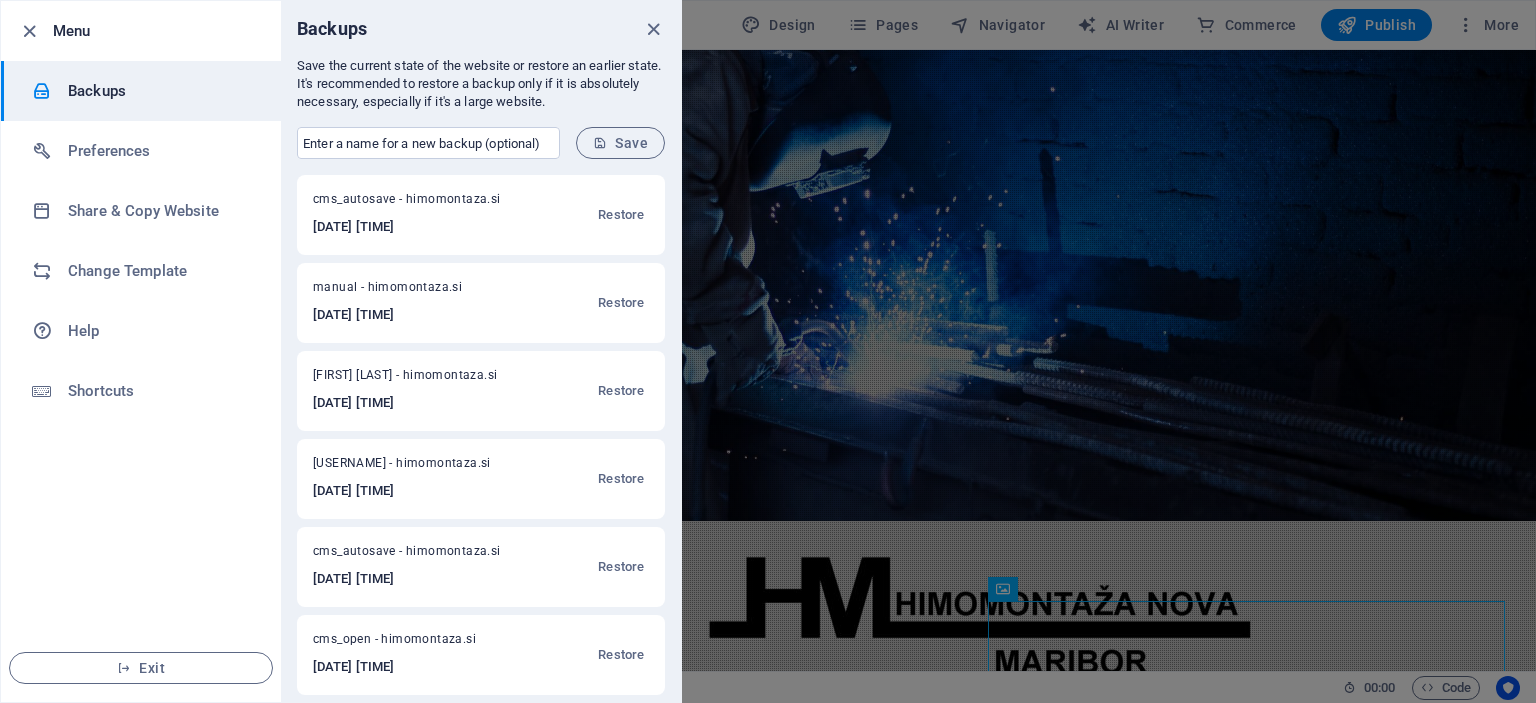 click on "[DATE] [TIME]" at bounding box center [420, 227] 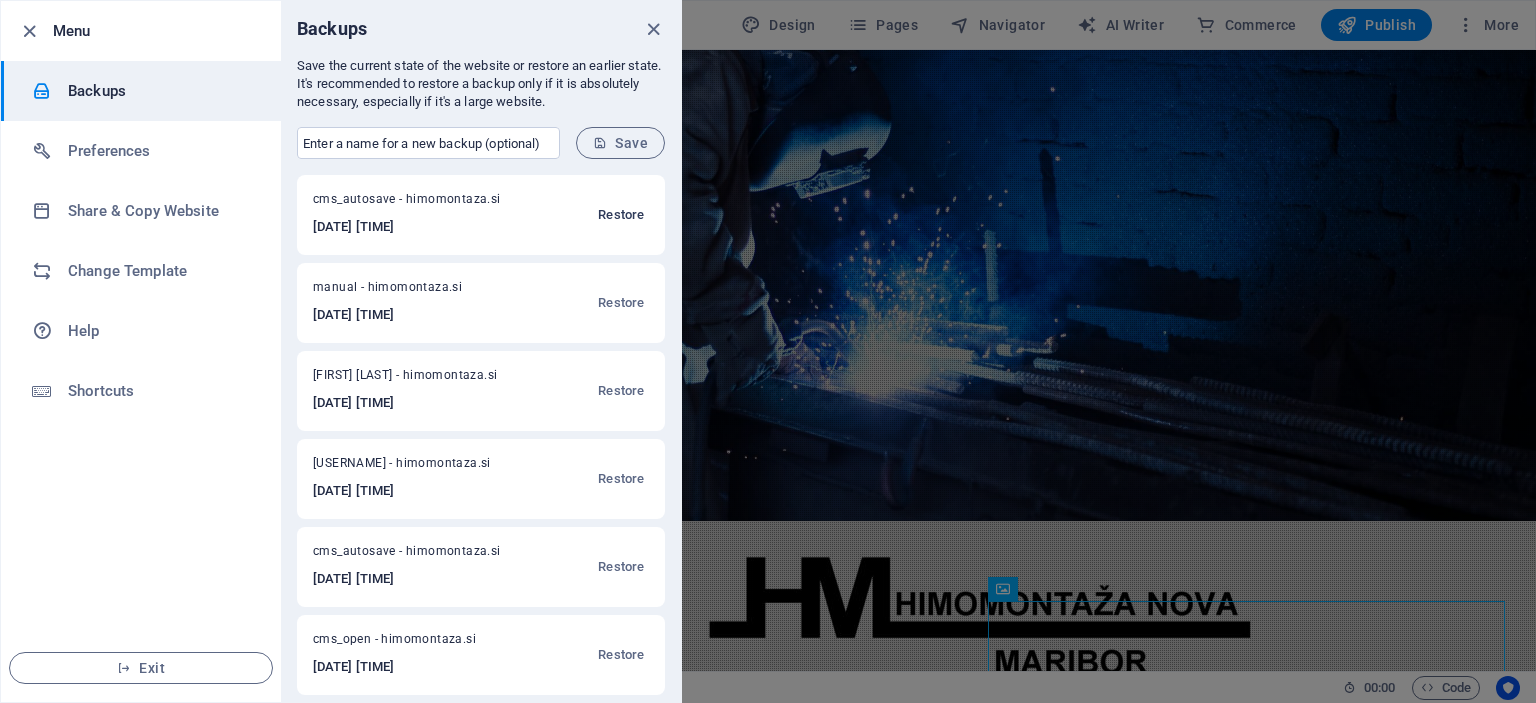 click on "Restore" at bounding box center (621, 215) 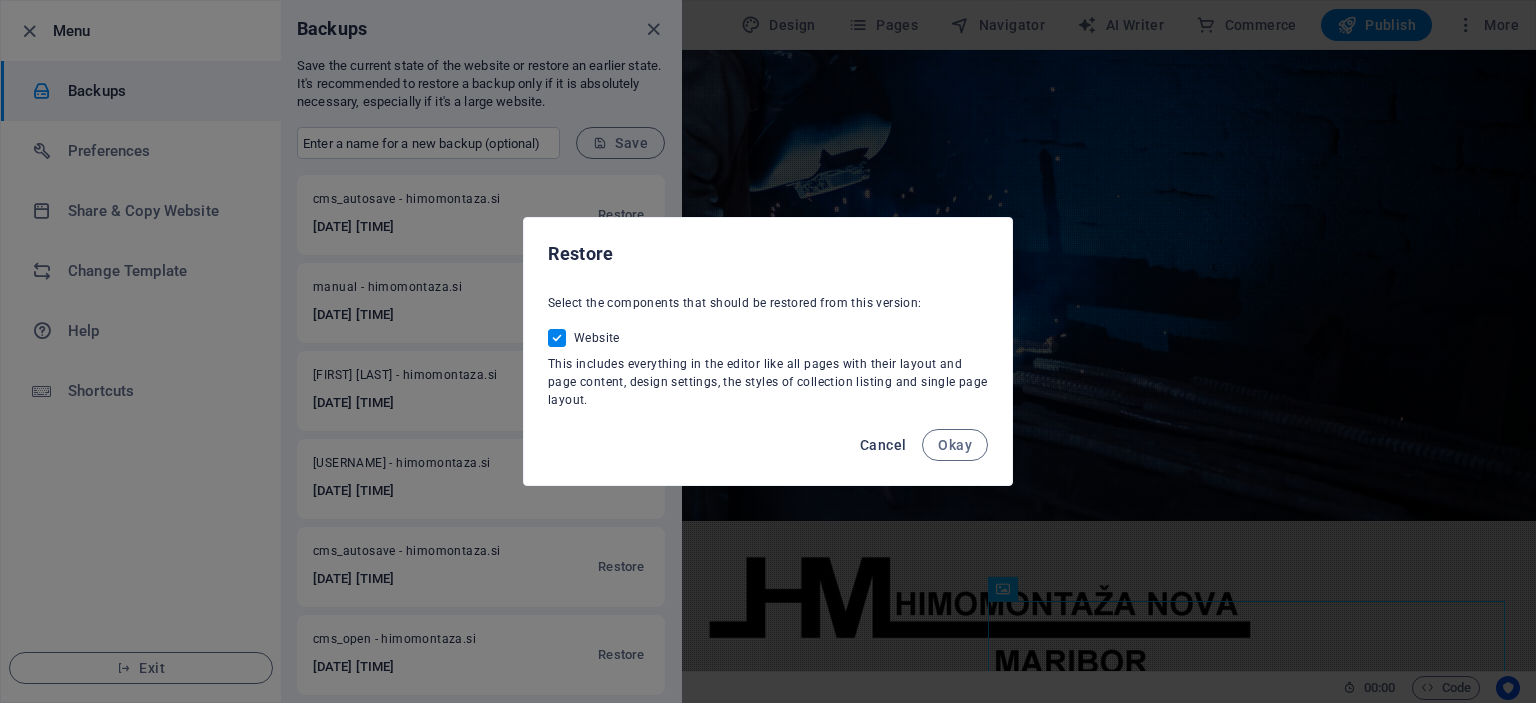 click on "Cancel" at bounding box center [883, 445] 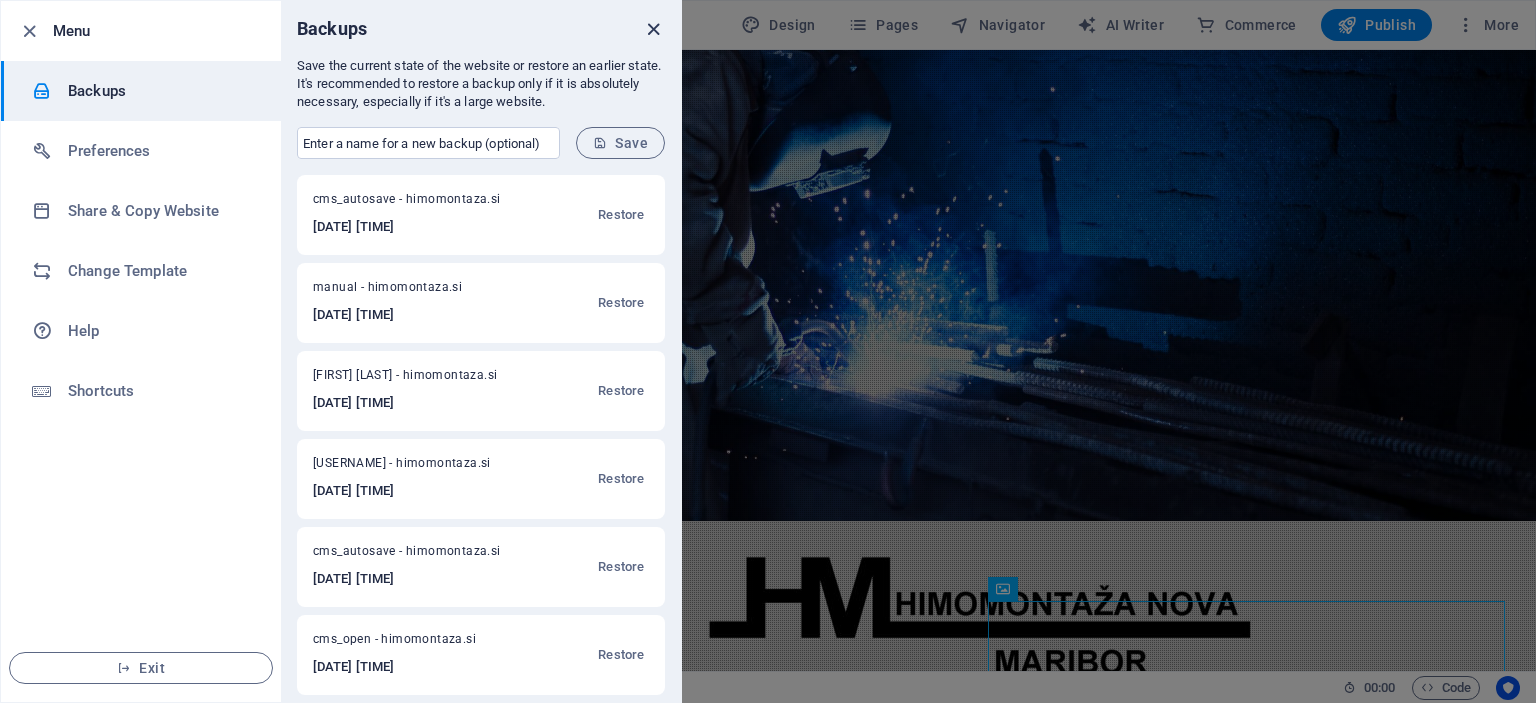 click at bounding box center [653, 29] 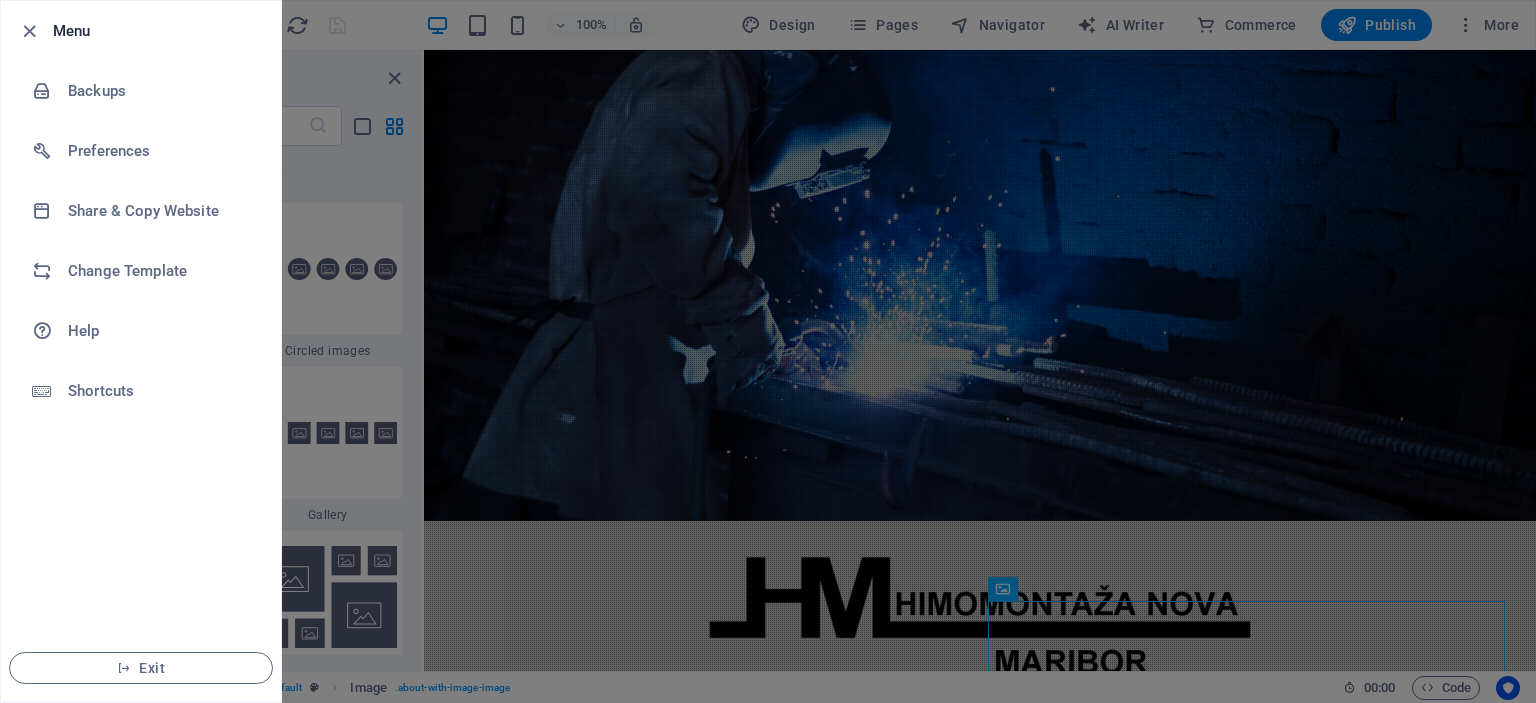 click at bounding box center [768, 351] 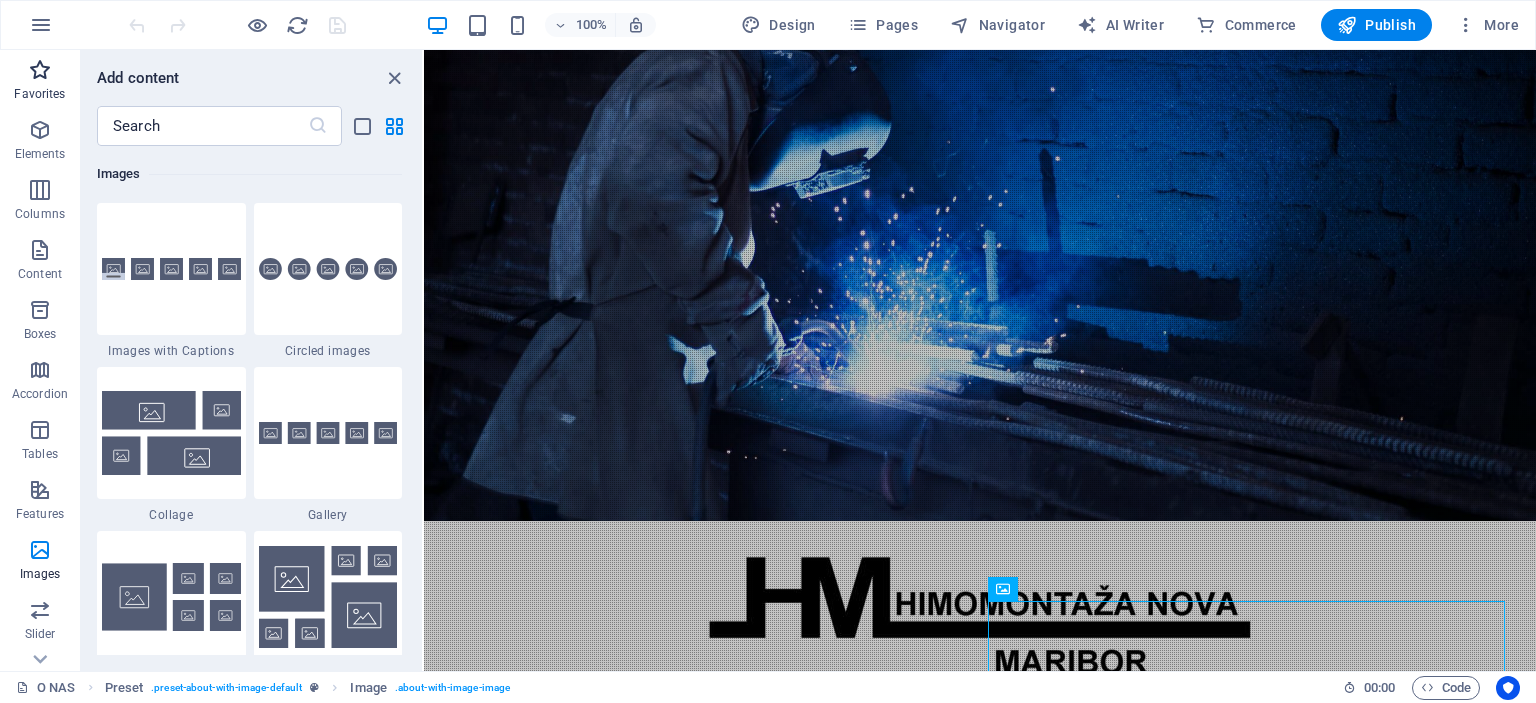 click on "Favorites" at bounding box center [39, 94] 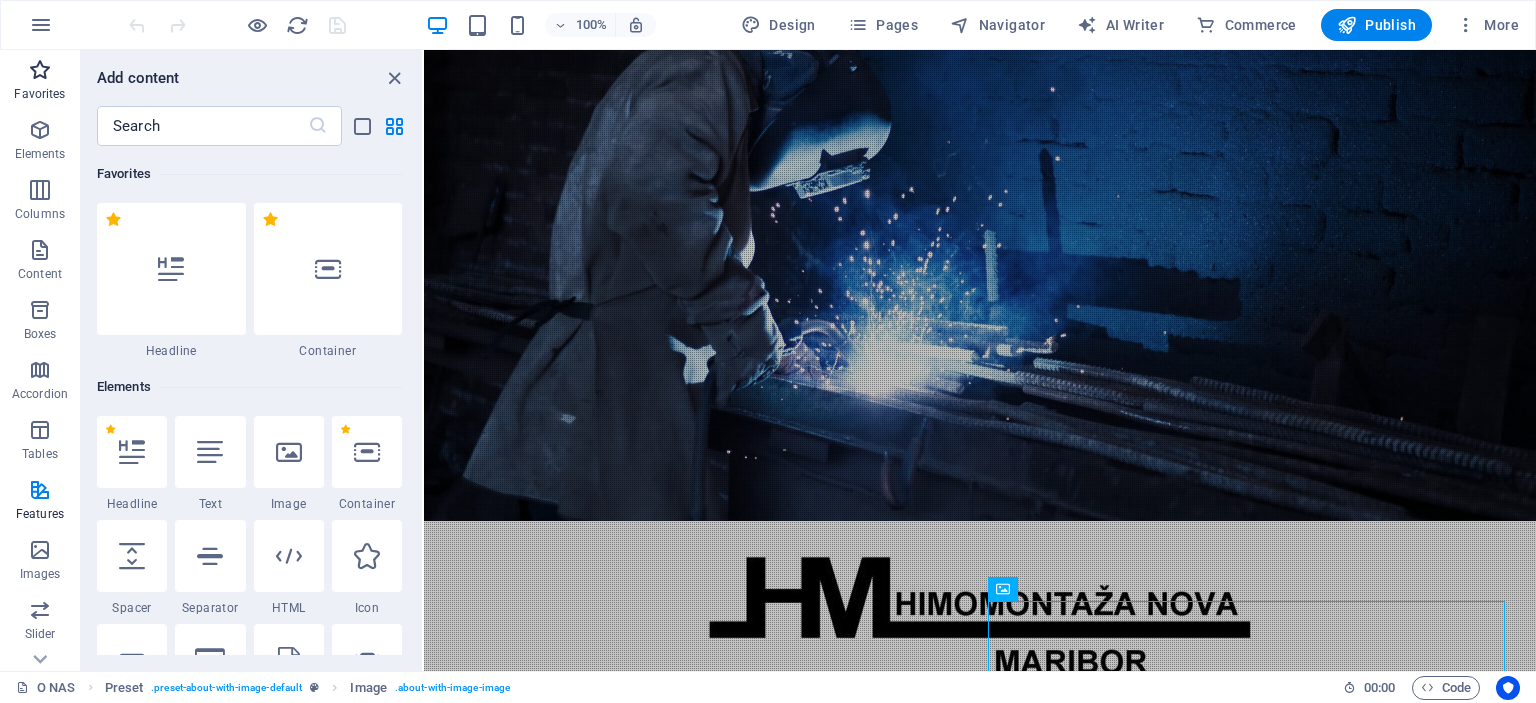 scroll, scrollTop: 0, scrollLeft: 0, axis: both 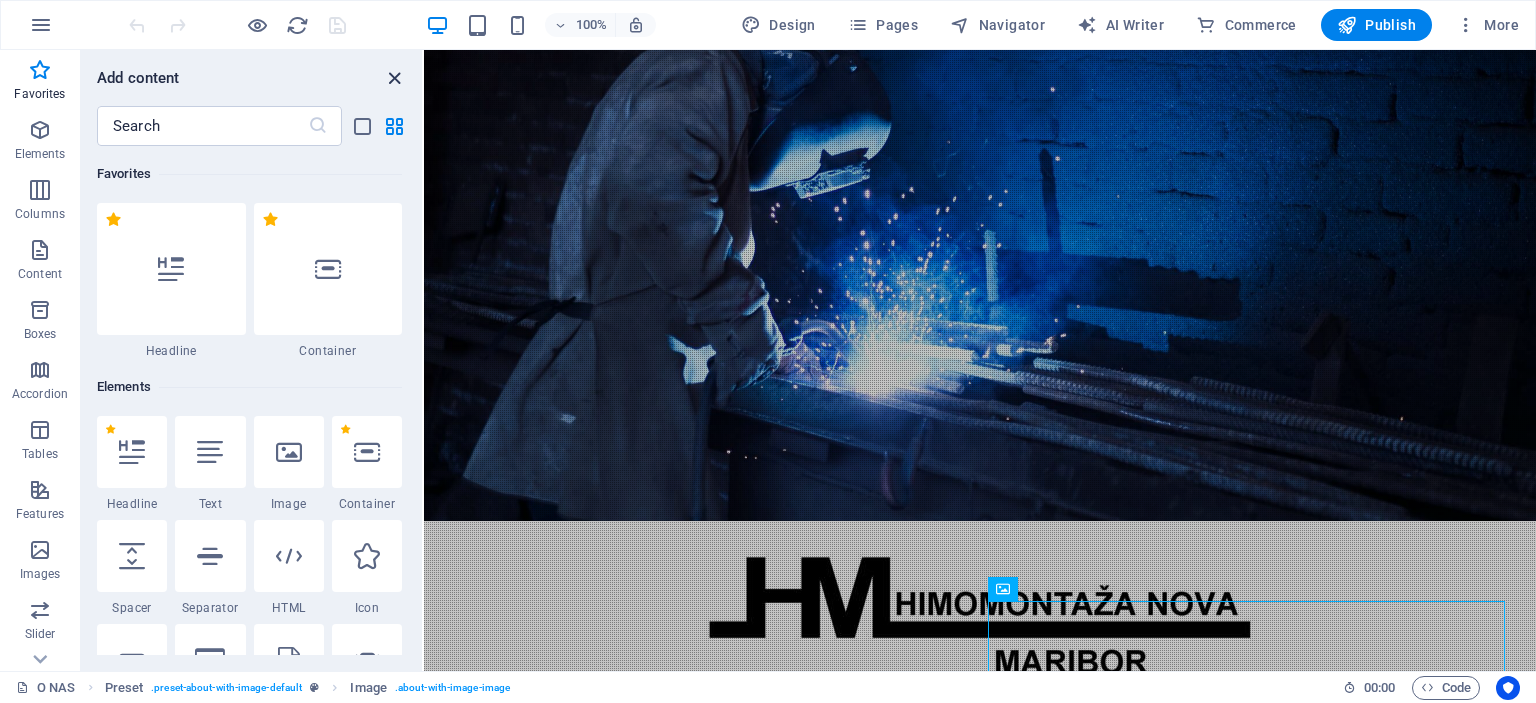 click at bounding box center [394, 78] 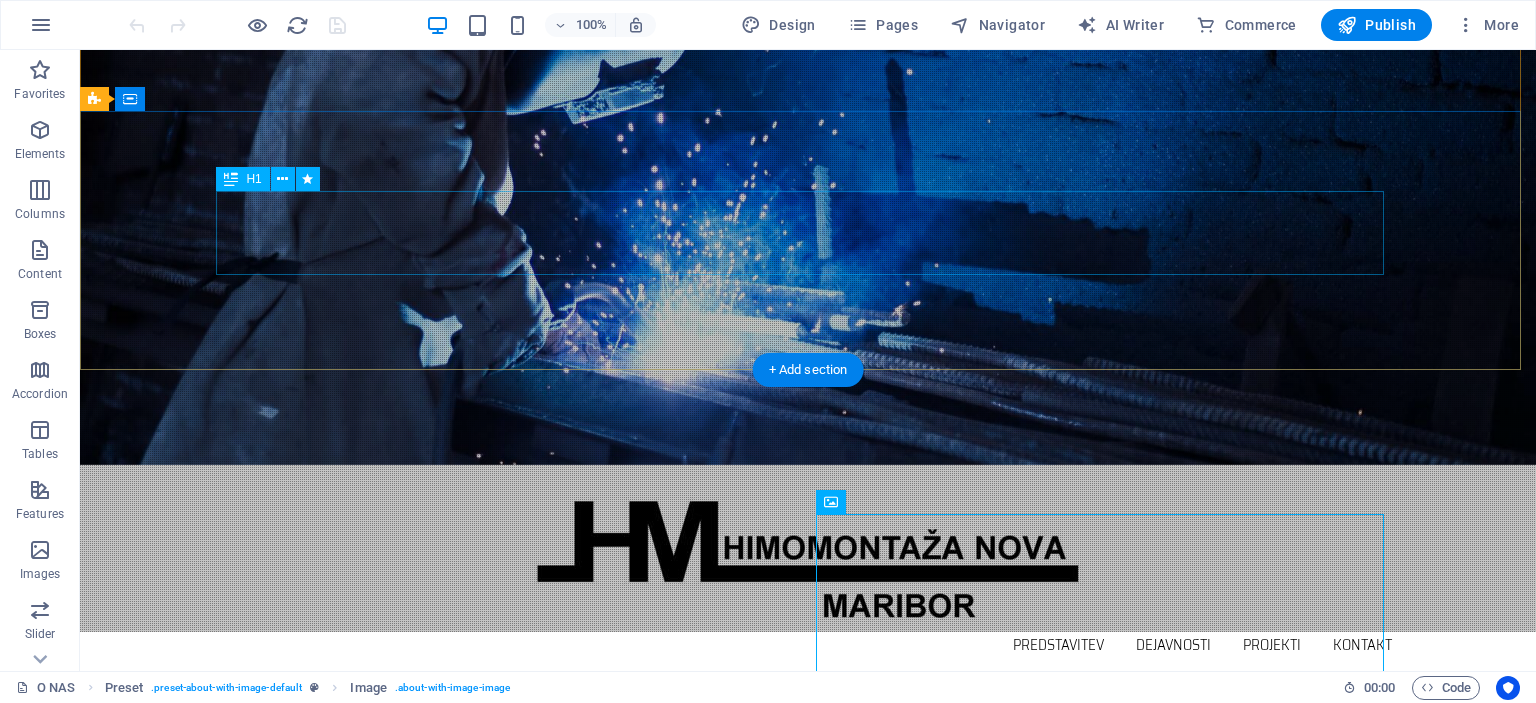 scroll, scrollTop: 0, scrollLeft: 0, axis: both 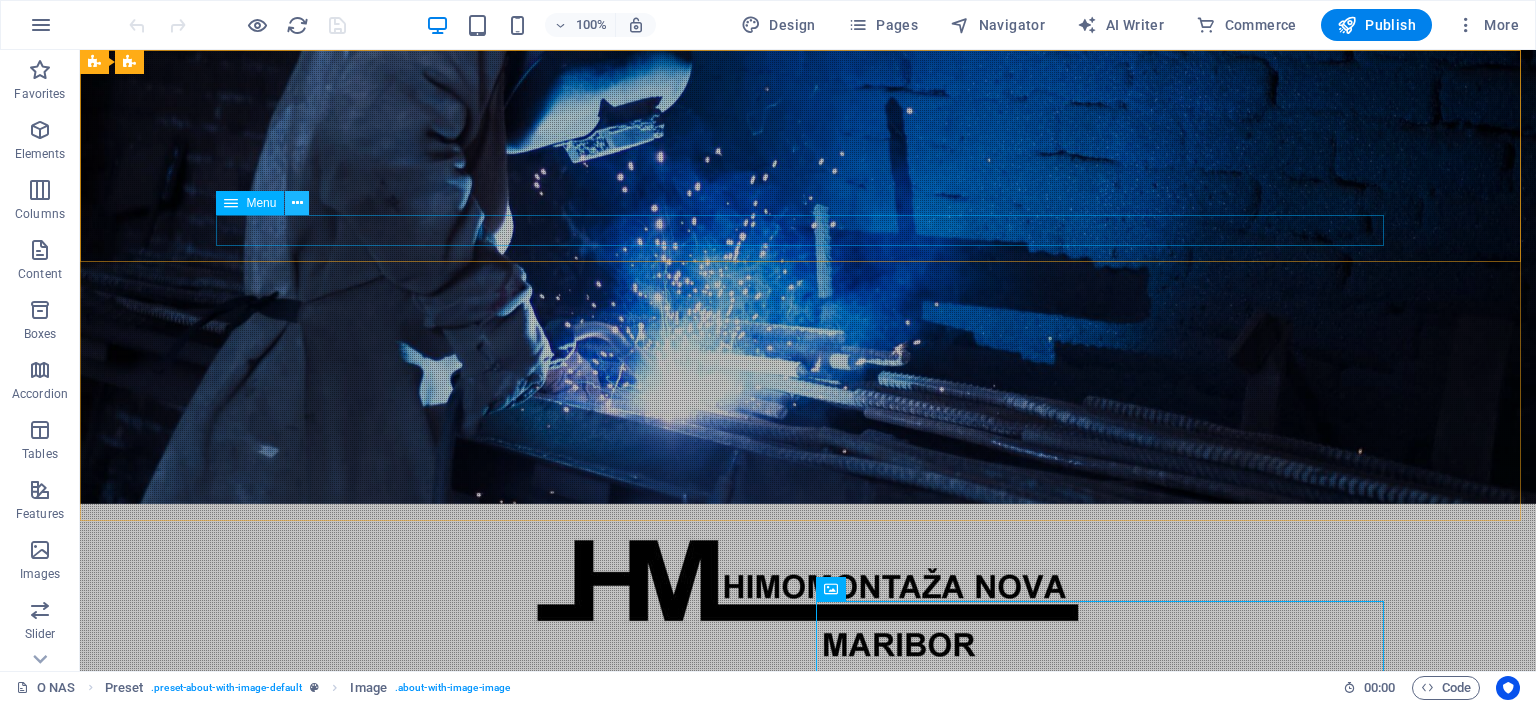 click at bounding box center (297, 203) 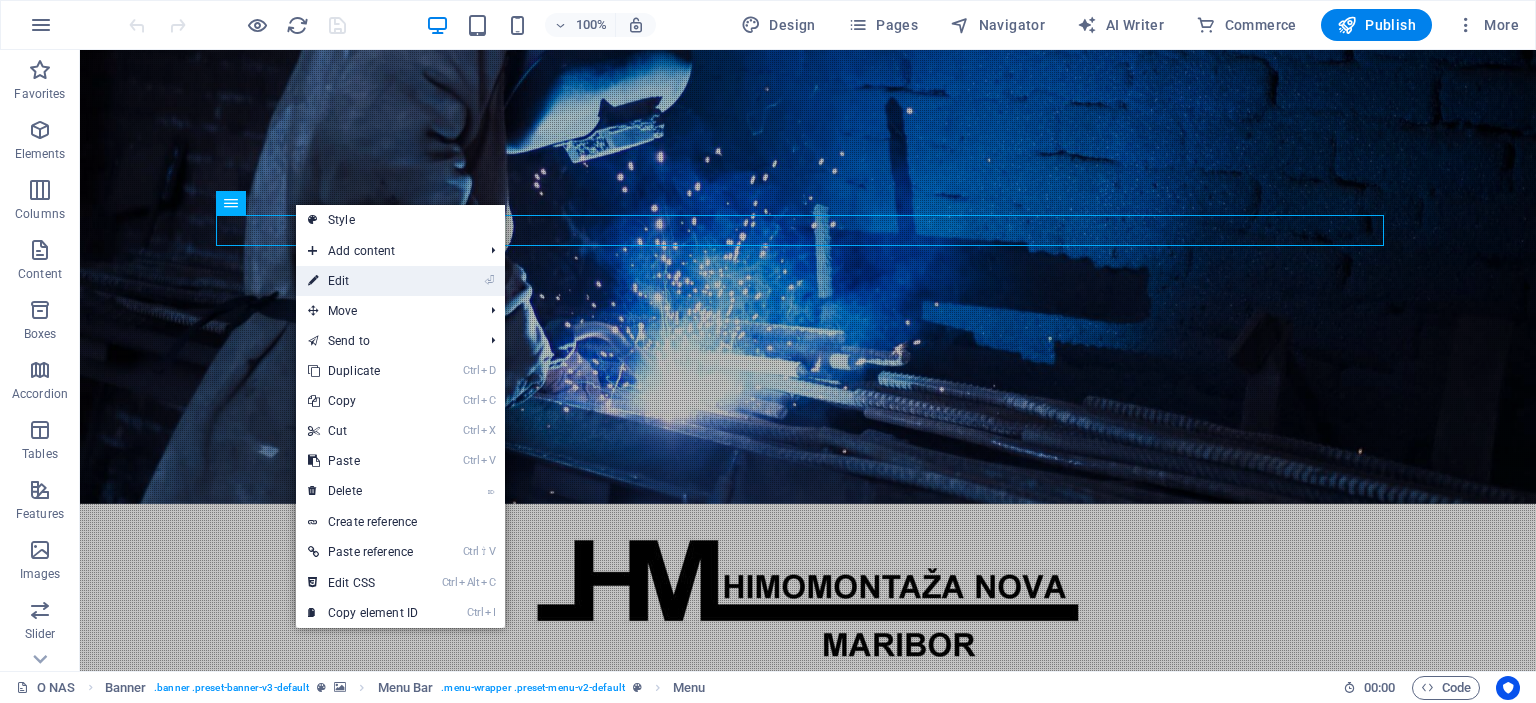 click on "⏎  Edit" at bounding box center [363, 281] 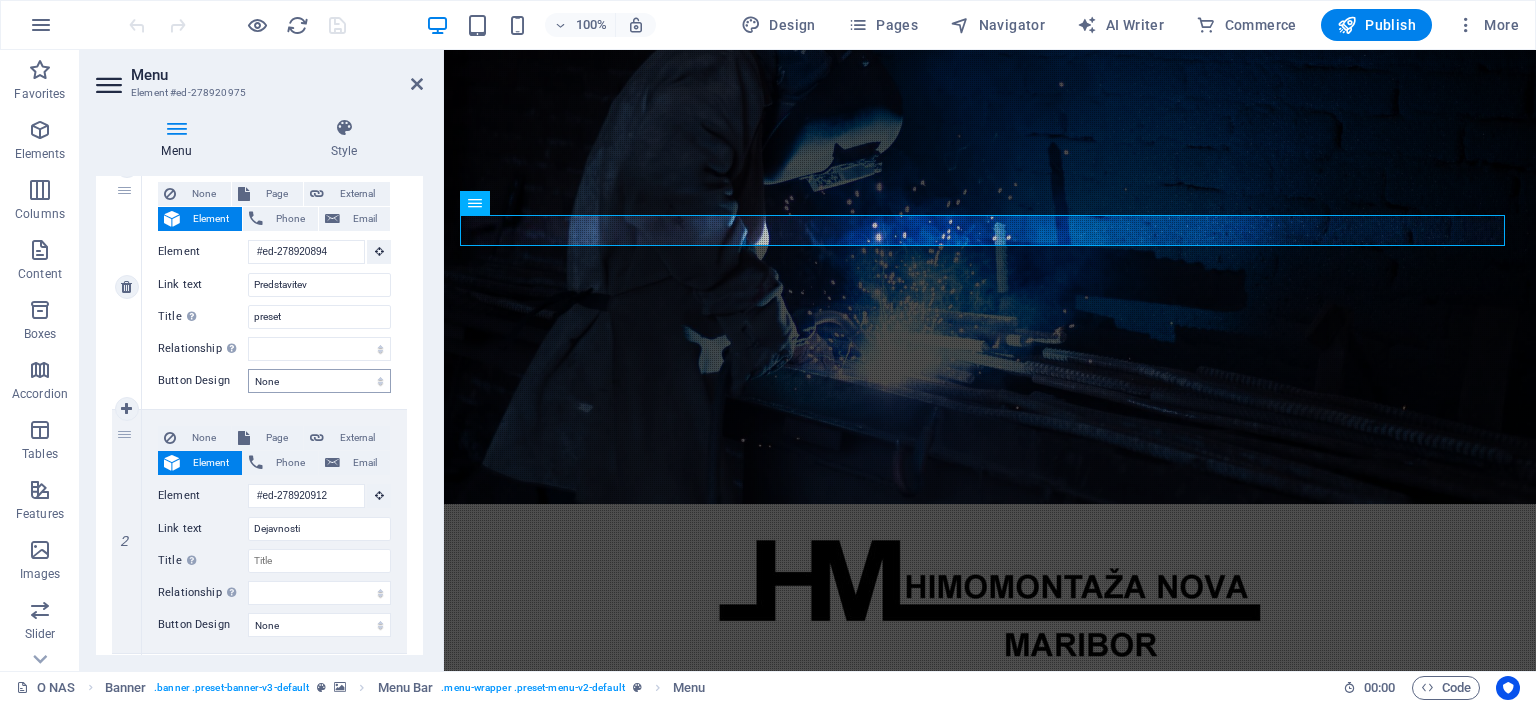 scroll, scrollTop: 0, scrollLeft: 0, axis: both 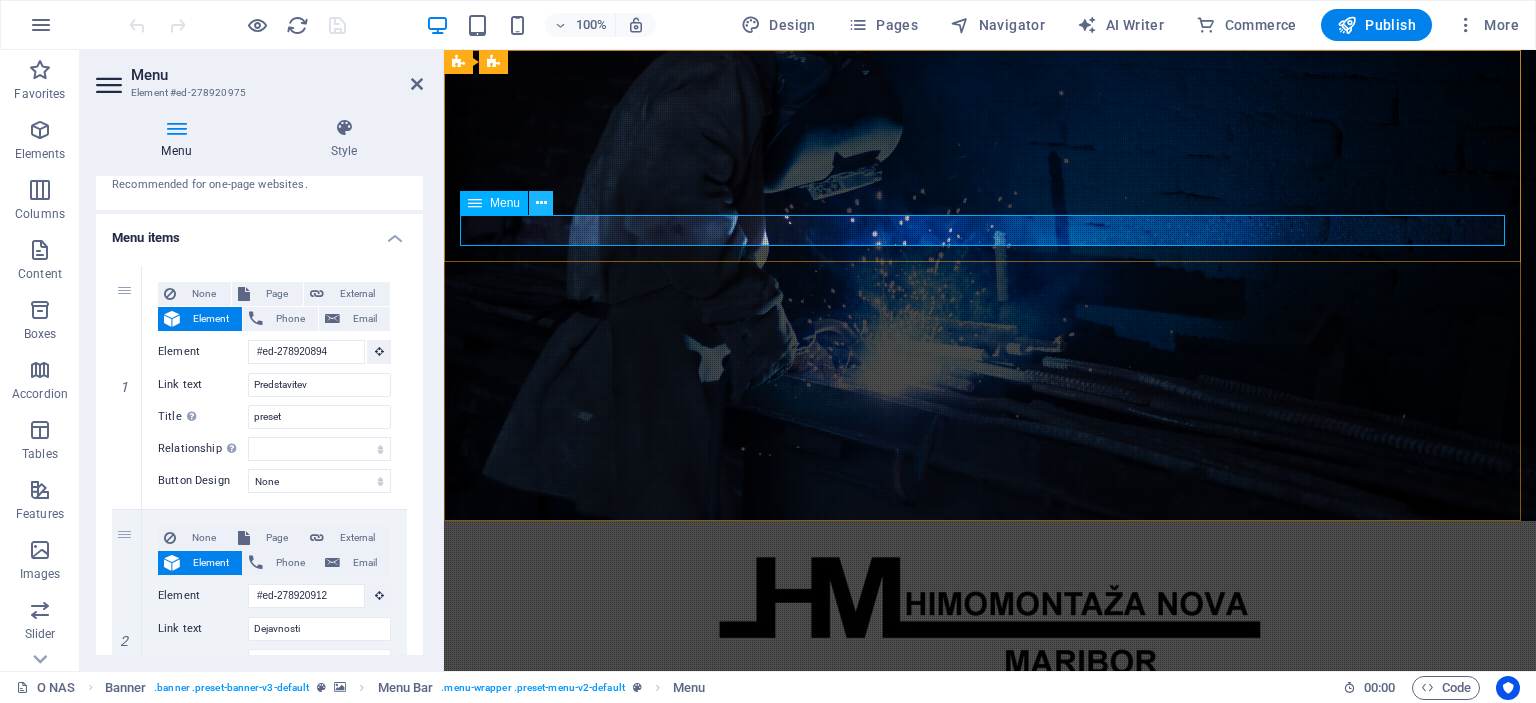click at bounding box center [541, 203] 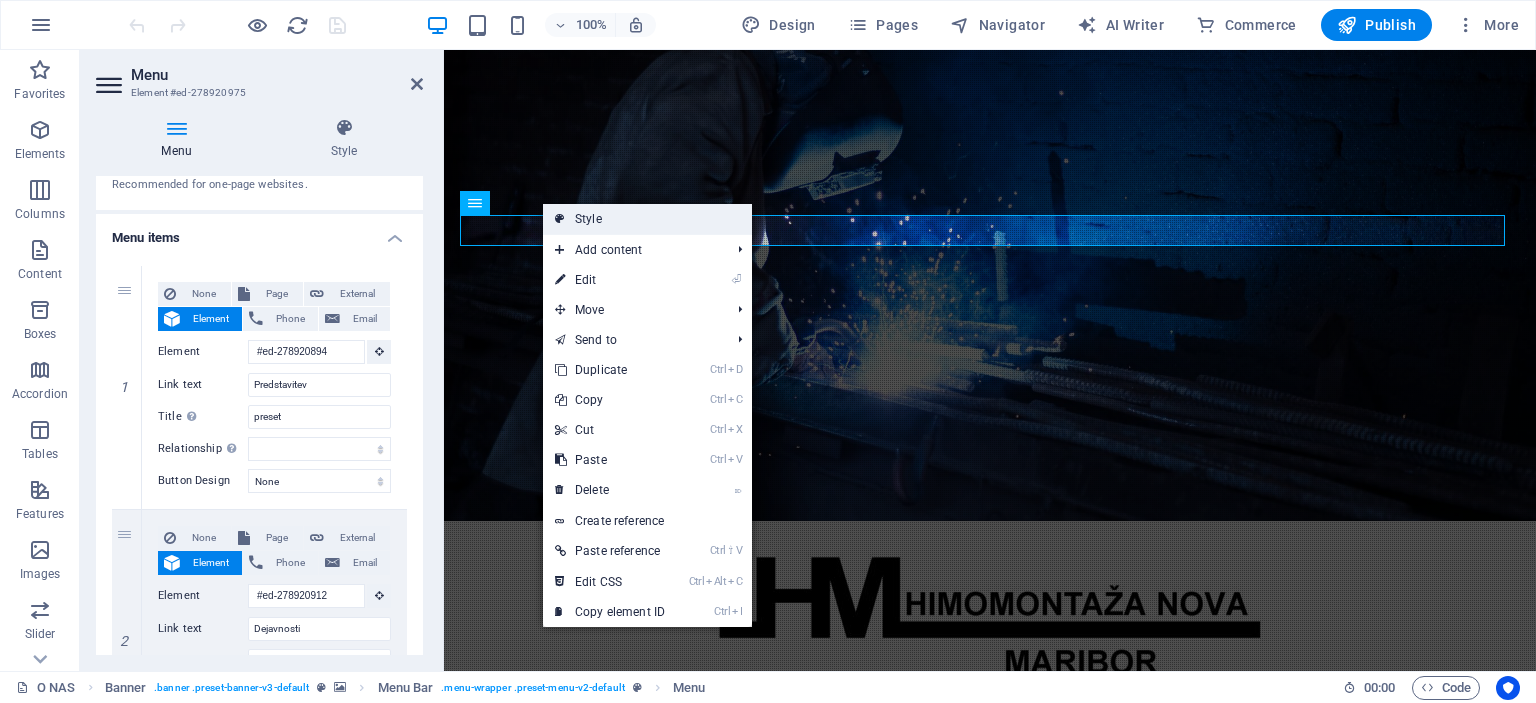 click on "Style" at bounding box center [647, 219] 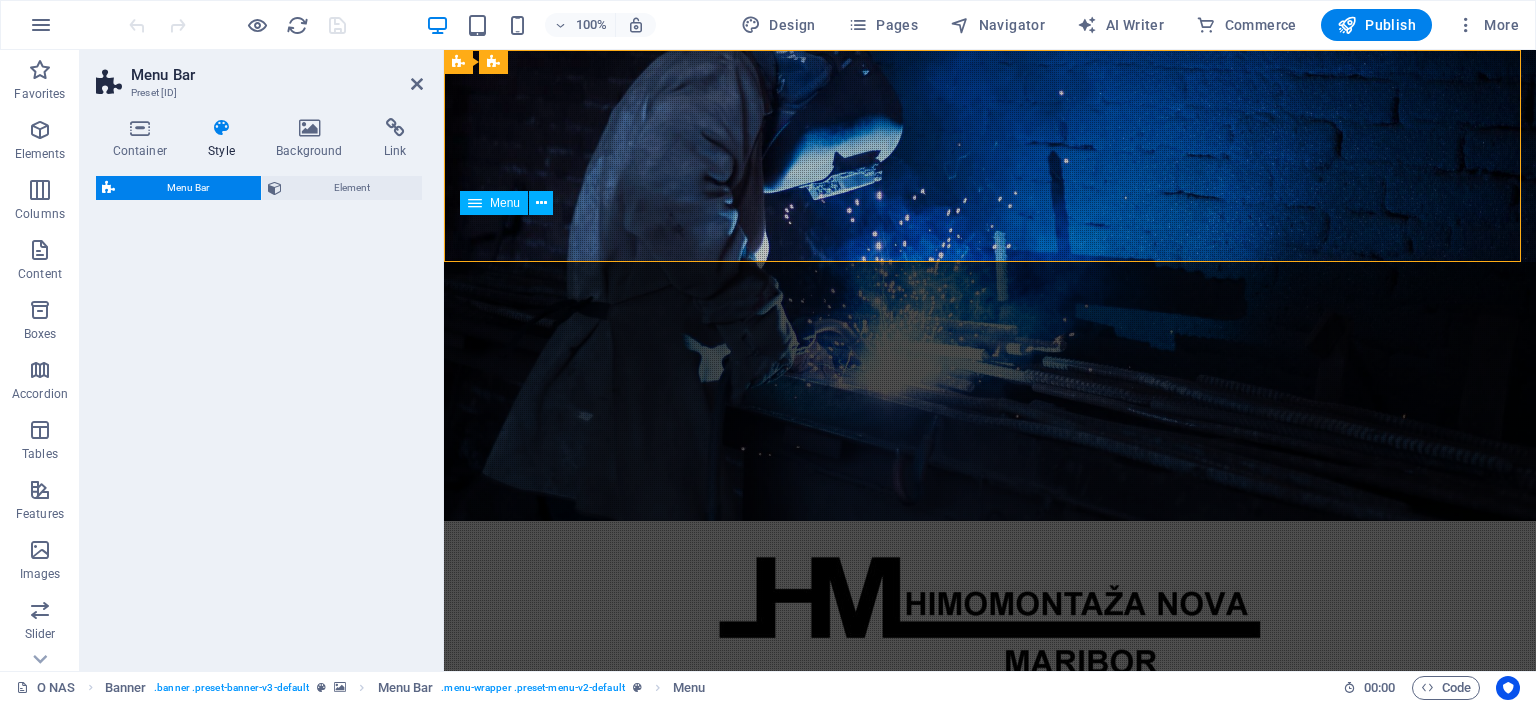 select on "rem" 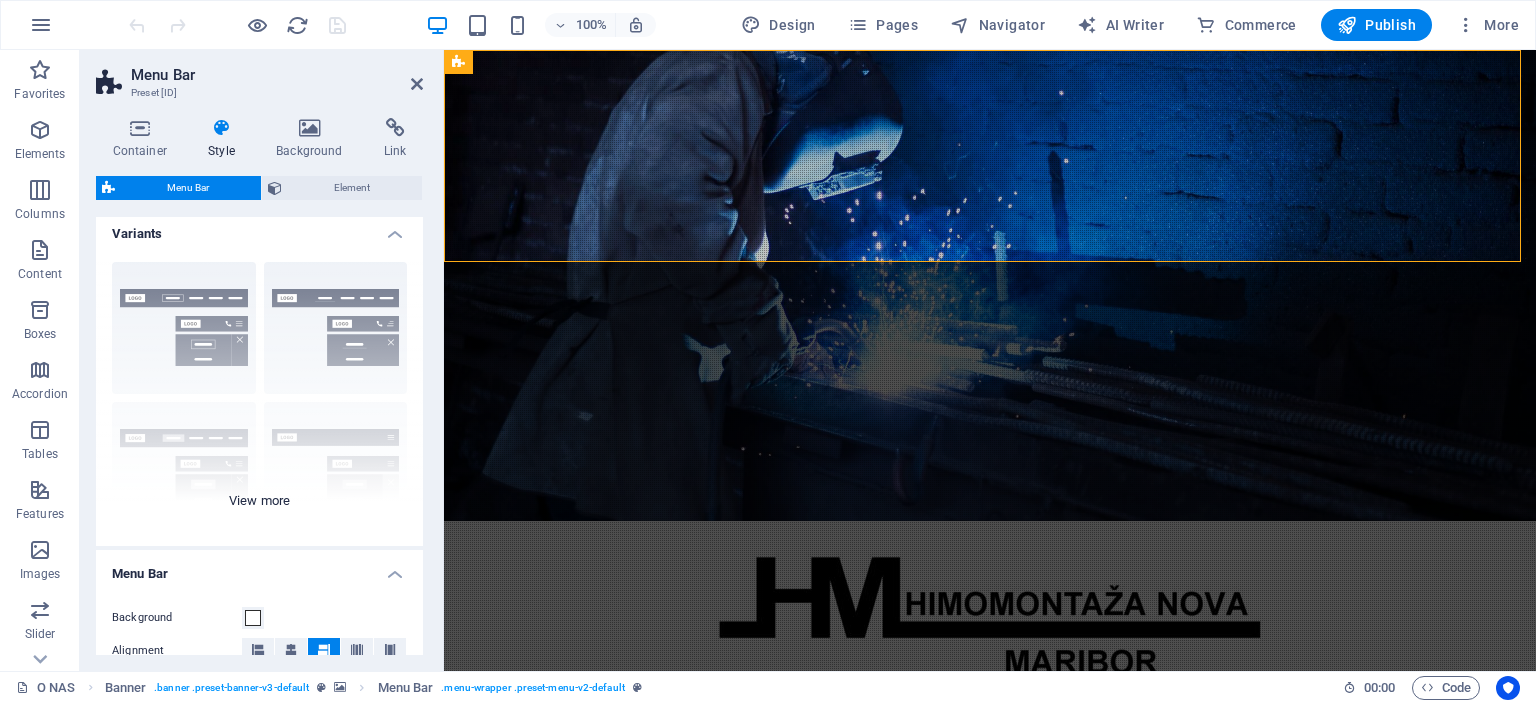 scroll, scrollTop: 0, scrollLeft: 0, axis: both 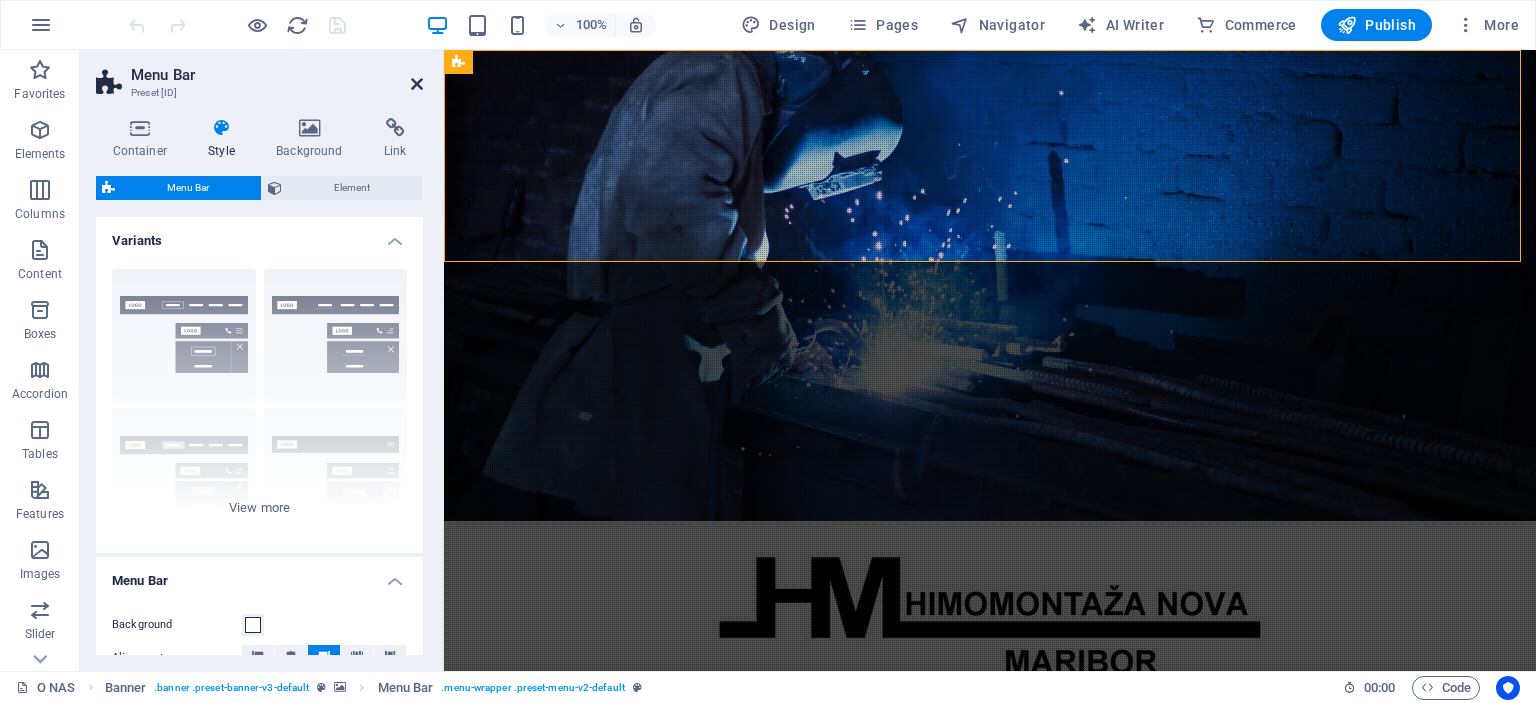 click at bounding box center (417, 84) 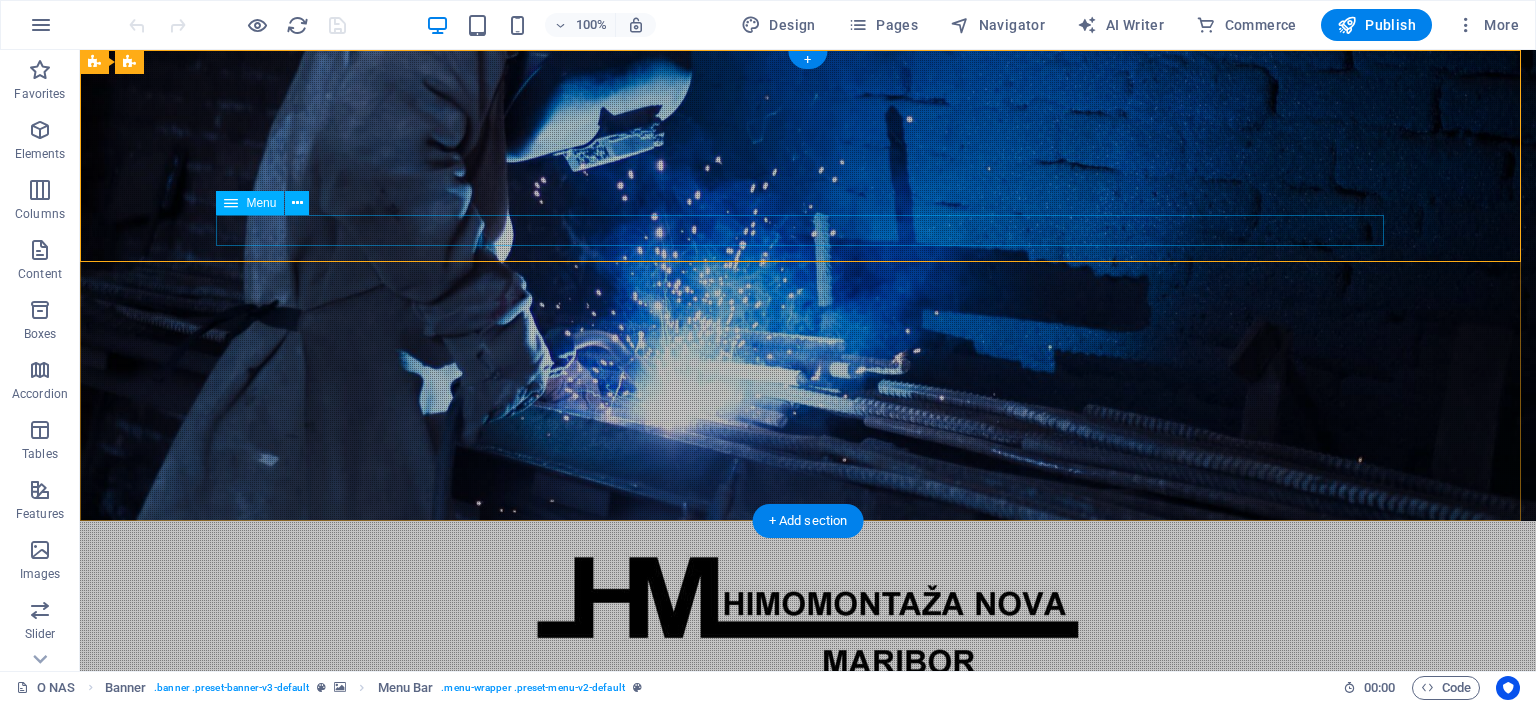 click on "Predstavitev Dejavnosti Projekti Kontakt" at bounding box center [808, 701] 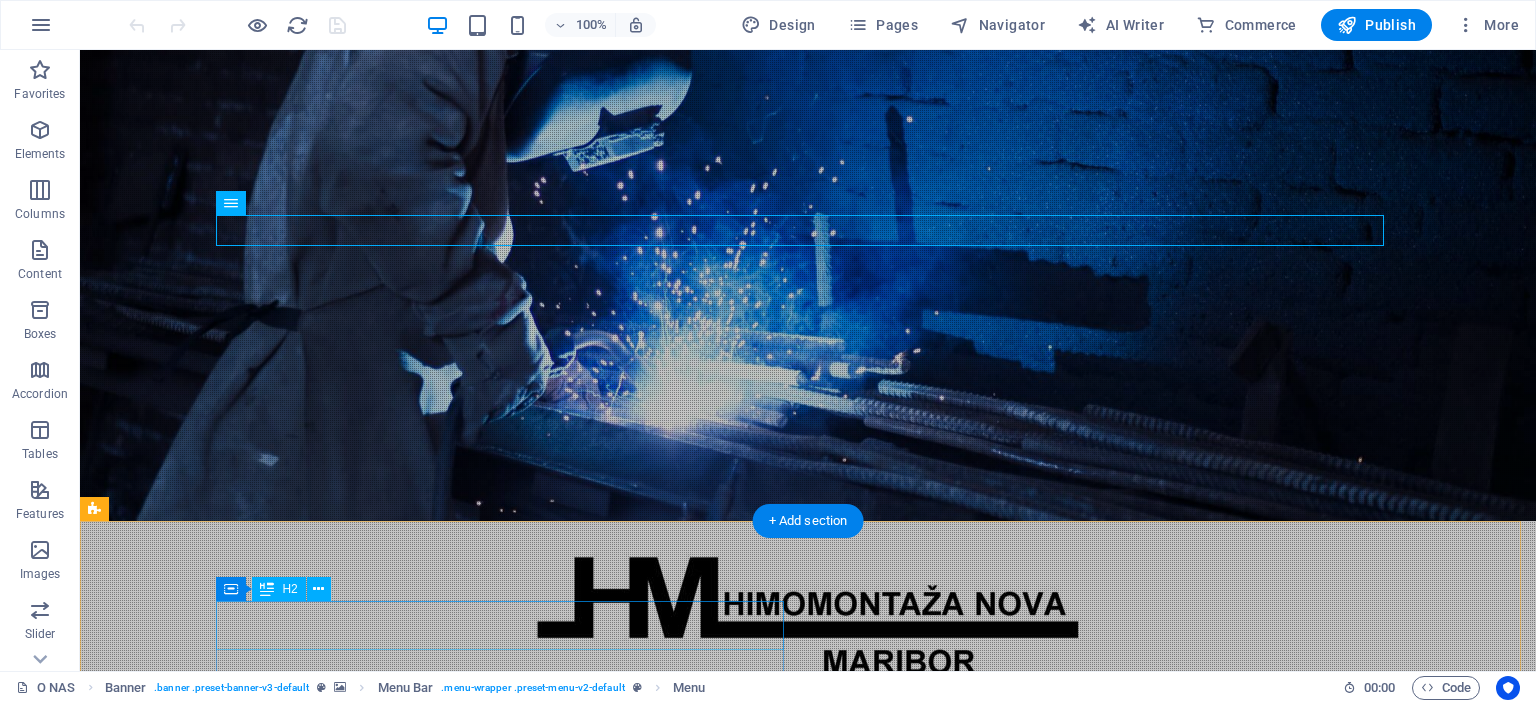 click on "Predstavitev" at bounding box center (680, 1096) 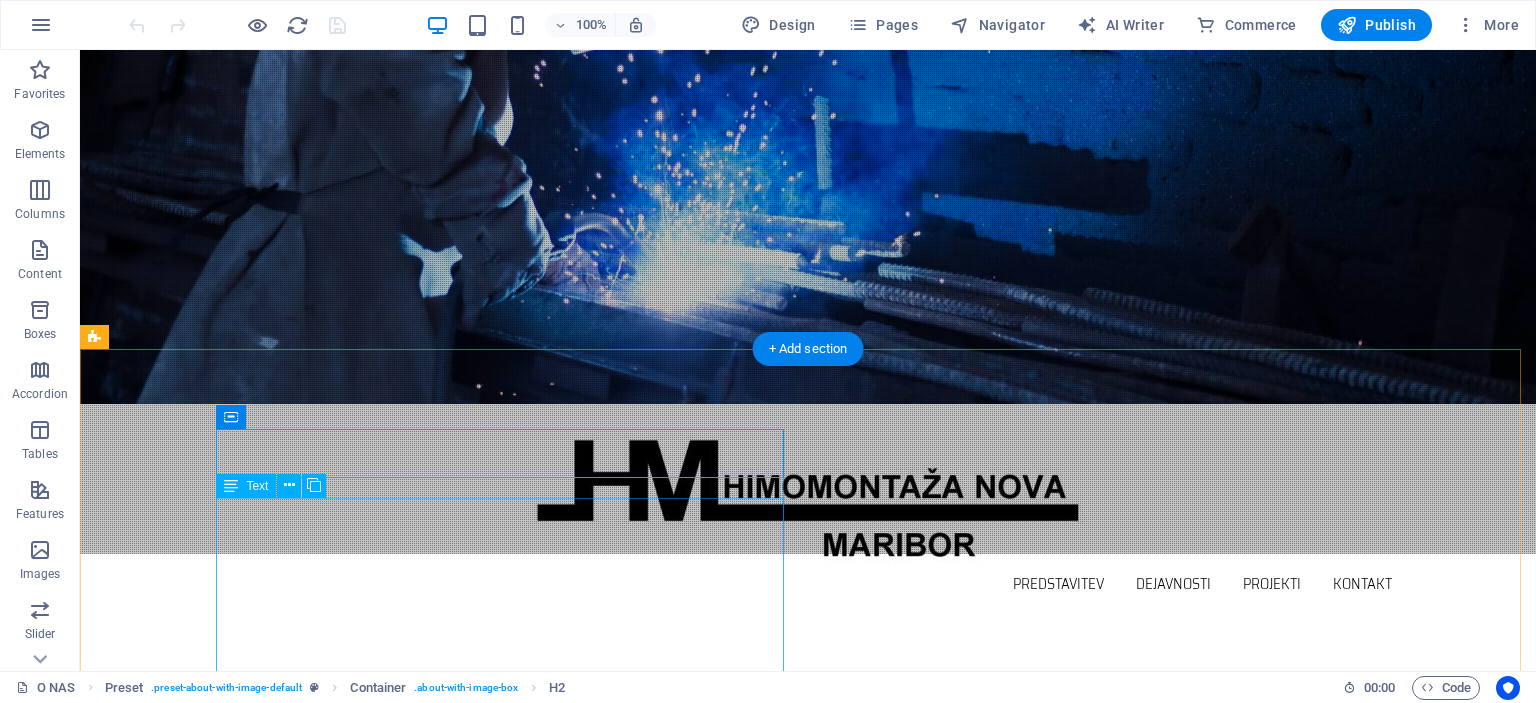 scroll, scrollTop: 200, scrollLeft: 0, axis: vertical 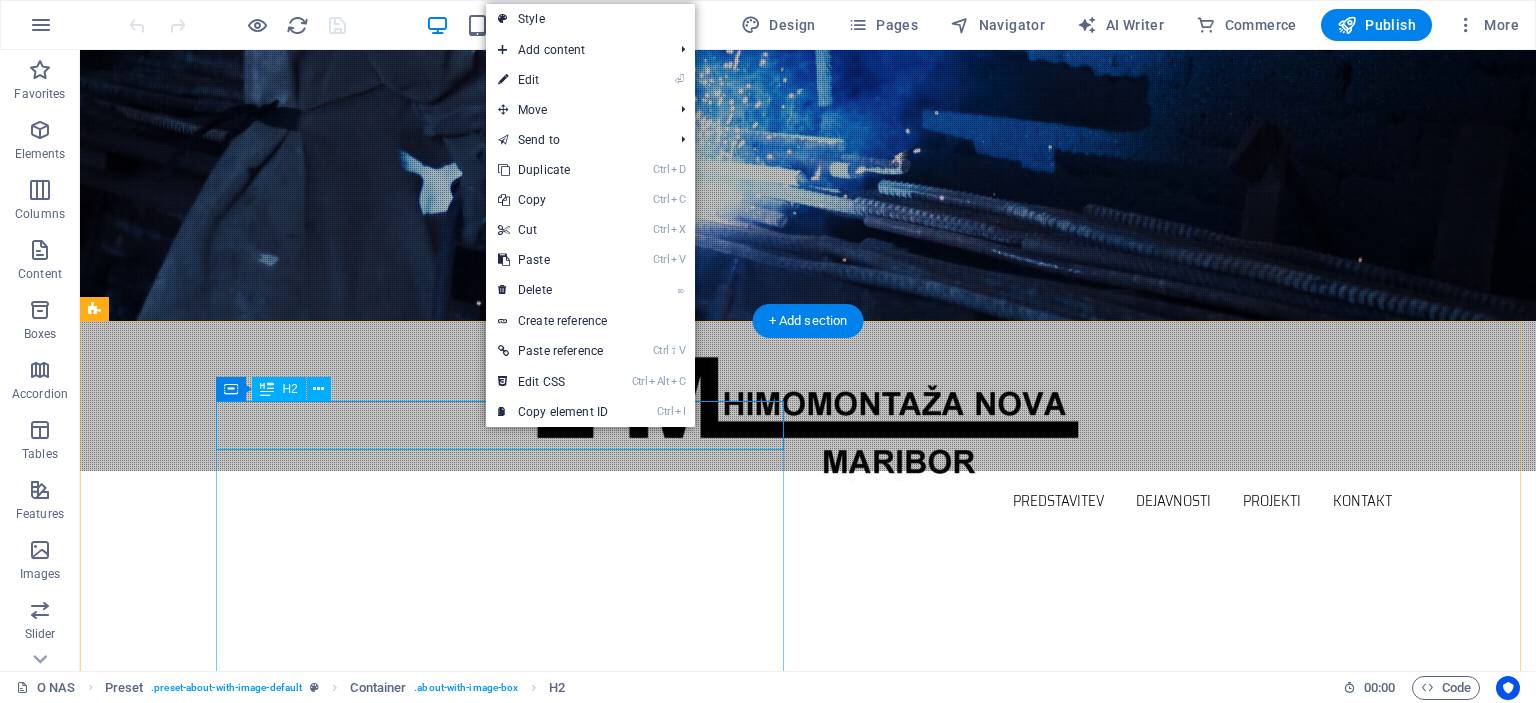 click on "Predstavitev" at bounding box center [680, 896] 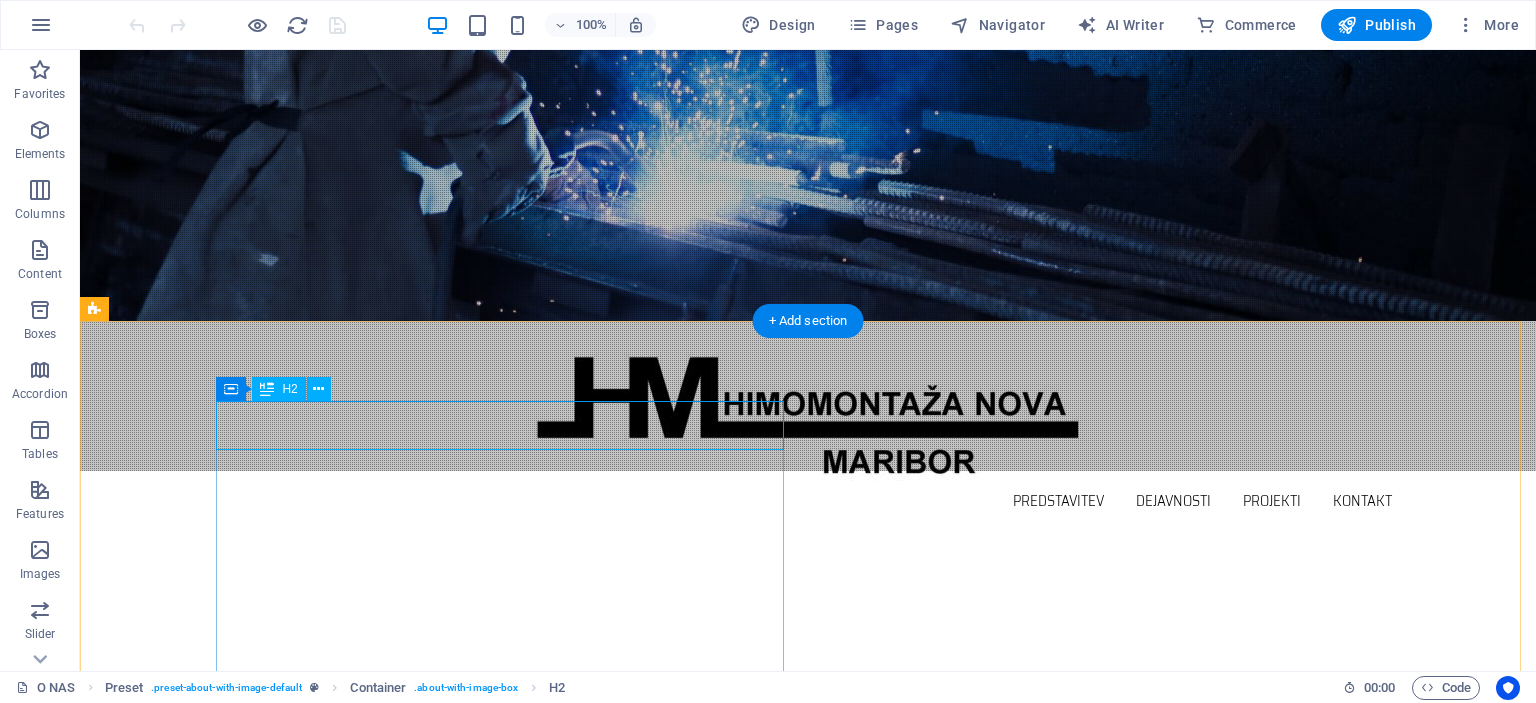 click on "Predstavitev" at bounding box center (680, 896) 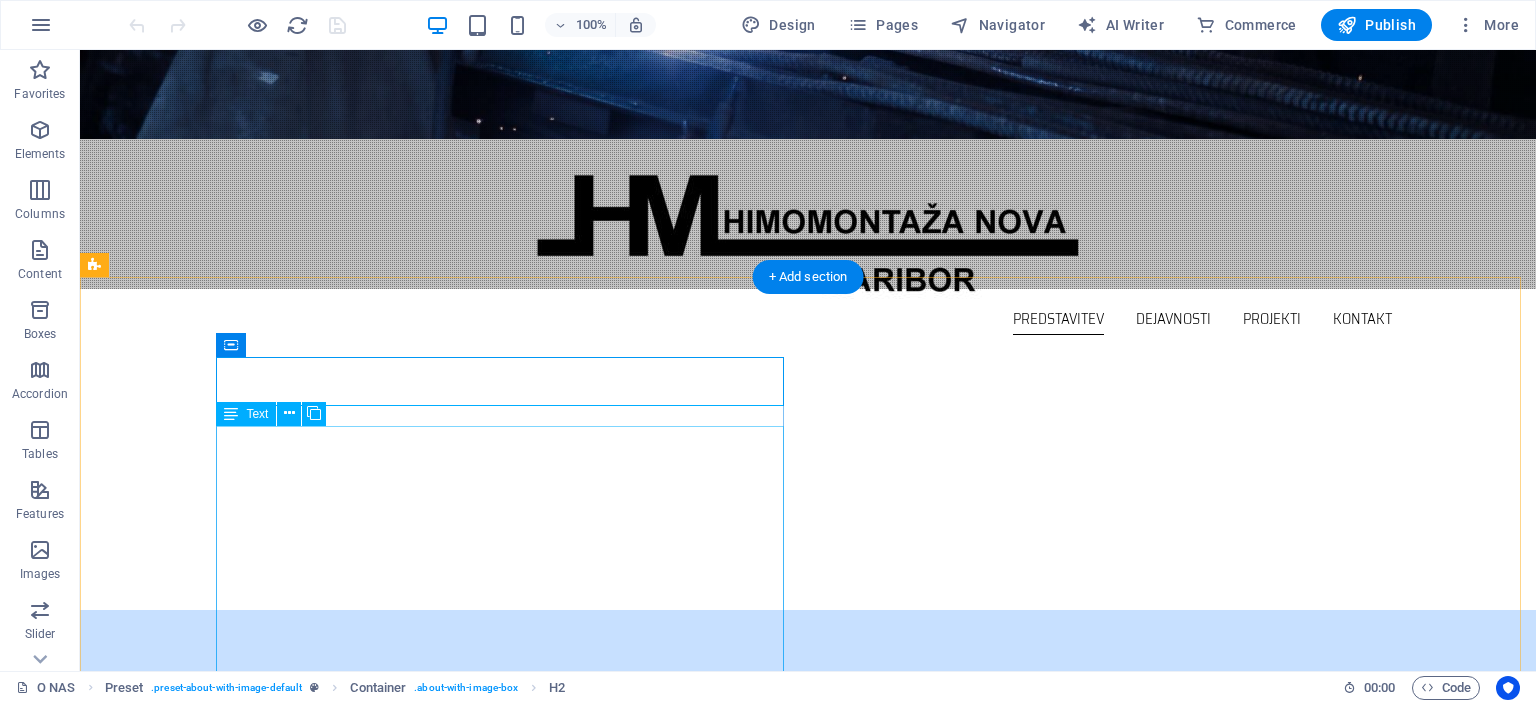 scroll, scrollTop: 500, scrollLeft: 0, axis: vertical 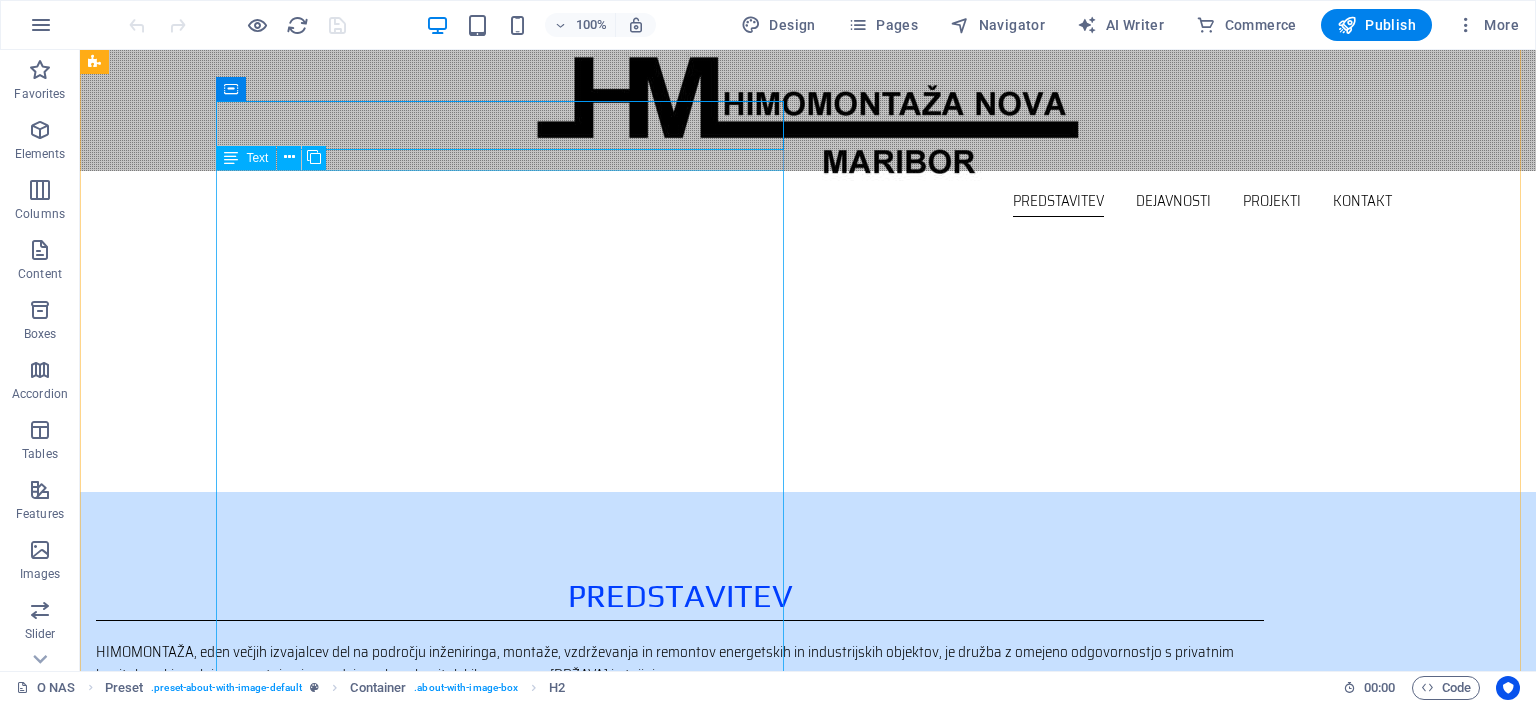 click on "HIMOMONTAŽA, eden večjih izvajalcev del na področju inženiringa, montaže, vzdrževanja in remontov energetskih in industrijskih objektov, je družba z omejeno odgovornostjo s privatnim kapitalom, ki posluje samostojno in neodvisno, brez kapitalskih povezav v [DRŽAVA] in tujini. Od svoje ustanovitve leta 1996 je Himomontaža vzpostavila številne poslovne stike z investitorji in naročniki, pridobila ustrezne reference ter se kadrovsko okrepila in primerno opremila. Himomontaža izvaja približno 30% inženiring poslov in objektov na ključ (od izdelave tehnične dokumentacije do spuščanja v pogon in primopredajne dokumentacije), ostalo predstavljajo storitve, predvsem montažna dela, vzdrževanje in remonti. Z hitrim odzivom našim naročnikom zagotavljamo tudi tehnološko zahtevne rešitve in izvedbo po sodobnih postopkih ter standardih v zahtevanih rokih in skladu z najvišjimi kvalitetnimi standardi." at bounding box center [680, 832] 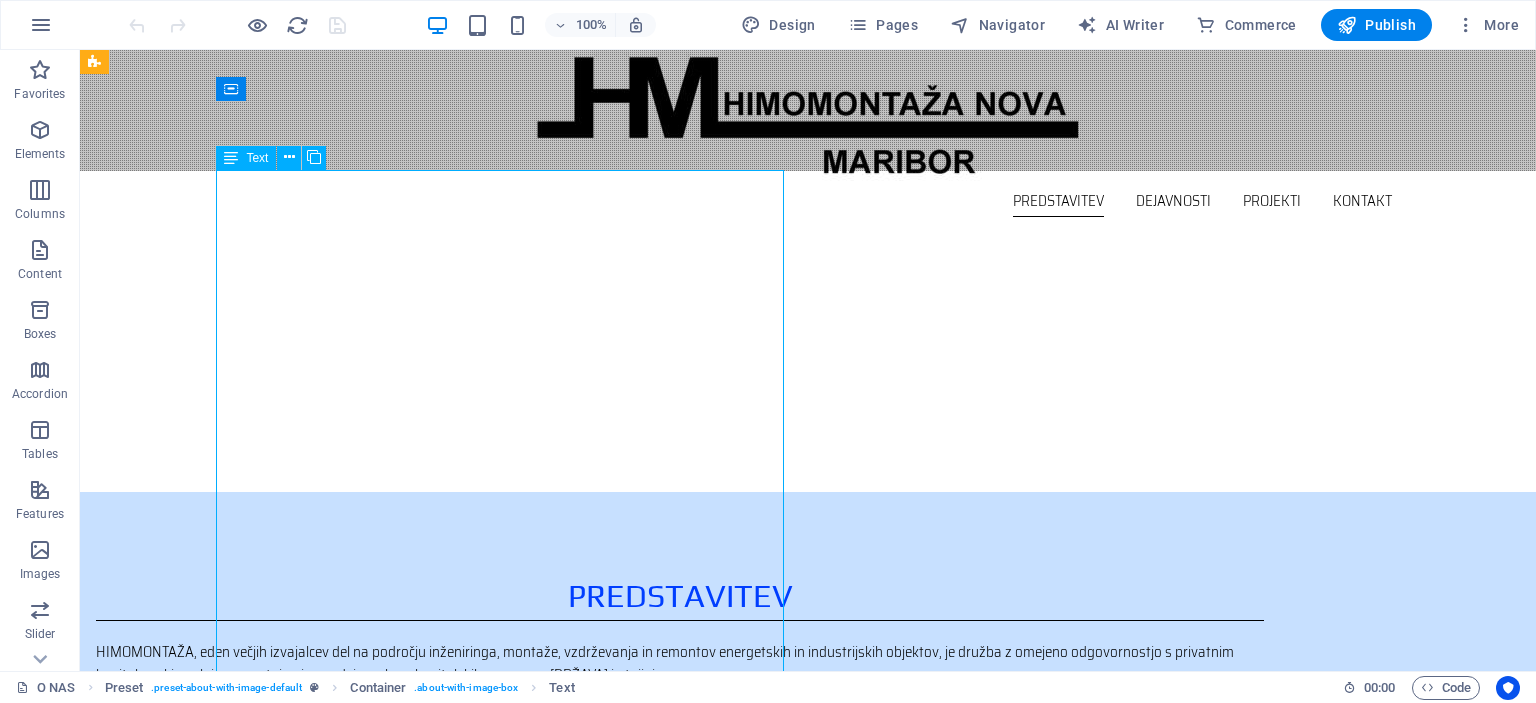 click on "HIMOMONTAŽA, eden večjih izvajalcev del na področju inženiringa, montaže, vzdrževanja in remontov energetskih in industrijskih objektov, je družba z omejeno odgovornostjo s privatnim kapitalom, ki posluje samostojno in neodvisno, brez kapitalskih povezav v [DRŽAVA] in tujini. Od svoje ustanovitve leta 1996 je Himomontaža vzpostavila številne poslovne stike z investitorji in naročniki, pridobila ustrezne reference ter se kadrovsko okrepila in primerno opremila. Himomontaža izvaja približno 30% inženiring poslov in objektov na ključ (od izdelave tehnične dokumentacije do spuščanja v pogon in primopredajne dokumentacije), ostalo predstavljajo storitve, predvsem montažna dela, vzdrževanje in remonti. Z hitrim odzivom našim naročnikom zagotavljamo tudi tehnološko zahtevne rešitve in izvedbo po sodobnih postopkih ter standardih v zahtevanih rokih in skladu z najvišjimi kvalitetnimi standardi." at bounding box center [680, 832] 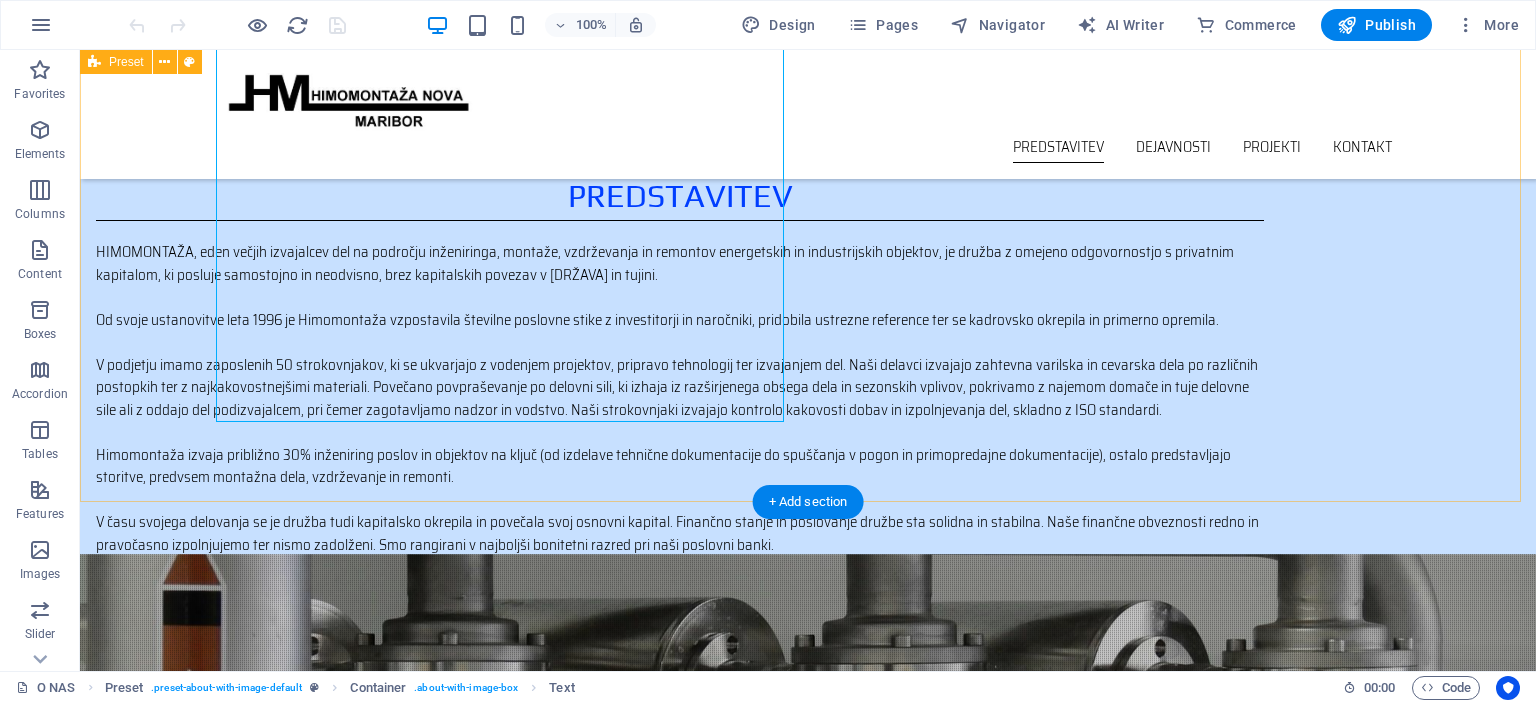 scroll, scrollTop: 500, scrollLeft: 0, axis: vertical 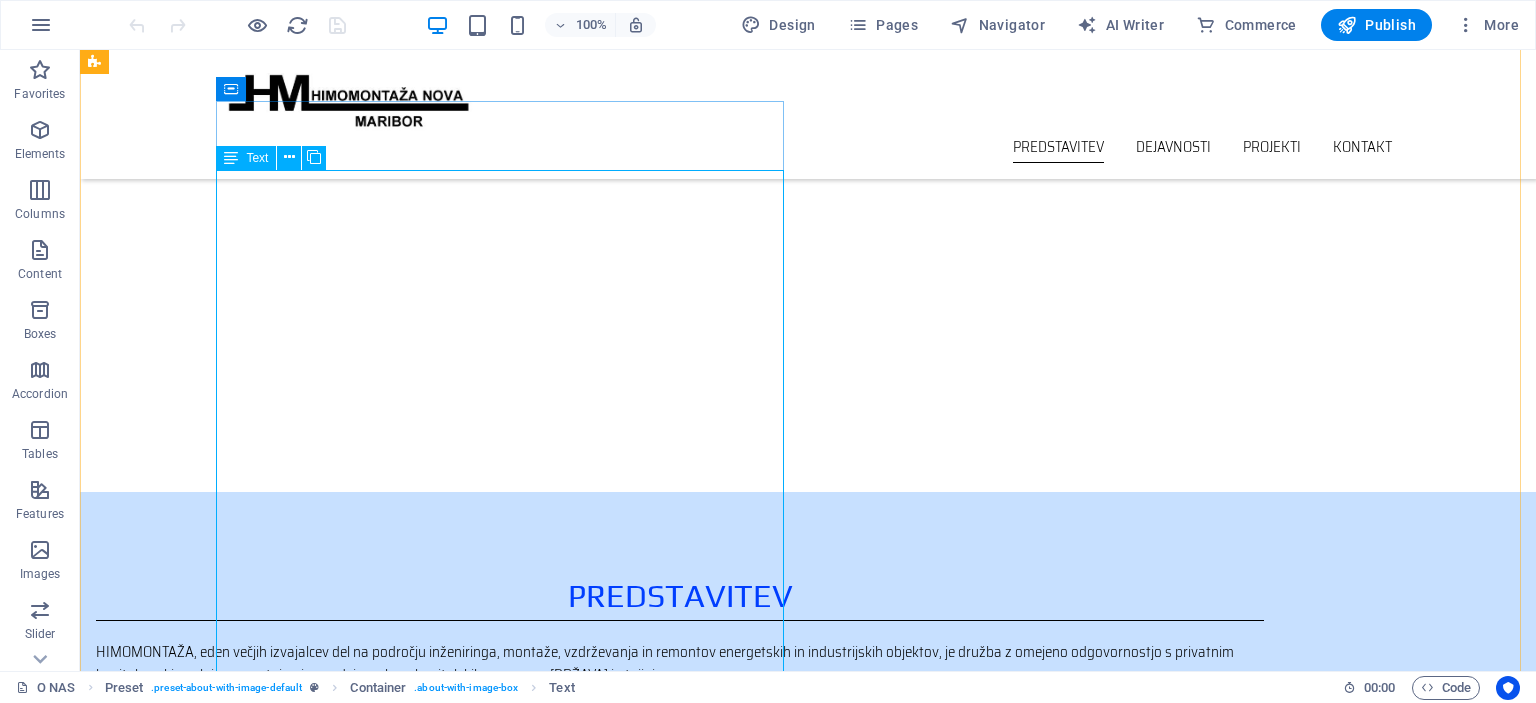 click on "HIMOMONTAŽA, eden večjih izvajalcev del na področju inženiringa, montaže, vzdrževanja in remontov energetskih in industrijskih objektov, je družba z omejeno odgovornostjo s privatnim kapitalom, ki posluje samostojno in neodvisno, brez kapitalskih povezav v [DRŽAVA] in tujini. Od svoje ustanovitve leta 1996 je Himomontaža vzpostavila številne poslovne stike z investitorji in naročniki, pridobila ustrezne reference ter se kadrovsko okrepila in primerno opremila. Himomontaža izvaja približno 30% inženiring poslov in objektov na ključ (od izdelave tehnične dokumentacije do spuščanja v pogon in primopredajne dokumentacije), ostalo predstavljajo storitve, predvsem montažna dela, vzdrževanje in remonti. Z hitrim odzivom našim naročnikom zagotavljamo tudi tehnološko zahtevne rešitve in izvedbo po sodobnih postopkih ter standardih v zahtevanih rokih in skladu z najvišjimi kvalitetnimi standardi." at bounding box center (680, 832) 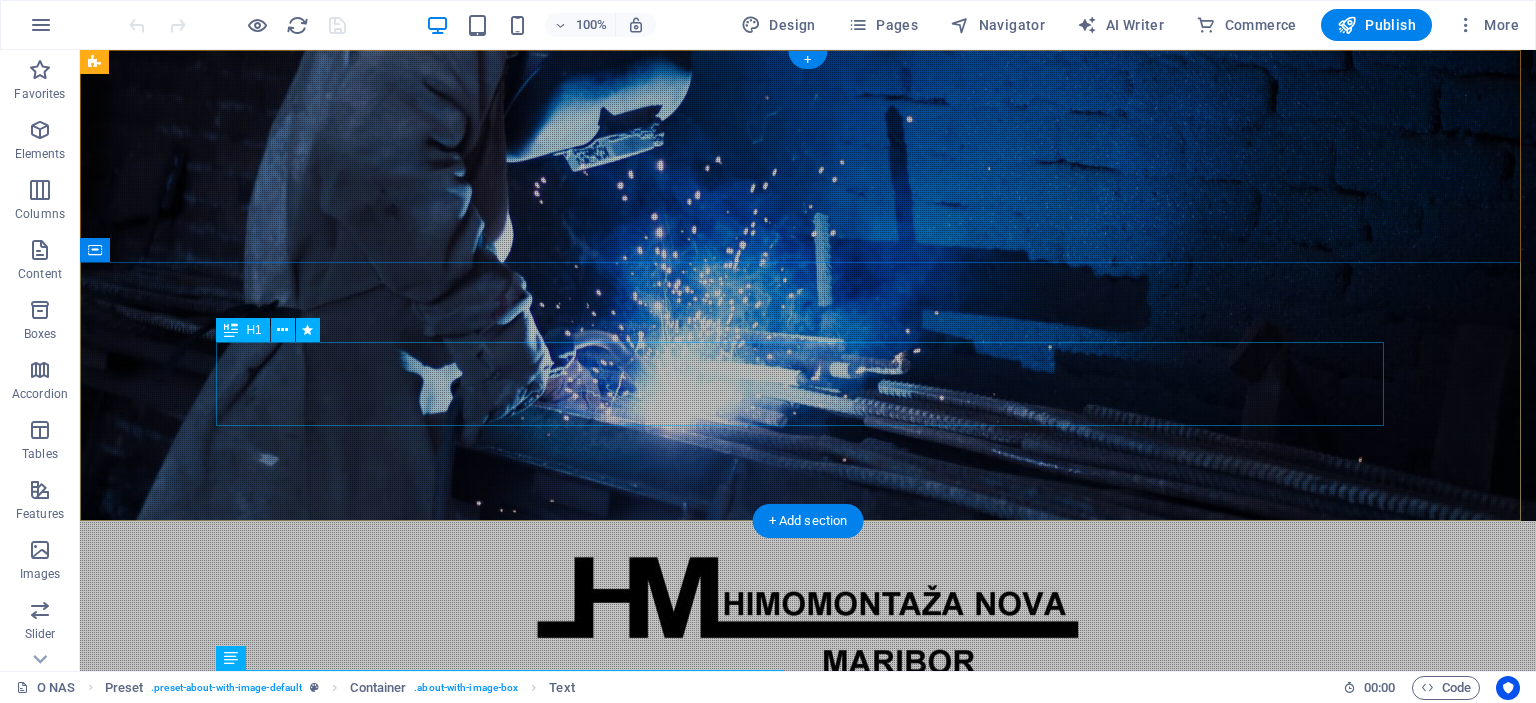 scroll, scrollTop: 300, scrollLeft: 0, axis: vertical 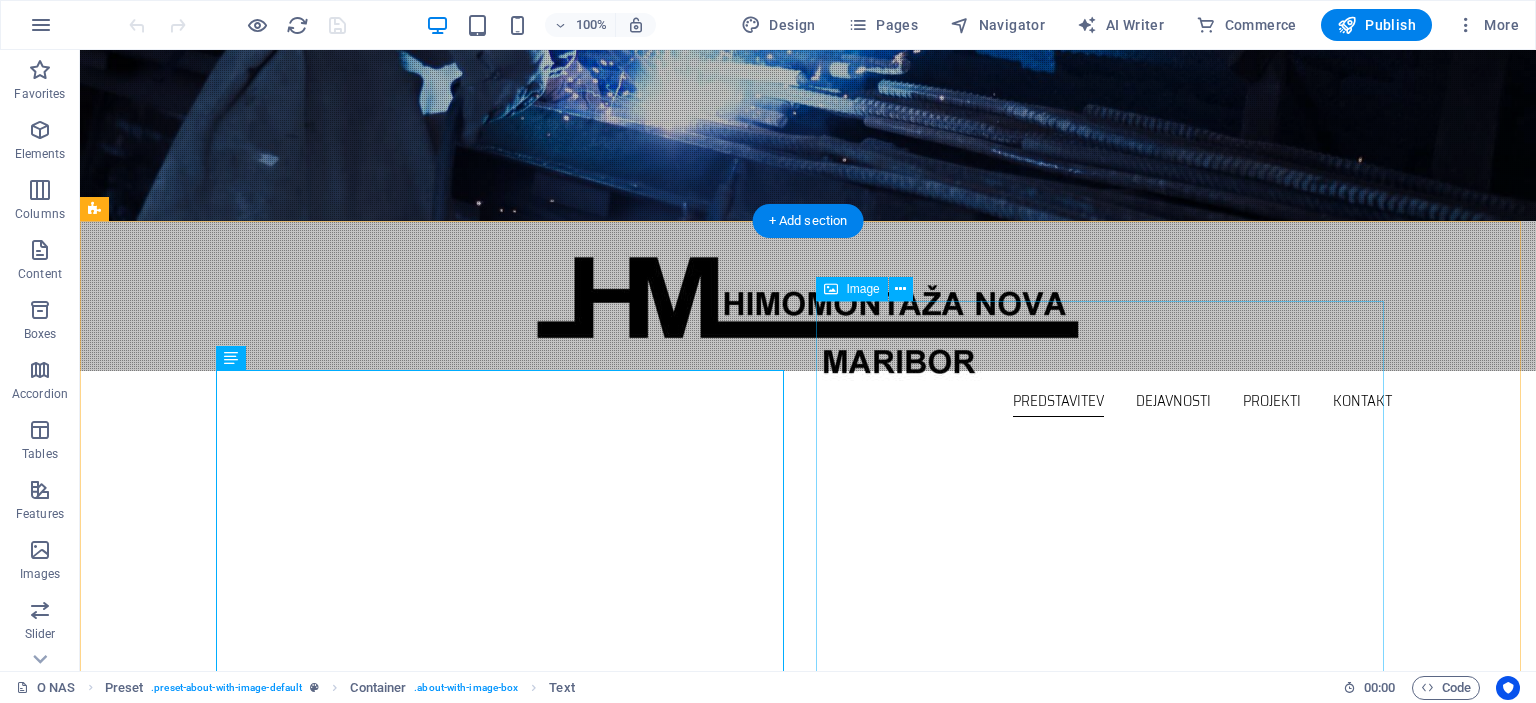 click at bounding box center (276, 1290) 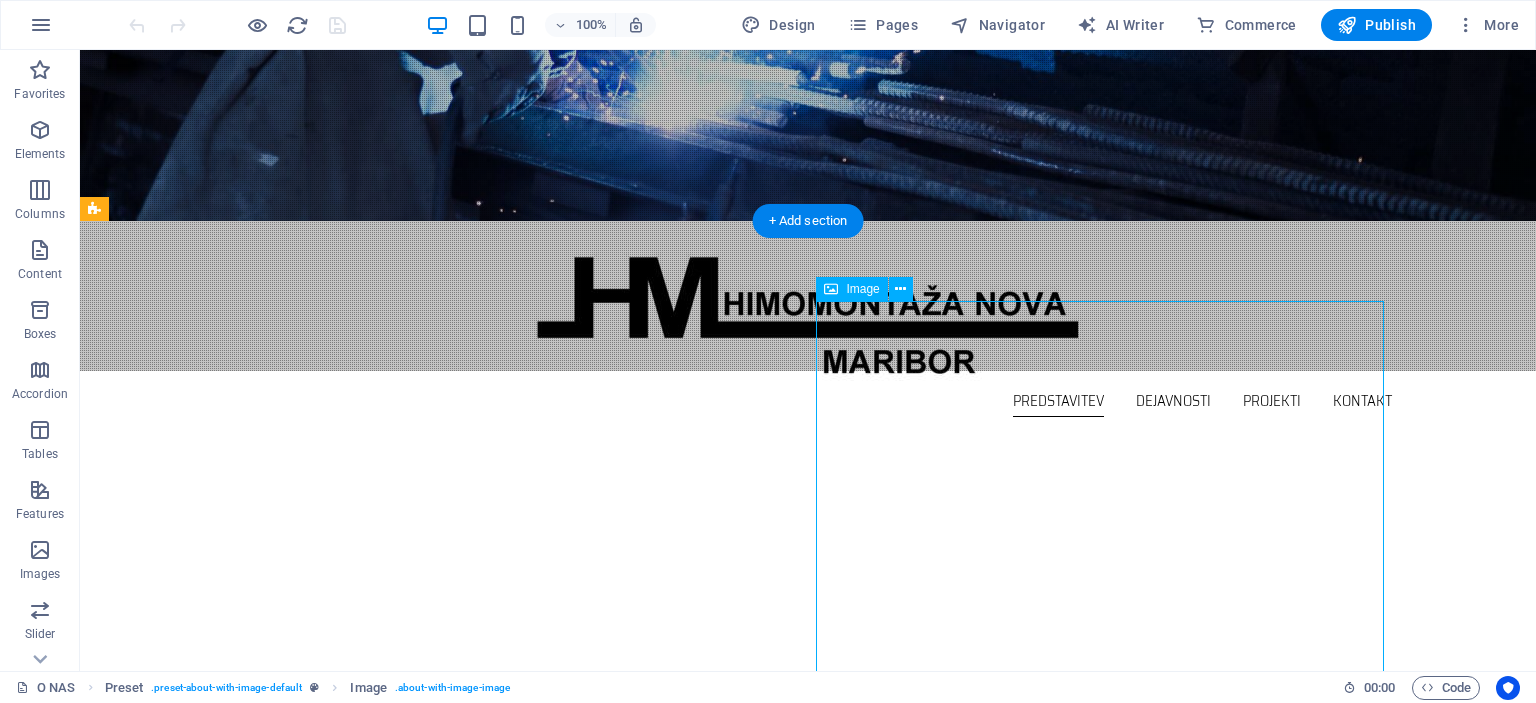 click at bounding box center (276, 1290) 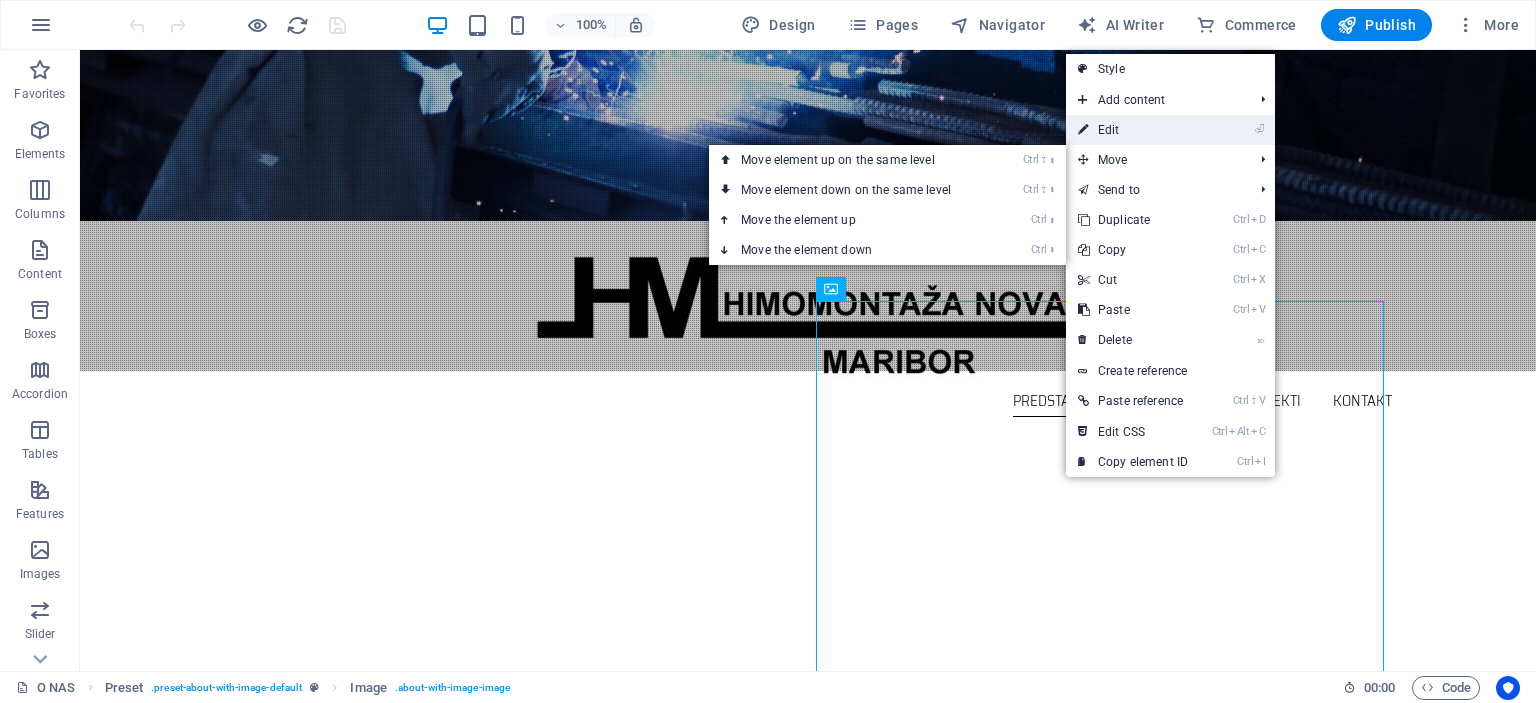 click on "⏎  Edit" at bounding box center [1133, 130] 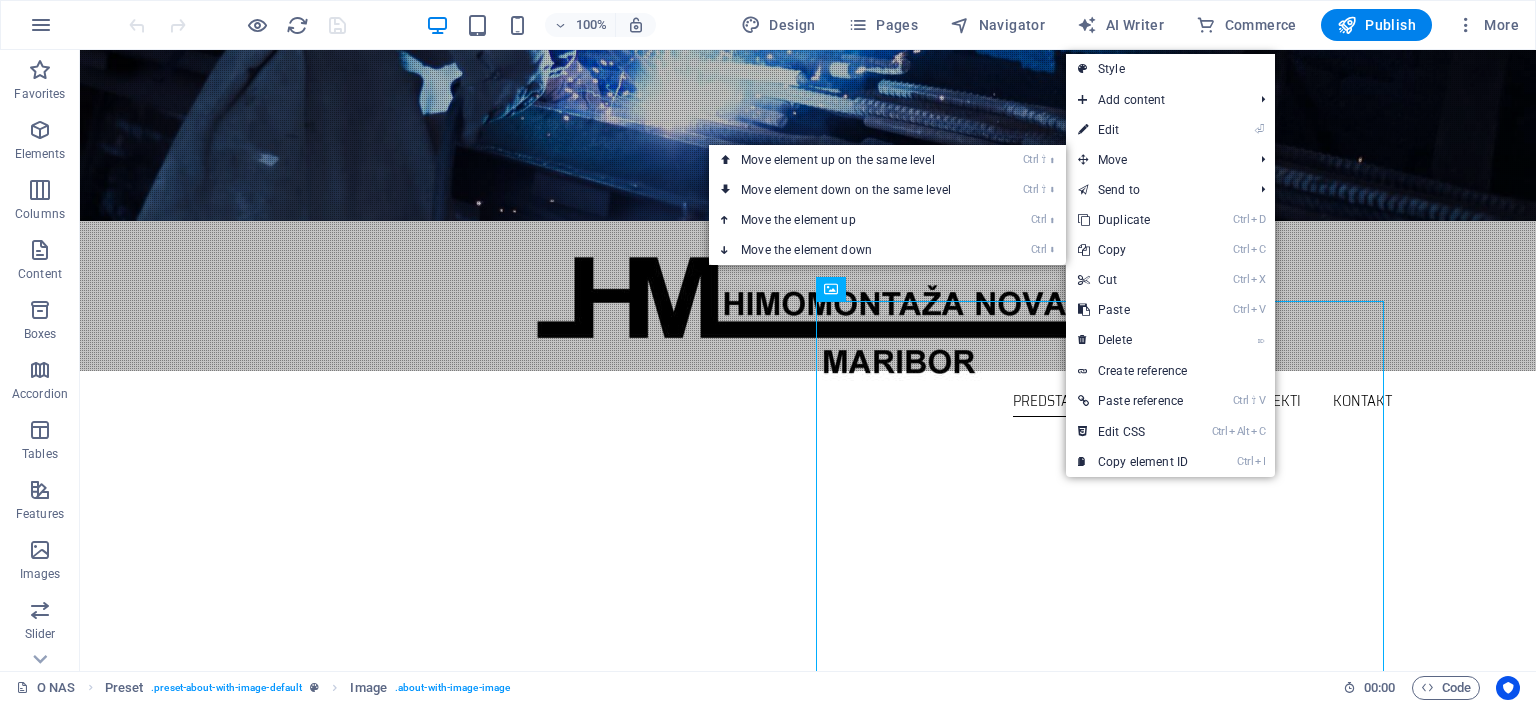 select on "px" 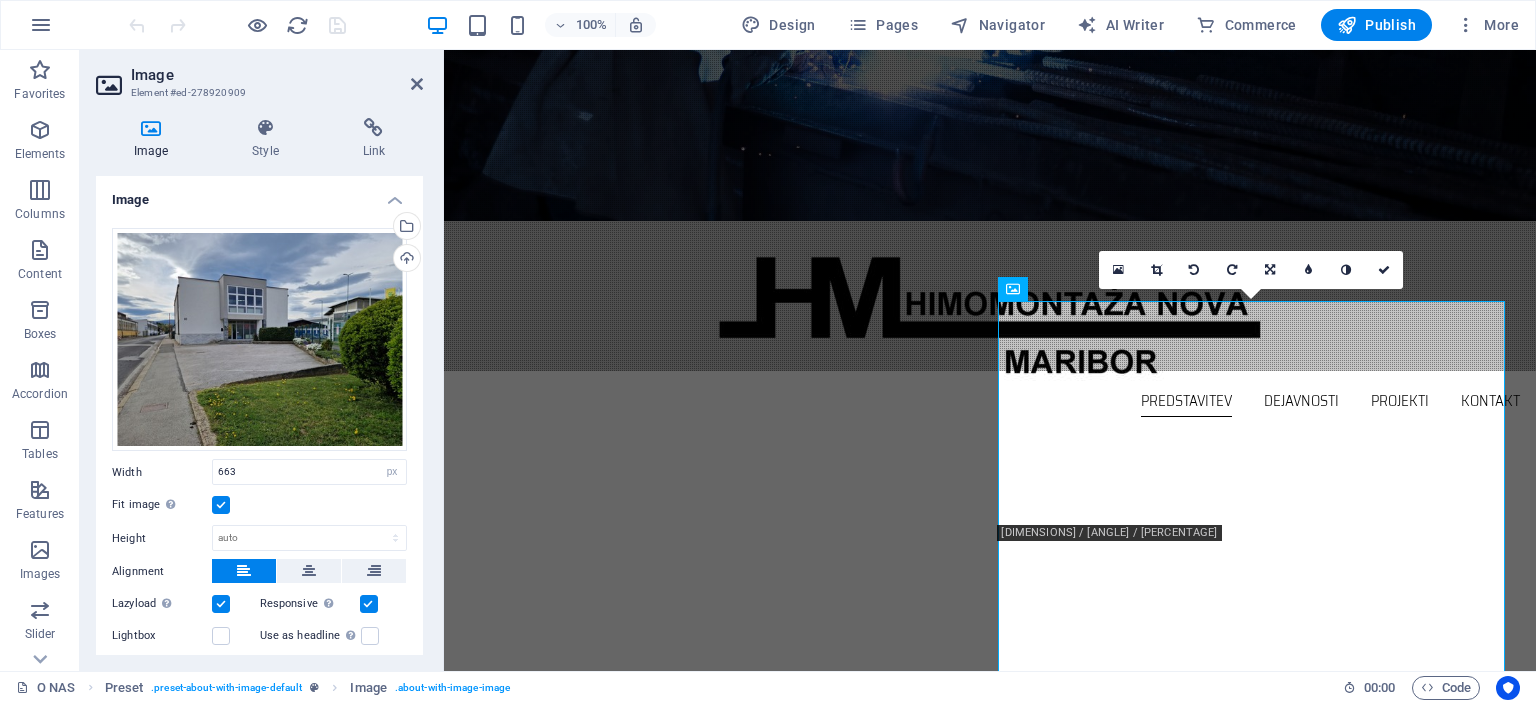 click on "16:10 16:9 4:3 1:1 1:2 0" at bounding box center (1251, 270) 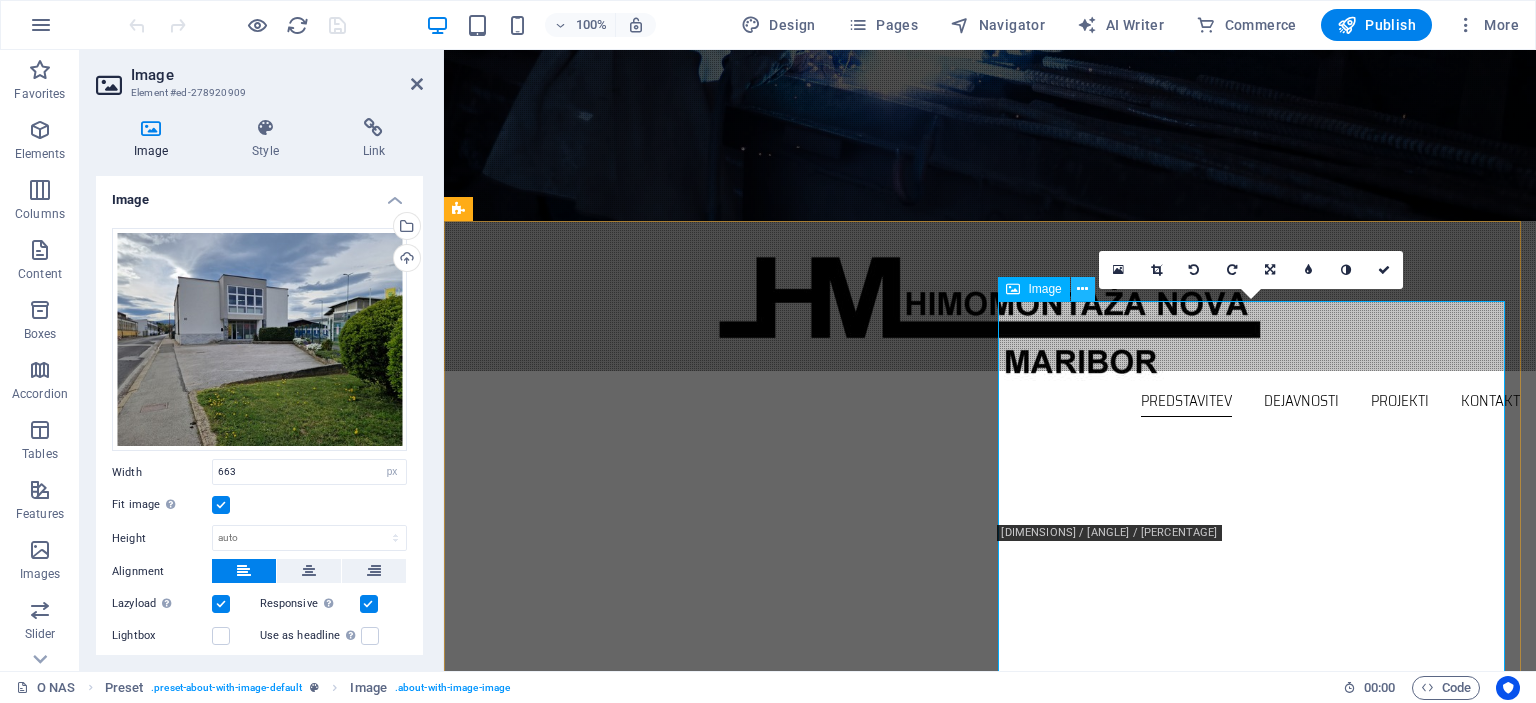 click at bounding box center (1082, 289) 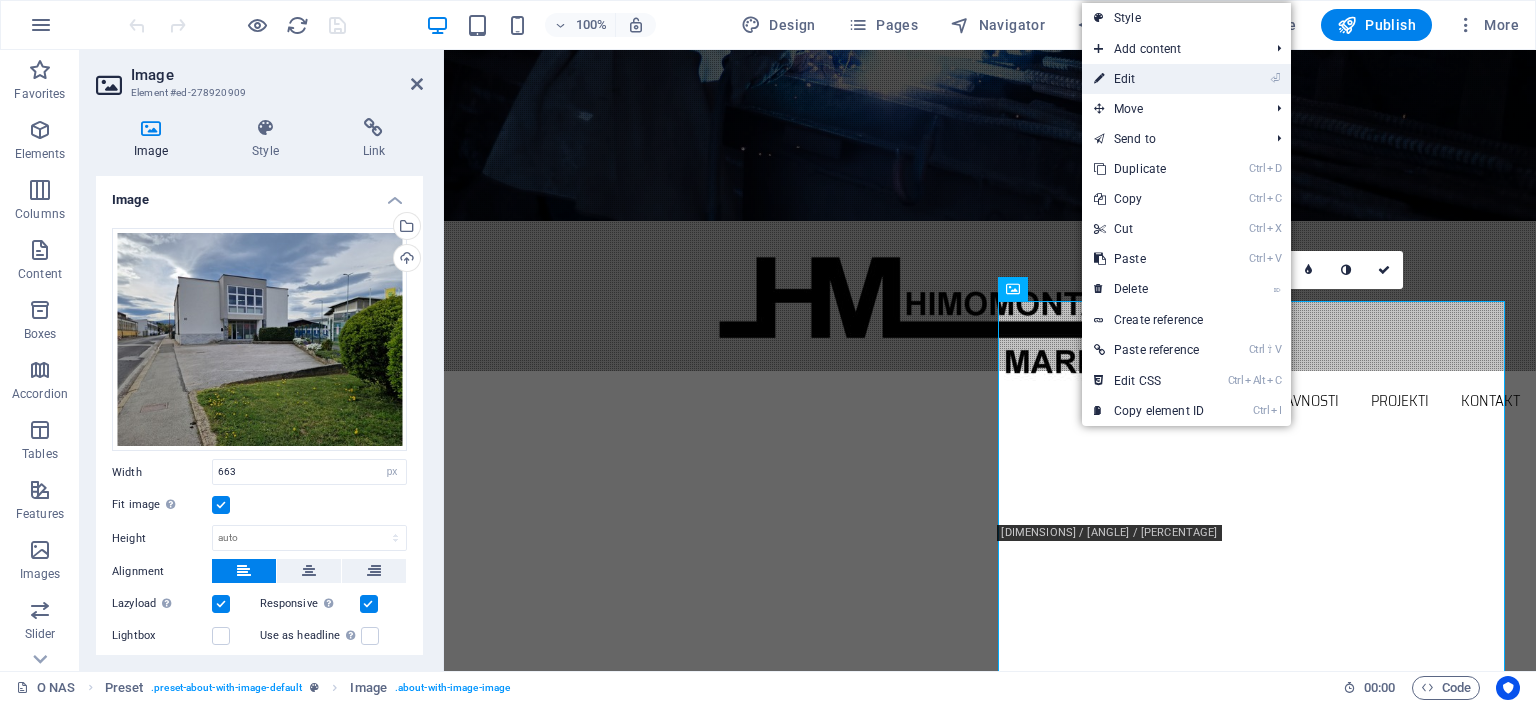 click on "⏎  Edit" at bounding box center (1149, 79) 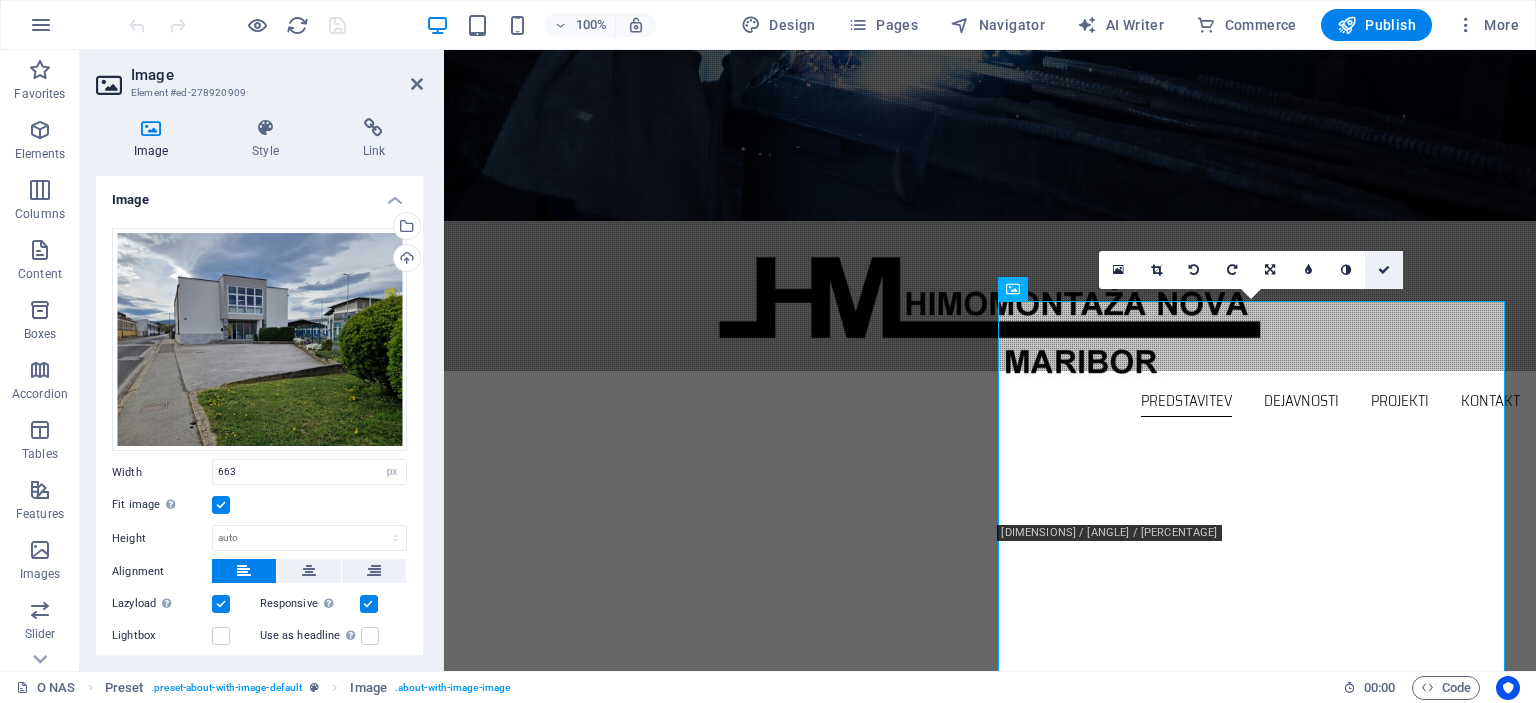 click at bounding box center (1384, 270) 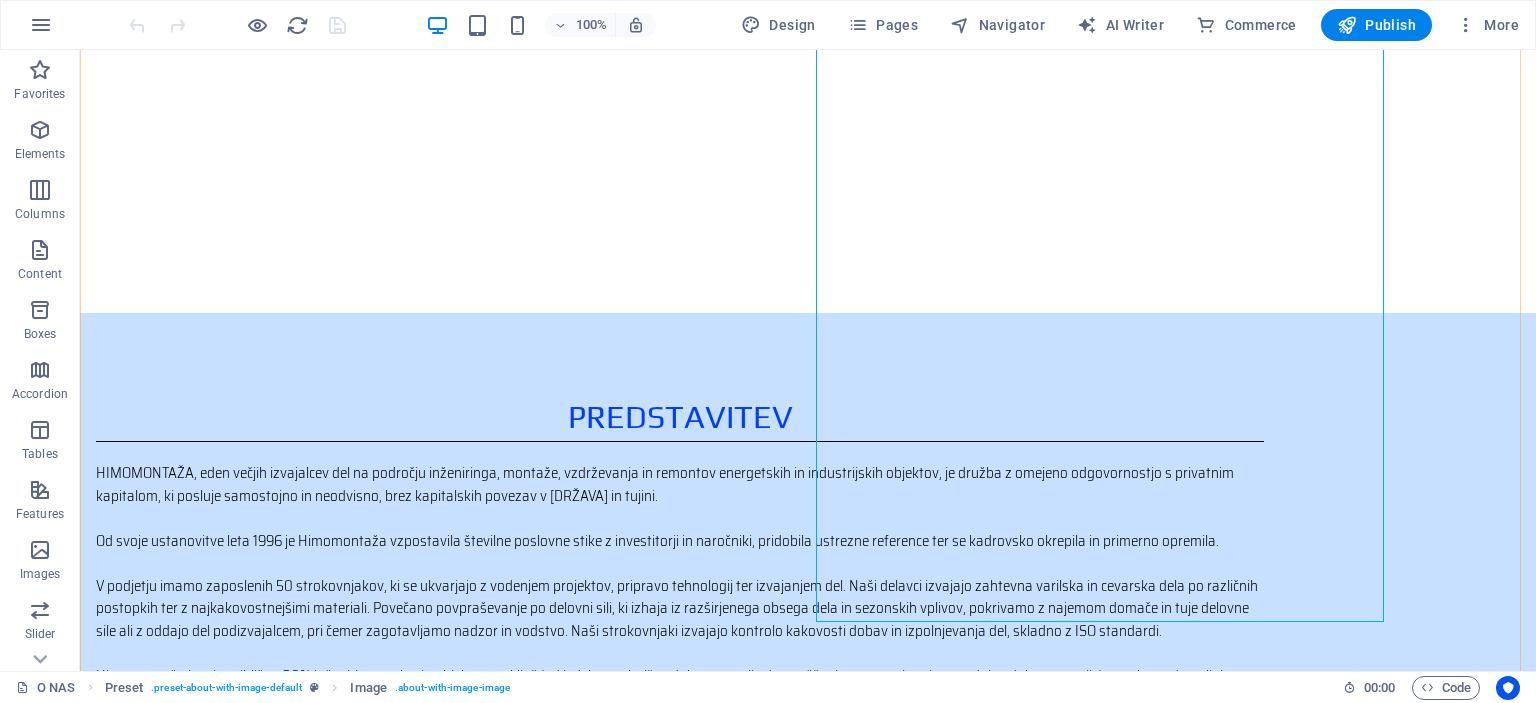 scroll, scrollTop: 700, scrollLeft: 0, axis: vertical 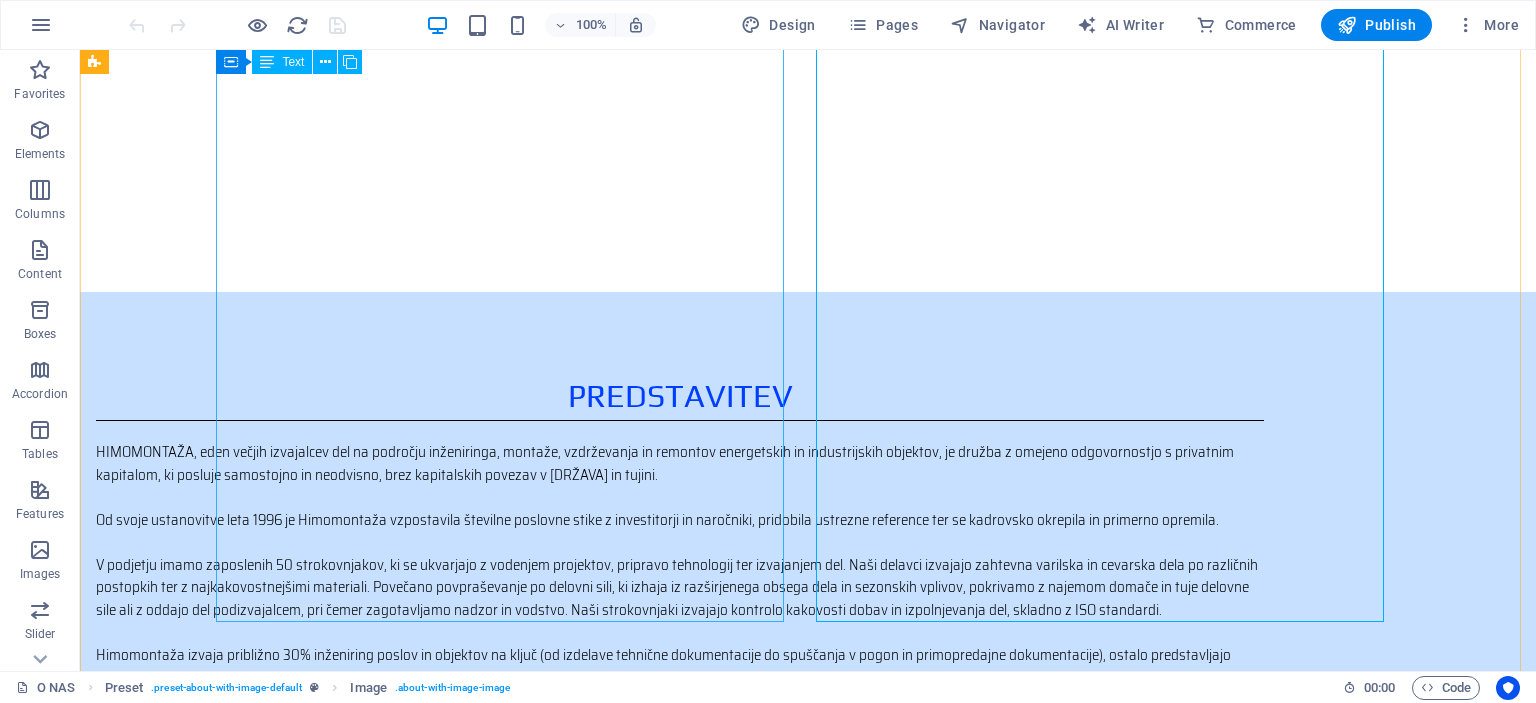 click on "HIMOMONTAŽA, eden večjih izvajalcev del na področju inženiringa, montaže, vzdrževanja in remontov energetskih in industrijskih objektov, je družba z omejeno odgovornostjo s privatnim kapitalom, ki posluje samostojno in neodvisno, brez kapitalskih povezav v [DRŽAVA] in tujini. Od svoje ustanovitve leta 1996 je Himomontaža vzpostavila številne poslovne stike z investitorji in naročniki, pridobila ustrezne reference ter se kadrovsko okrepila in primerno opremila. Himomontaža izvaja približno 30% inženiring poslov in objektov na ključ (od izdelave tehnične dokumentacije do spuščanja v pogon in primopredajne dokumentacije), ostalo predstavljajo storitve, predvsem montažna dela, vzdrževanje in remonti. Z hitrim odzivom našim naročnikom zagotavljamo tudi tehnološko zahtevne rešitve in izvedbo po sodobnih postopkih ter standardih v zahtevanih rokih in skladu z najvišjimi kvalitetnimi standardi." at bounding box center [680, 632] 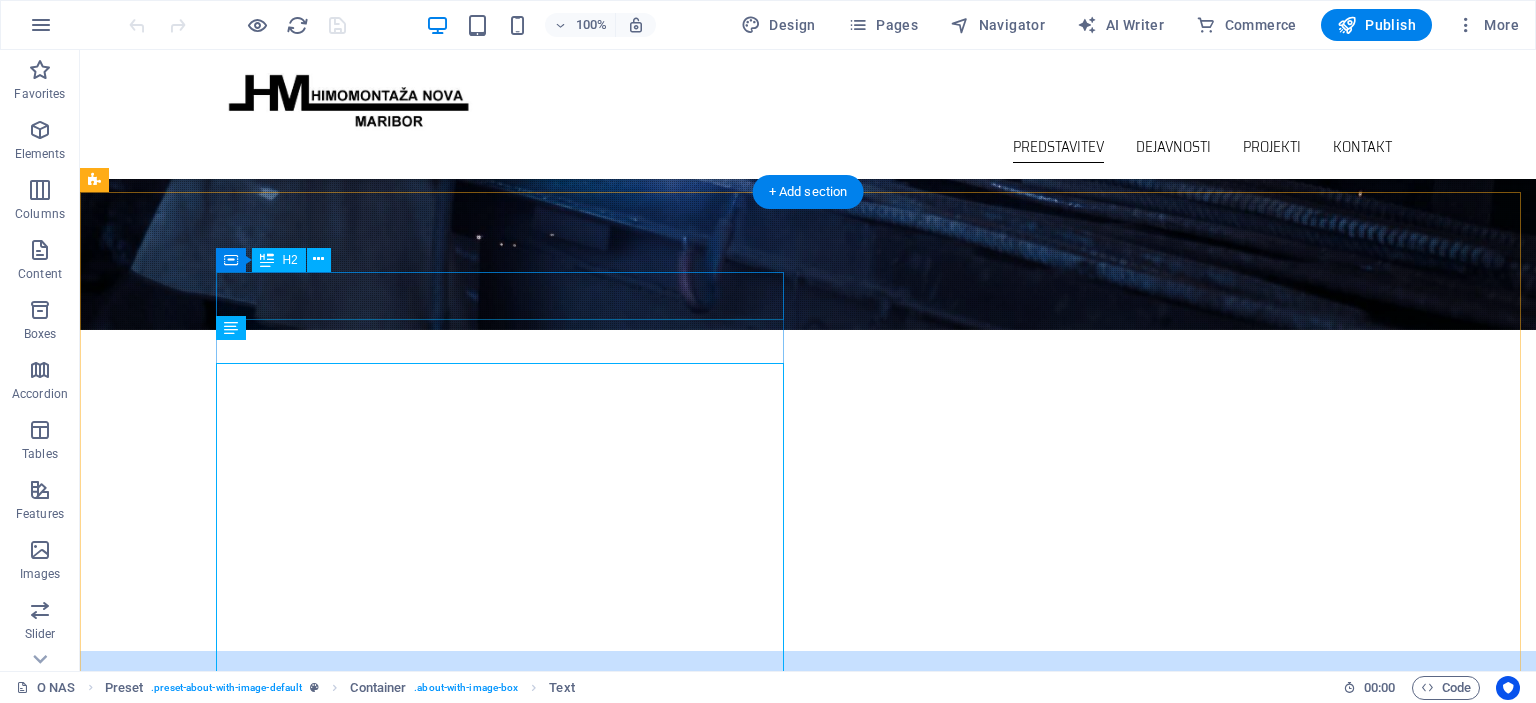 scroll, scrollTop: 300, scrollLeft: 0, axis: vertical 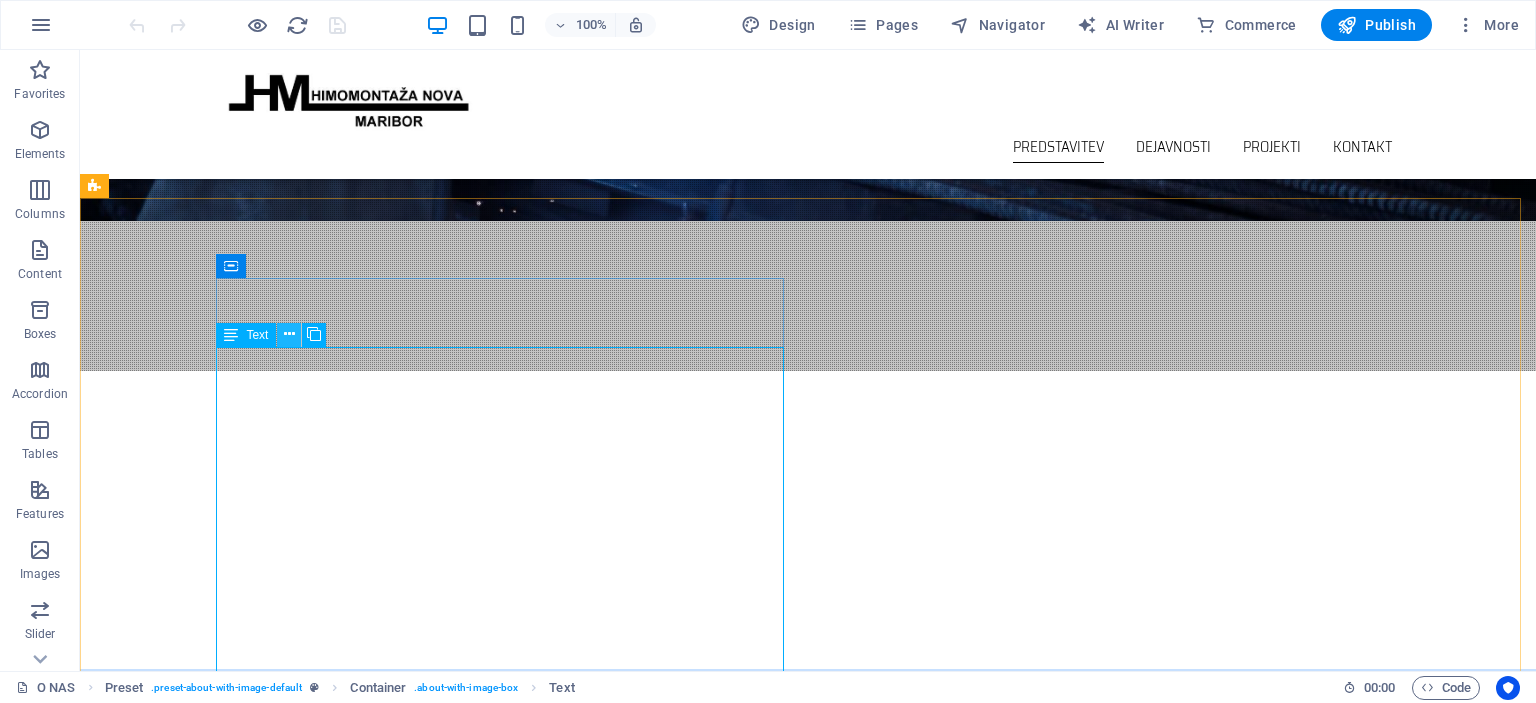 click at bounding box center (289, 334) 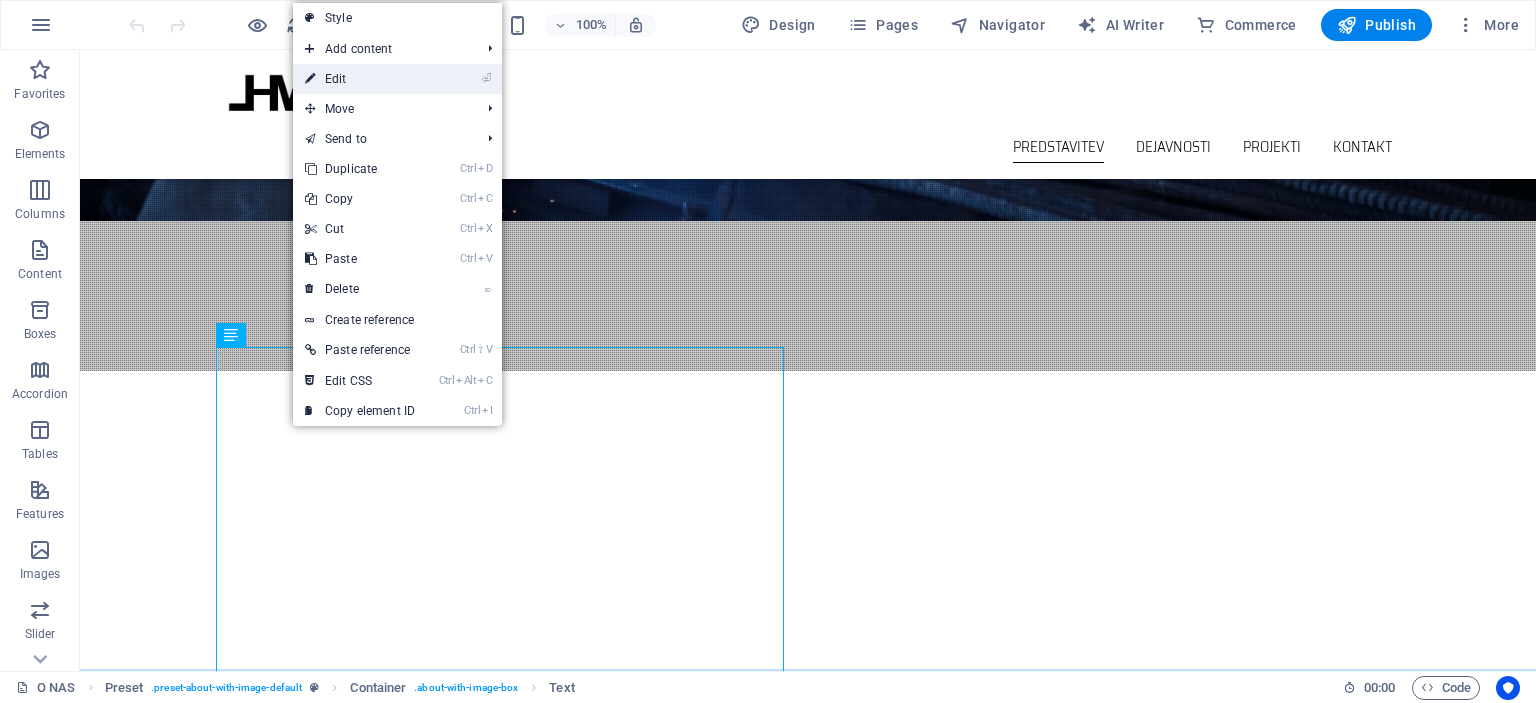 click on "⏎  Edit" at bounding box center (360, 79) 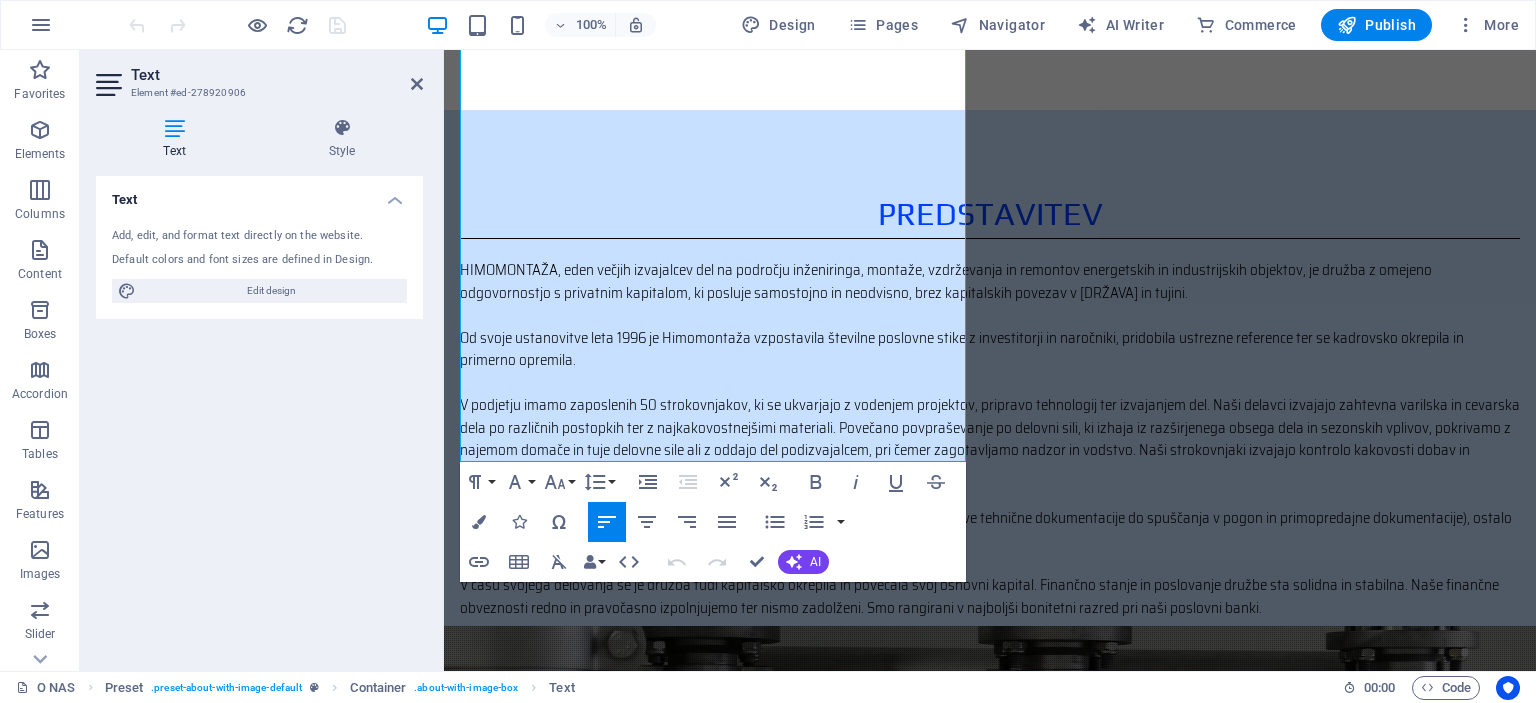 scroll, scrollTop: 883, scrollLeft: 0, axis: vertical 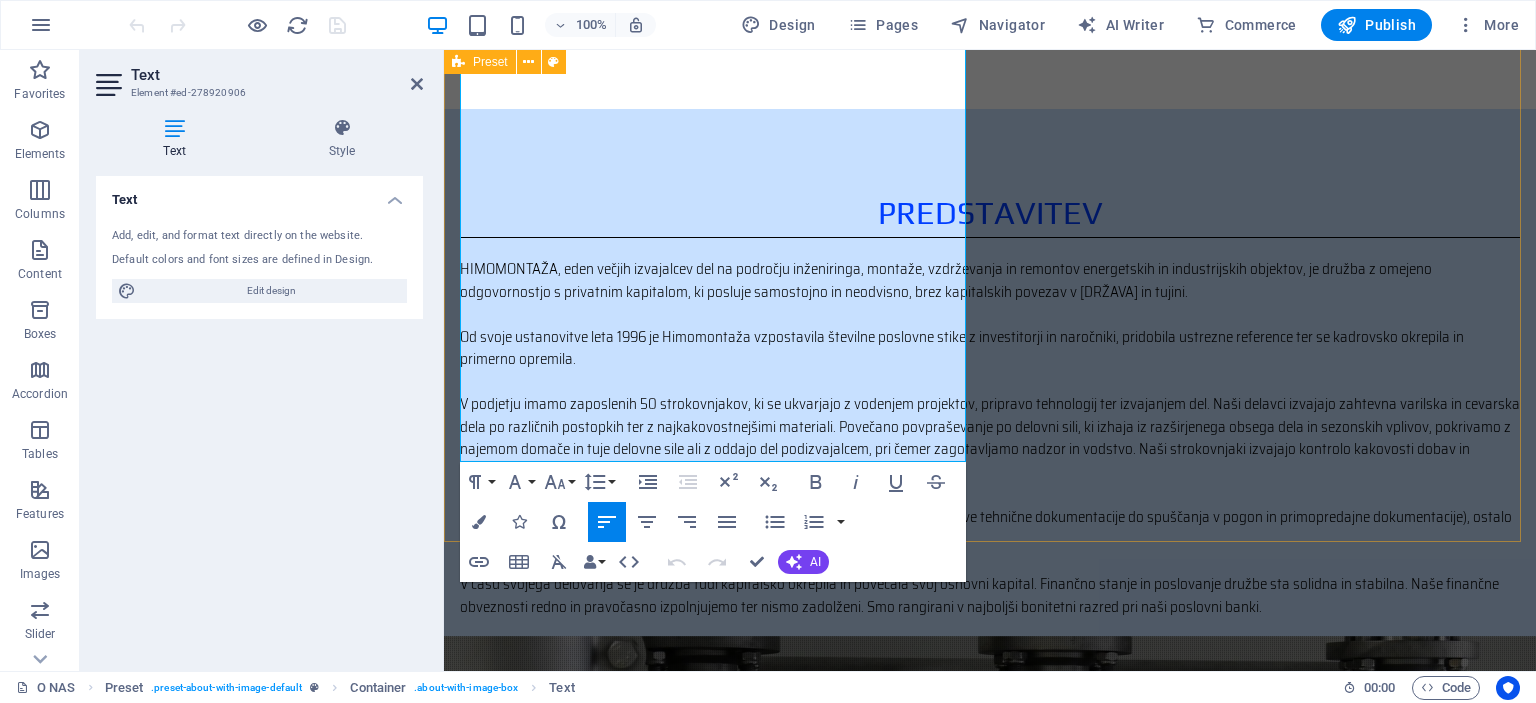click on "Predstavitev HIMOMONTAŽA, eden večjih izvajalcev del na področju inženiringa, montaže, vzdrževanja in remontov energetskih in industrijskih objektov, je družba z omejeno odgovornostjo s privatnim kapitalom, ki posluje samostojno in neodvisno, brez kapitalskih povezav v [DRŽAVA] in tujini. Od svoje ustanovitve leta 1996 je Himomontaža vzpostavila številne poslovne stike z investitorji in naročniki, pridobila ustrezne reference ter se kadrovsko okrepila in primerno opremila. Himomontaža izvaja približno 30% inženiring poslov in objektov na ključ (od izdelave tehnične dokumentacije do spuščanja v pogon in primopredajne dokumentacije), ostalo predstavljajo storitve, predvsem montažna dela, vzdrževanje in remonti. Z hitrim odzivom našim naročnikom zagotavljamo tudi tehnološko zahtevne rešitve in izvedbo po sodobnih postopkih ter standardih v zahtevanih rokih in skladu z najvišjimi kvalitetnimi standardi." at bounding box center [990, 495] 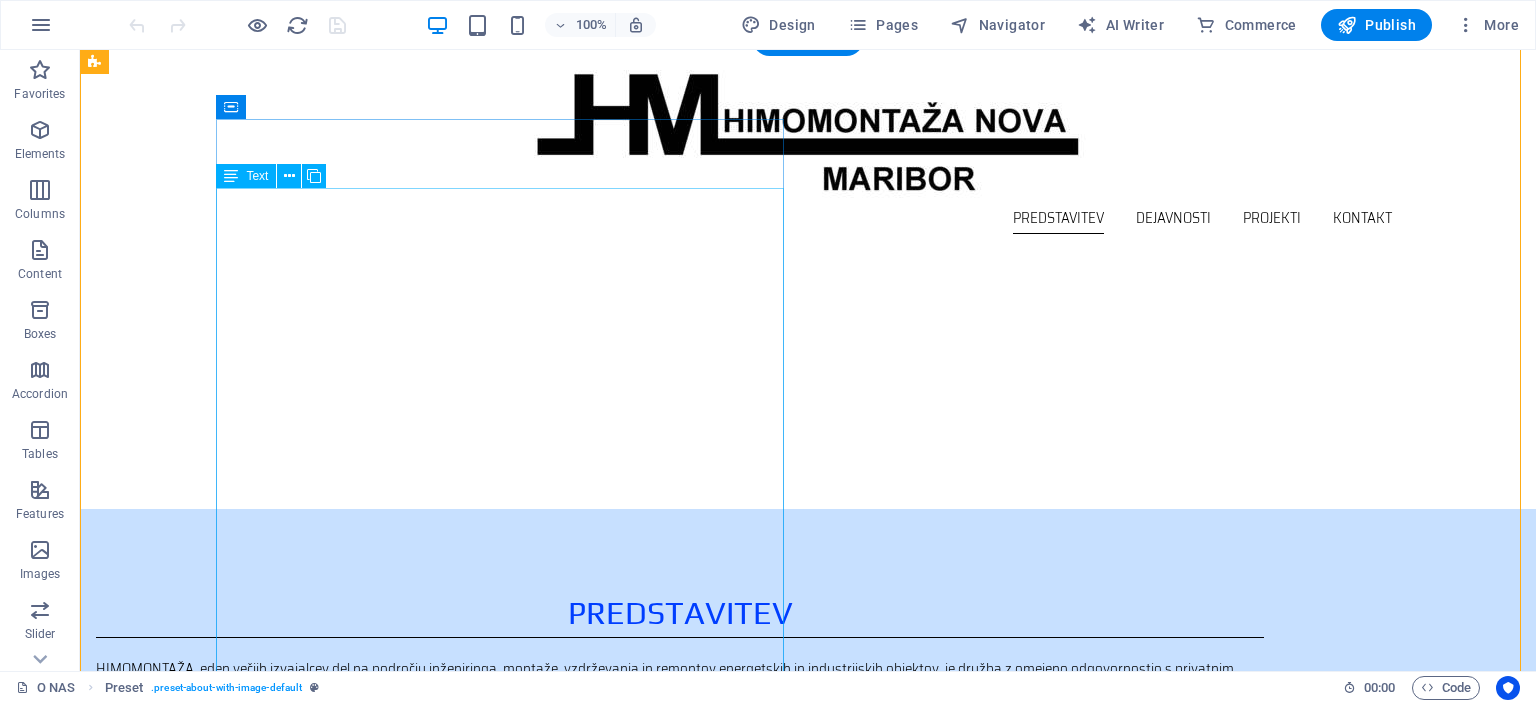 scroll, scrollTop: 184, scrollLeft: 0, axis: vertical 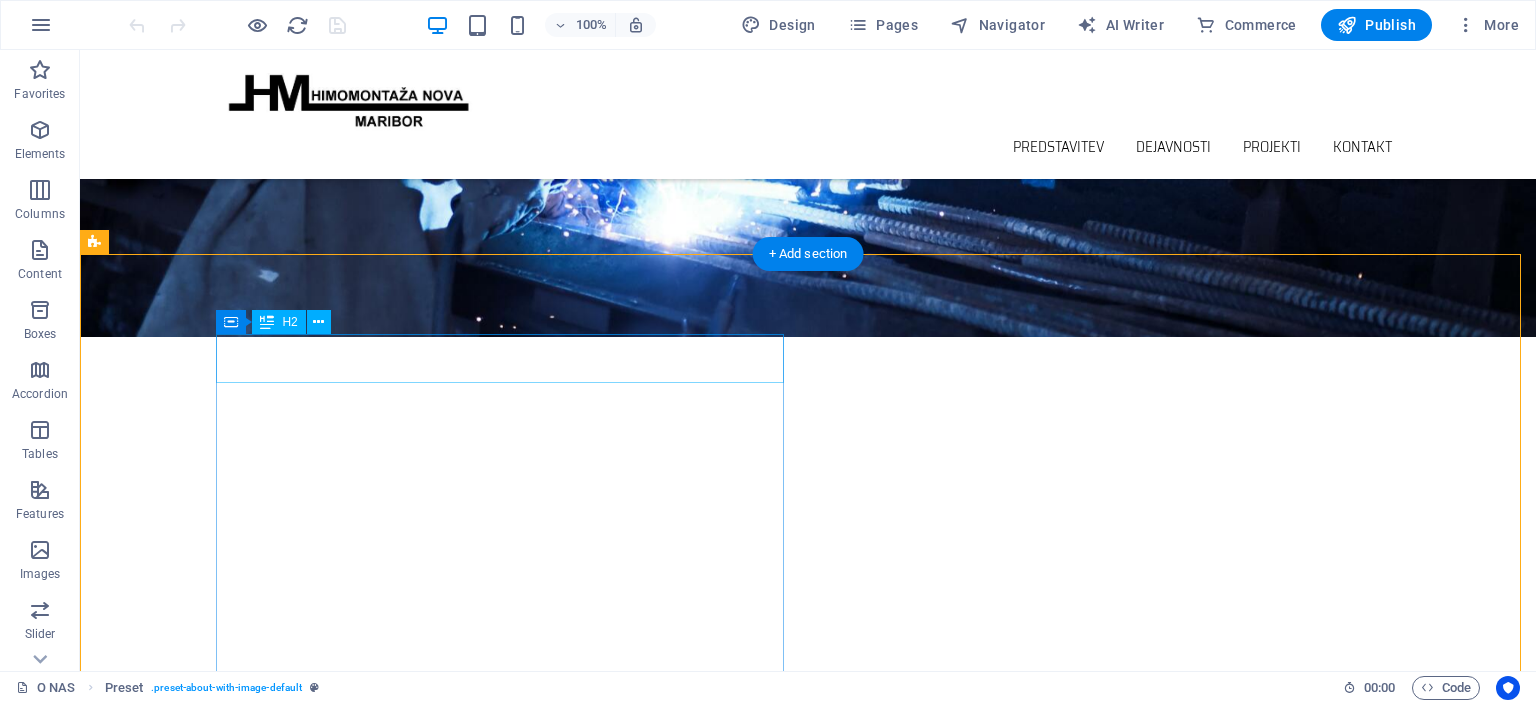 click on "Predstavitev" at bounding box center [680, 830] 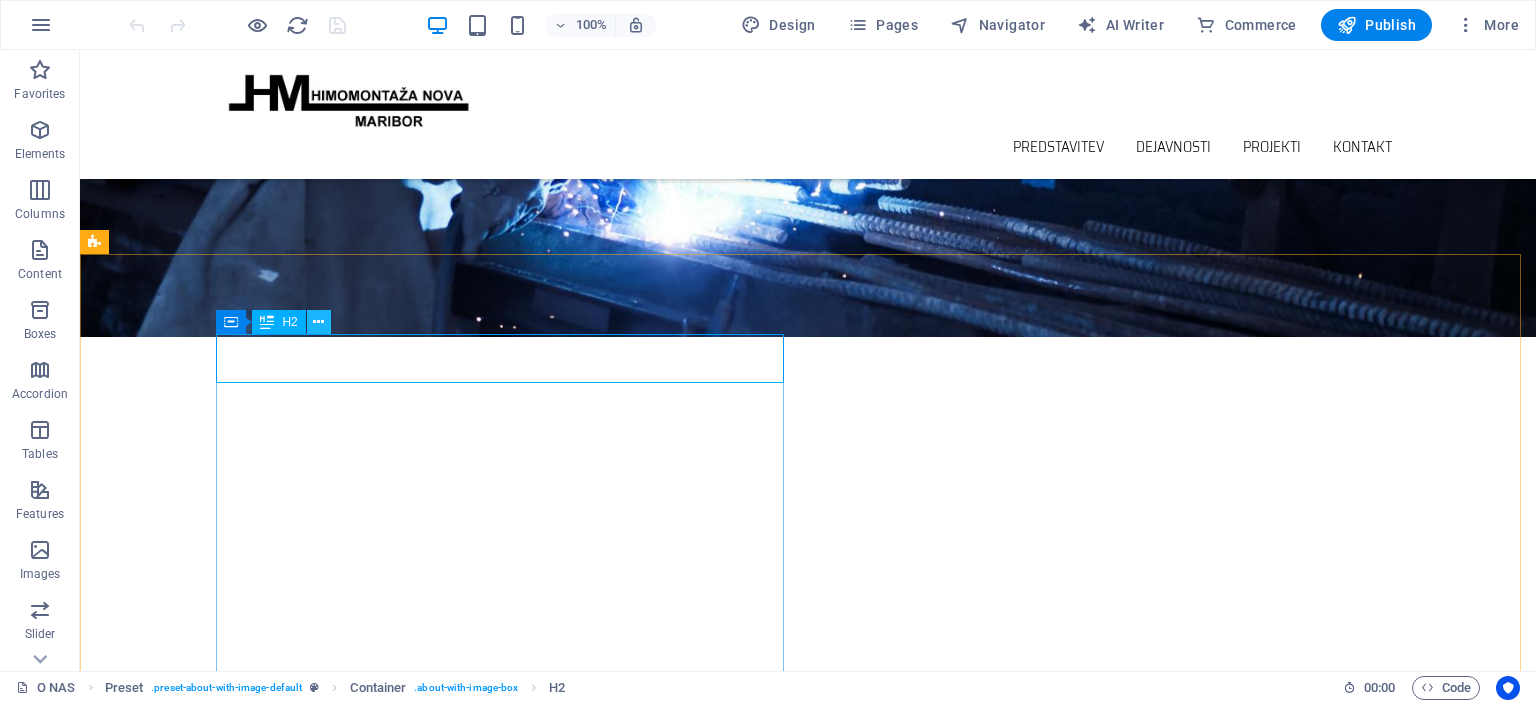 click at bounding box center [318, 322] 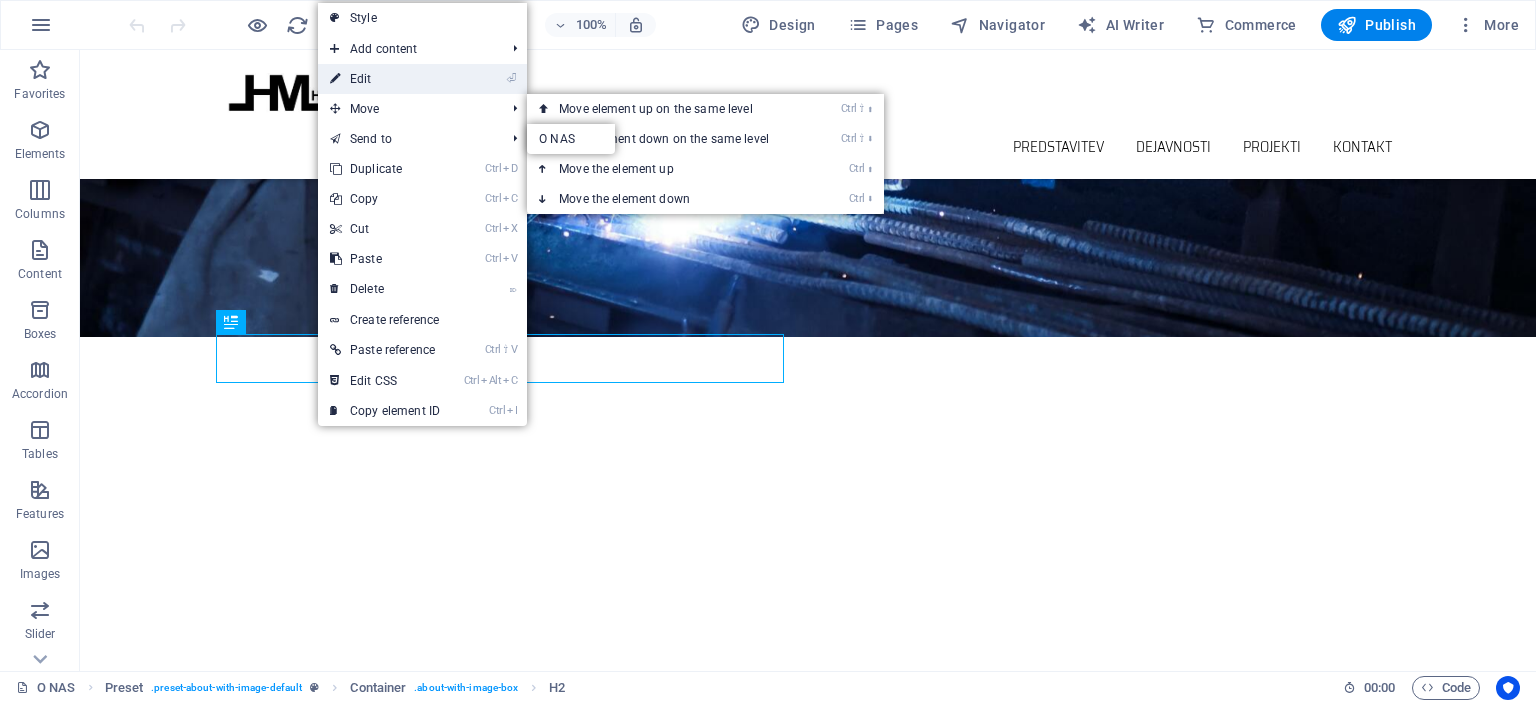 click on "⏎  Edit" at bounding box center (385, 79) 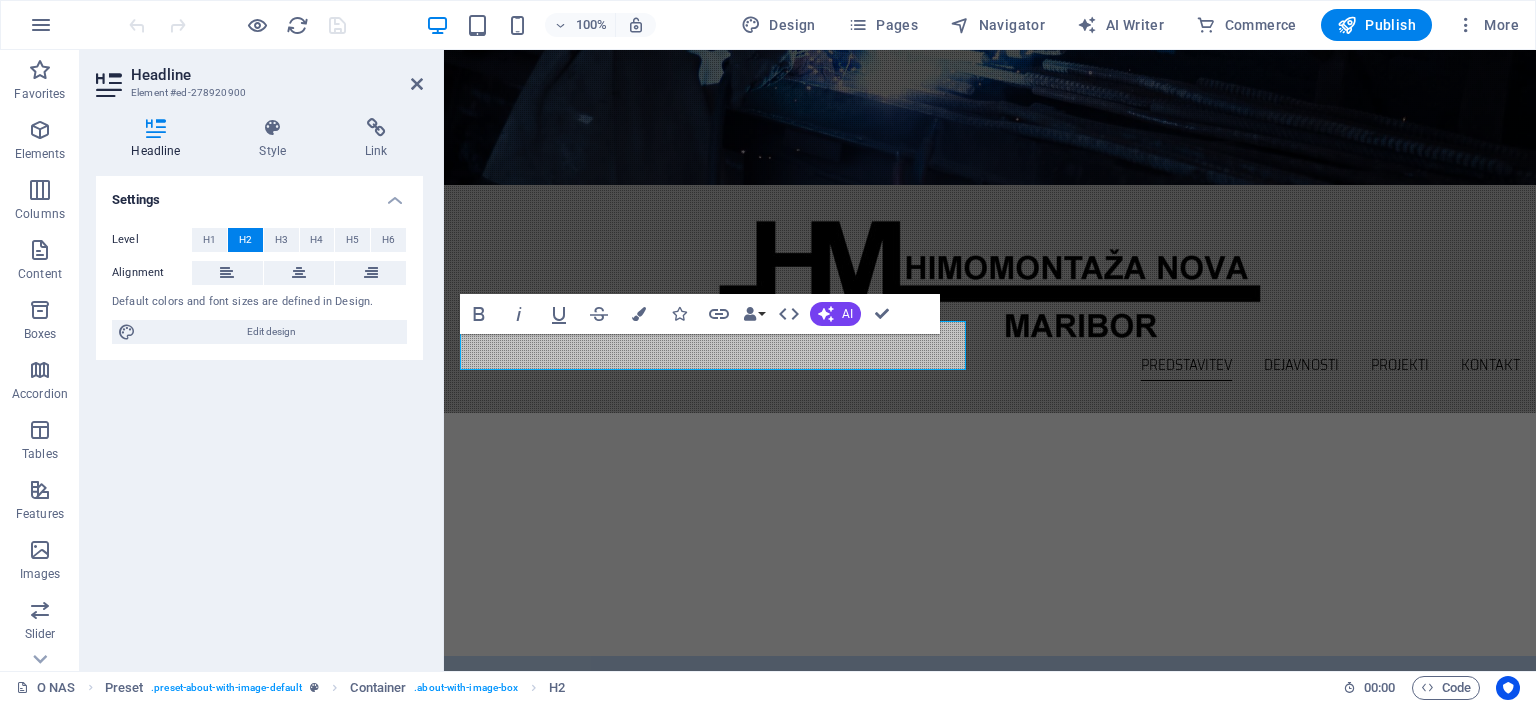 scroll, scrollTop: 267, scrollLeft: 0, axis: vertical 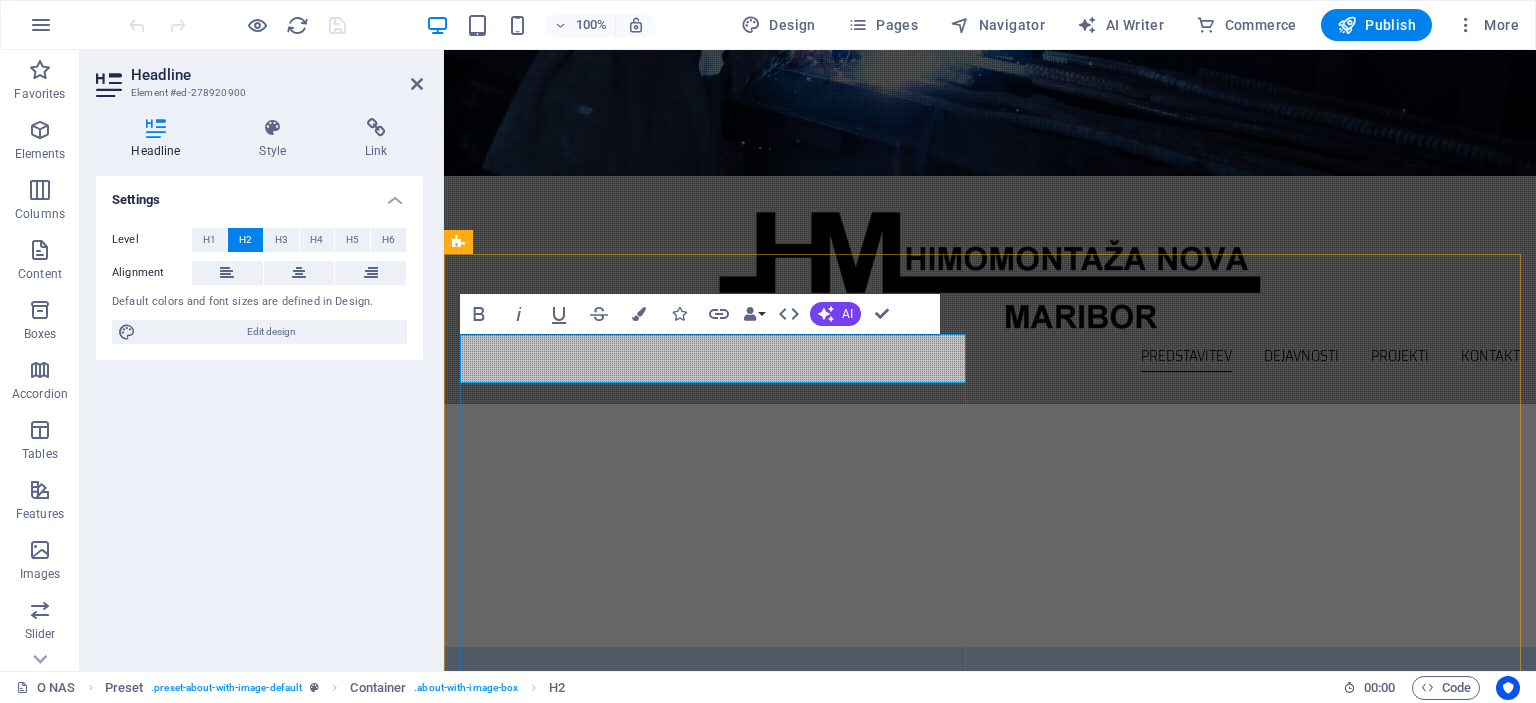 drag, startPoint x: 823, startPoint y: 356, endPoint x: 604, endPoint y: 355, distance: 219.00229 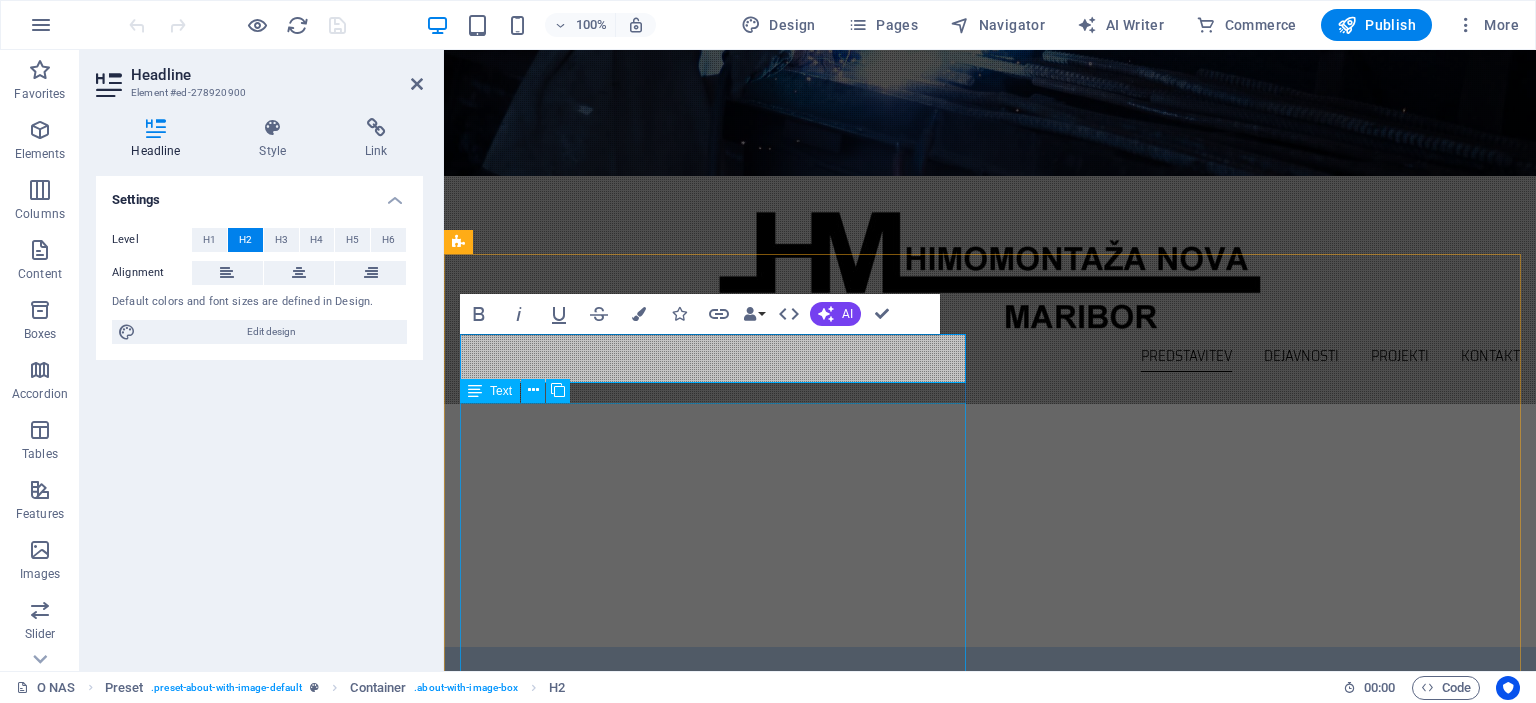 click on "HIMOMONTAŽA, eden večjih izvajalcev del na področju inženiringa, montaže, vzdrževanja in remontov energetskih in industrijskih objektov, je družba z omejeno odgovornostjo s privatnim kapitalom, ki posluje samostojno in neodvisno, brez kapitalskih povezav v [DRŽAVA] in tujini. Od svoje ustanovitve leta 1996 je Himomontaža vzpostavila številne poslovne stike z investitorji in naročniki, pridobila ustrezne reference ter se kadrovsko okrepila in primerno opremila. Himomontaža izvaja približno 30% inženiring poslov in objektov na ključ (od izdelave tehnične dokumentacije do spuščanja v pogon in primopredajne dokumentacije), ostalo predstavljajo storitve, predvsem montažna dela, vzdrževanje in remonti. Z hitrim odzivom našim naročnikom zagotavljamo tudi tehnološko zahtevne rešitve in izvedbo po sodobnih postopkih ter standardih v zahtevanih rokih in skladu z najvišjimi kvalitetnimi standardi." at bounding box center [990, 1010] 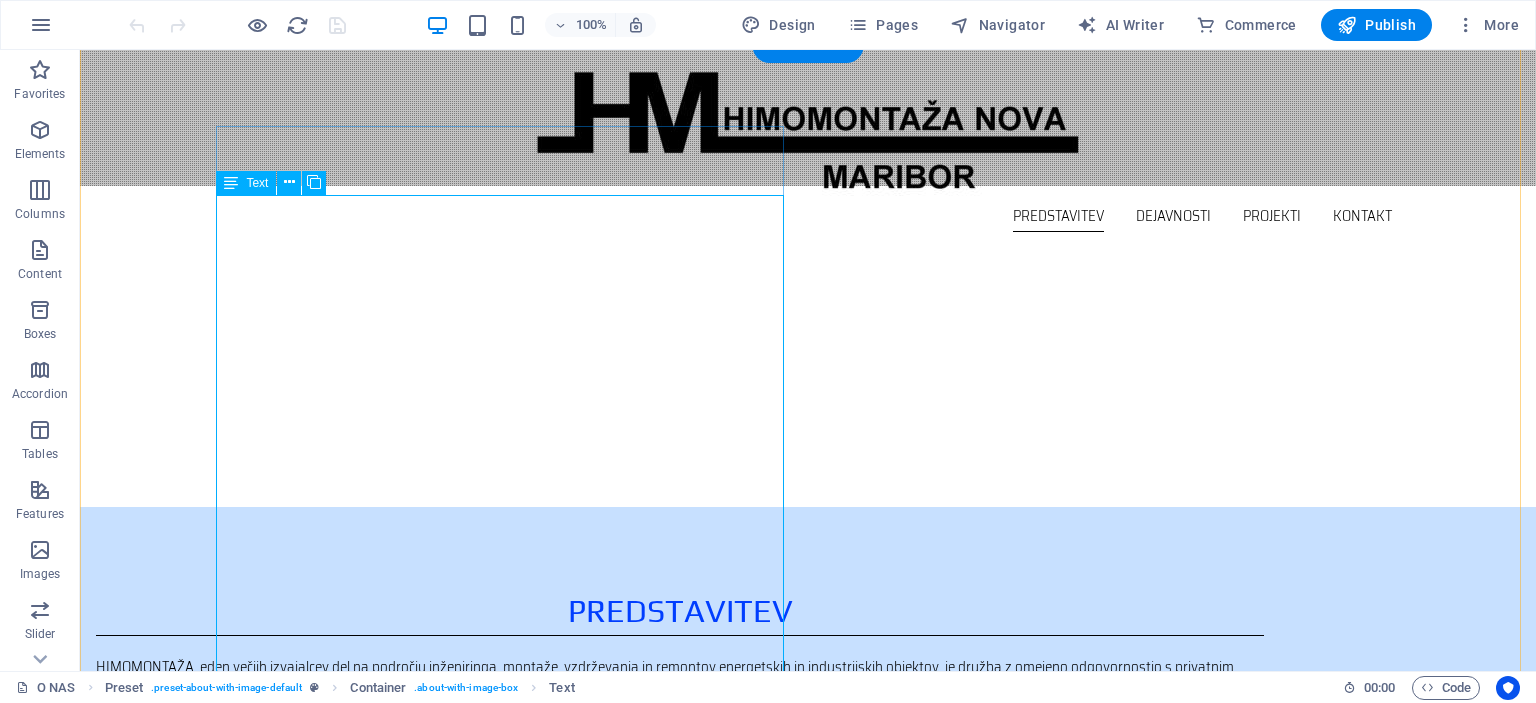 scroll, scrollTop: 500, scrollLeft: 0, axis: vertical 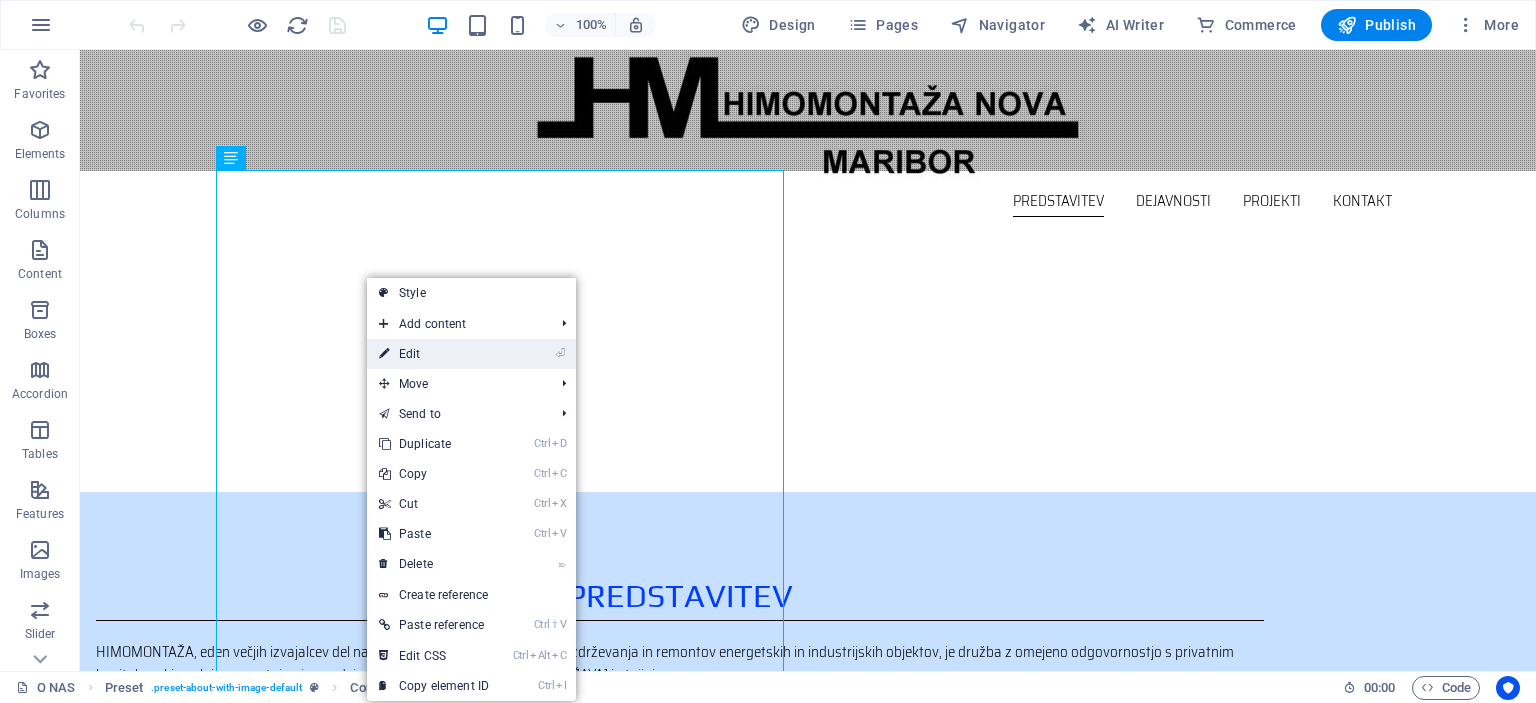 click on "⏎  Edit" at bounding box center (434, 354) 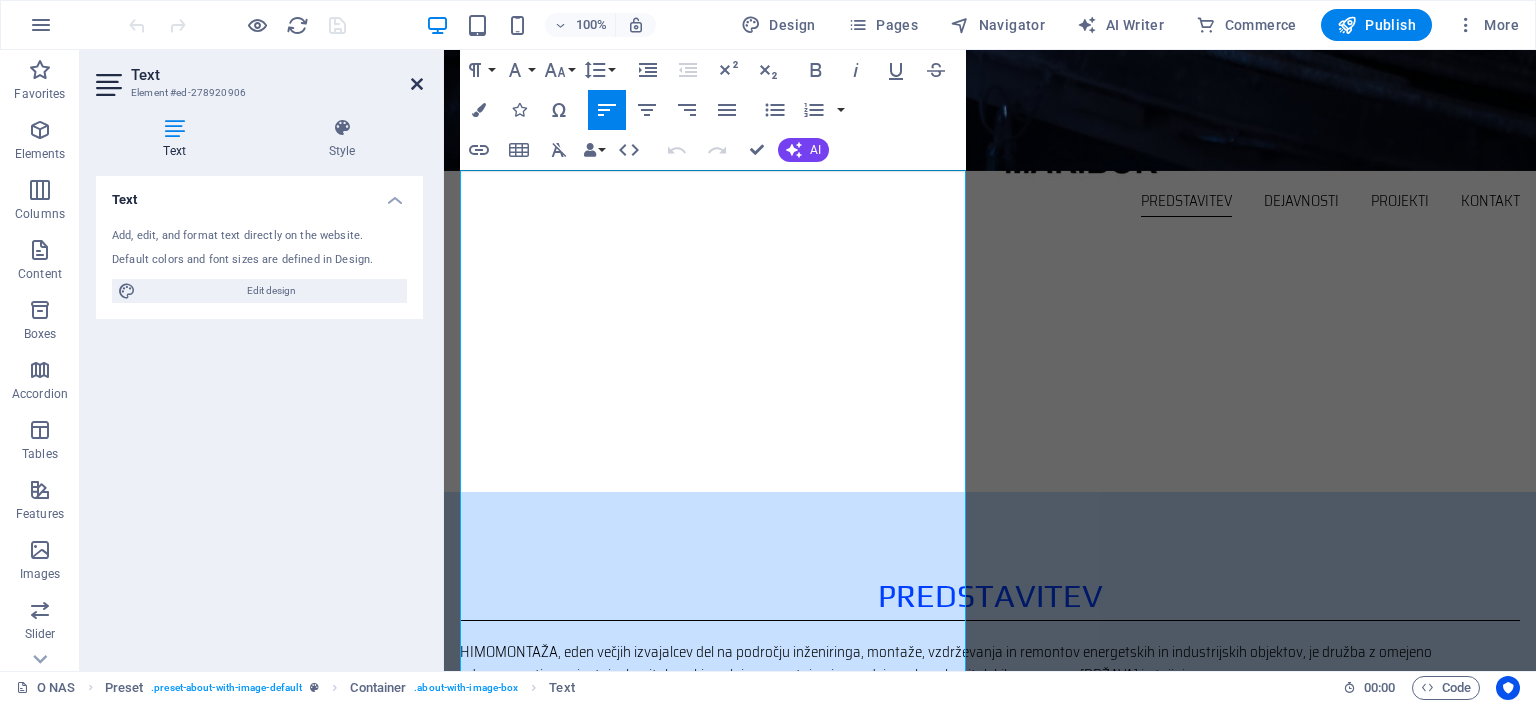 click at bounding box center [417, 84] 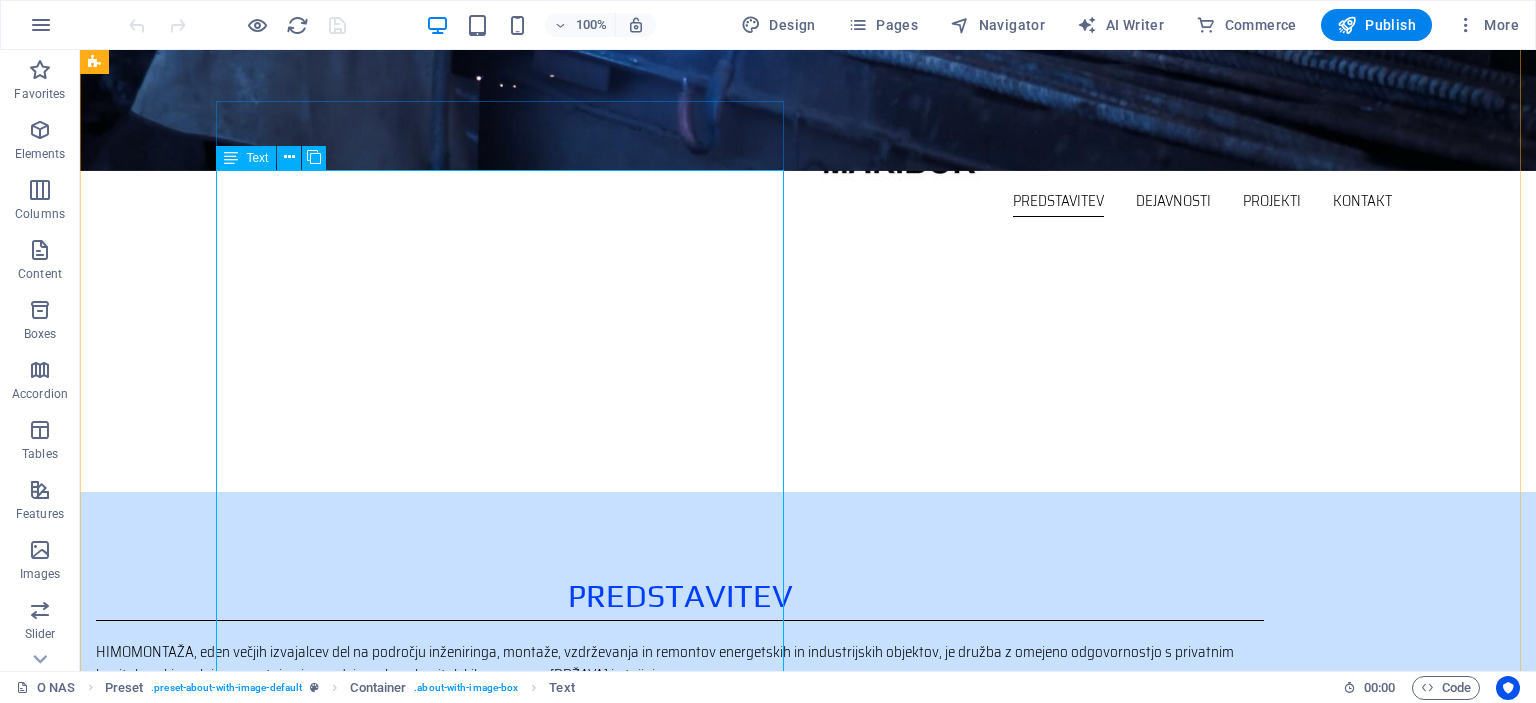 click on "HIMOMONTAŽA, eden večjih izvajalcev del na področju inženiringa, montaže, vzdrževanja in remontov energetskih in industrijskih objektov, je družba z omejeno odgovornostjo s privatnim kapitalom, ki posluje samostojno in neodvisno, brez kapitalskih povezav v [DRŽAVA] in tujini. Od svoje ustanovitve leta 1996 je Himomontaža vzpostavila številne poslovne stike z investitorji in naročniki, pridobila ustrezne reference ter se kadrovsko okrepila in primerno opremila. Himomontaža izvaja približno 30% inženiring poslov in objektov na ključ (od izdelave tehnične dokumentacije do spuščanja v pogon in primopredajne dokumentacije), ostalo predstavljajo storitve, predvsem montažna dela, vzdrževanje in remonti. Z hitrim odzivom našim naročnikom zagotavljamo tudi tehnološko zahtevne rešitve in izvedbo po sodobnih postopkih ter standardih v zahtevanih rokih in skladu z najvišjimi kvalitetnimi standardi." at bounding box center [680, 832] 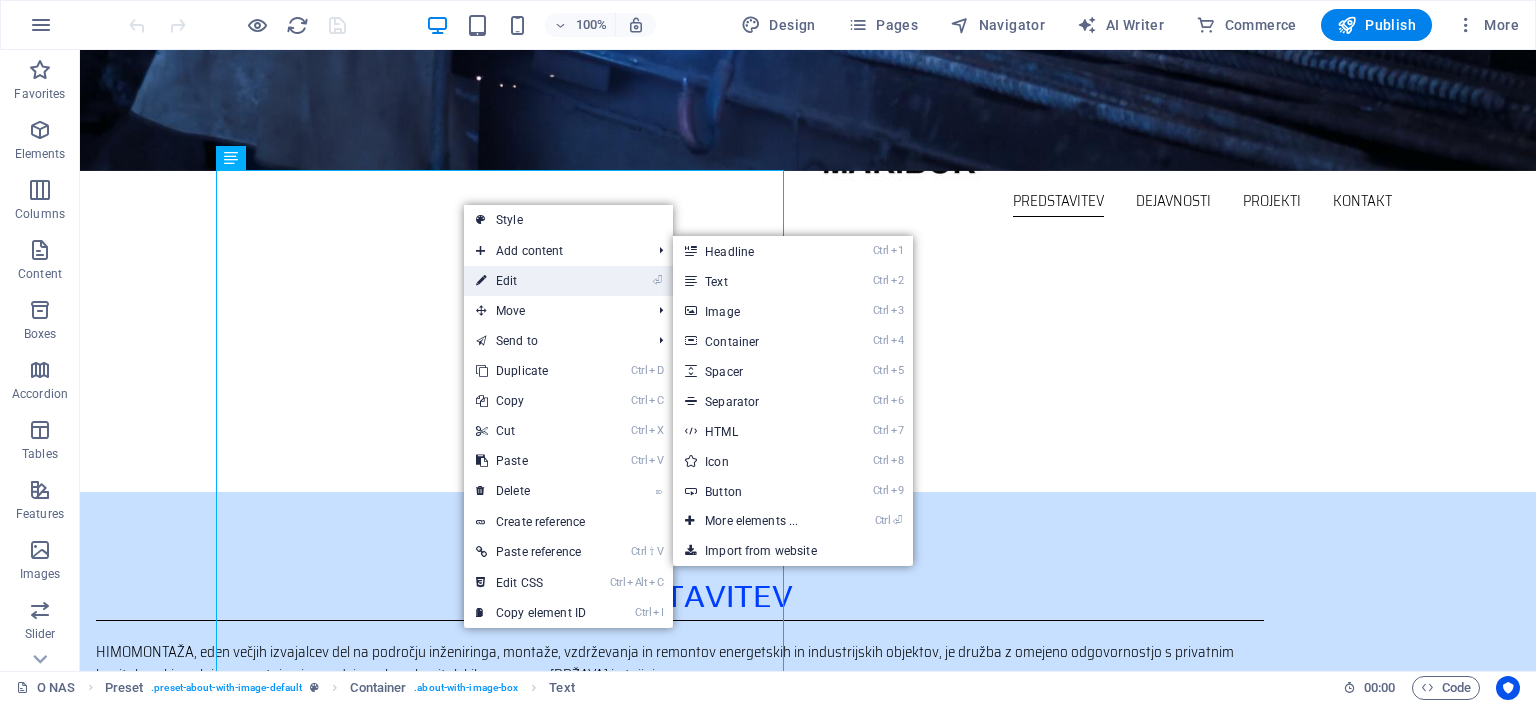 click on "⏎  Edit" at bounding box center [531, 281] 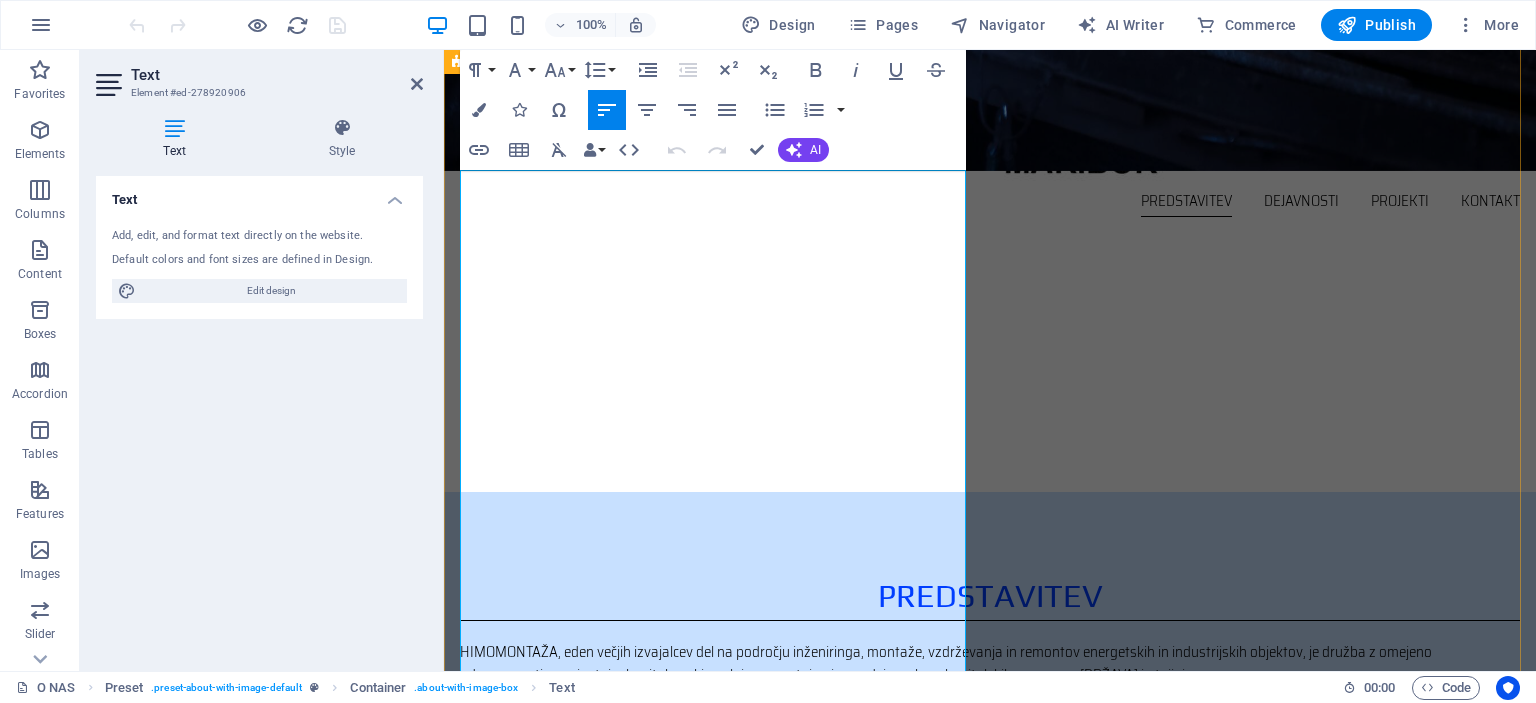click on "HIMOMONTAŽA, eden večjih izvajalcev del na področju inženiringa, montaže, vzdrževanja in remontov energetskih in industrijskih objektov, je družba z omejeno odgovornostjo s privatnim kapitalom, ki posluje samostojno in neodvisno, brez kapitalskih povezav v [DRŽAVA] in tujini. Od svoje ustanovitve leta 1996 je Himomontaža vzpostavila številne poslovne stike z investitorji in naročniki, pridobila ustrezne reference ter se kadrovsko okrepila in primerno opremila. Himomontaža izvaja približno 30% inženiring poslov in objektov na ključ (od izdelave tehnične dokumentacije do spuščanja v pogon in primopredajne dokumentacije), ostalo predstavljajo storitve, predvsem montažna dela, vzdrževanje in remonti. Z hitrim odzivom našim naročnikom zagotavljamo tudi tehnološko zahtevne rešitve in izvedbo po sodobnih postopkih ter standardih v zahtevanih rokih in skladu z najvišjimi kvalitetnimi standardi." at bounding box center [990, 855] 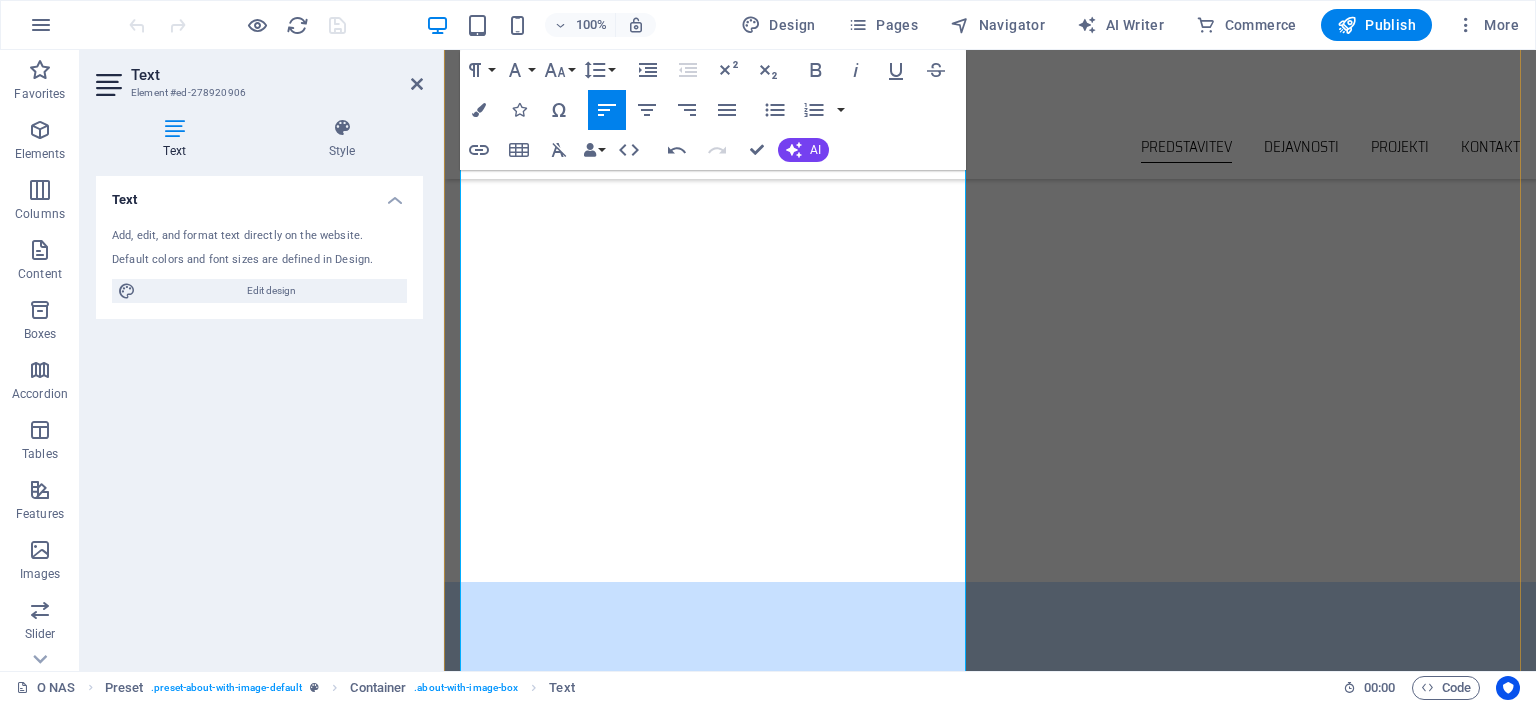 scroll, scrollTop: 400, scrollLeft: 0, axis: vertical 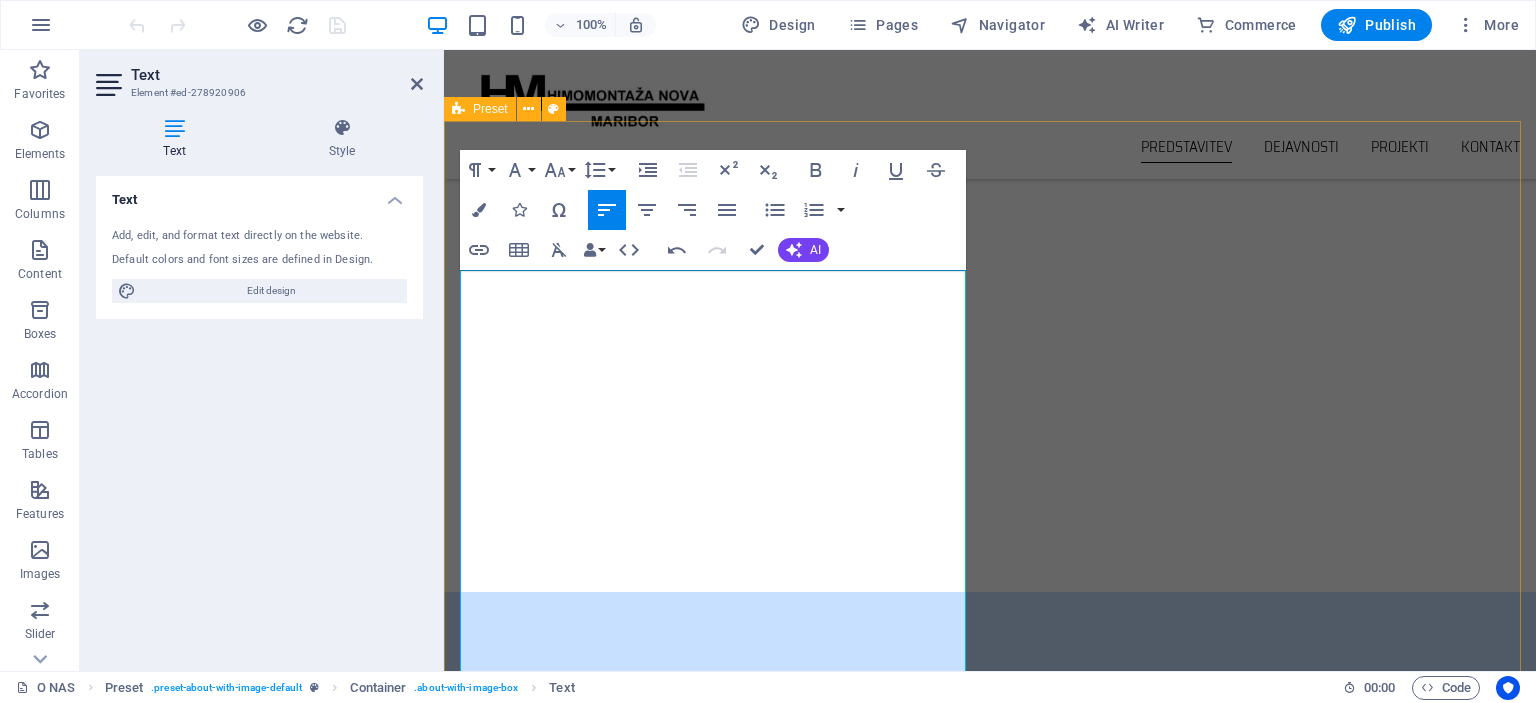 click on "Predstavitev HIMOMONTAŽA NOVA, izvajalec del na področju inženiringa, montaže, vzdrževanja in remontov energetskih in industrijskih objektov, je družba z omejeno odgovornostjo s privatnim kapitalom, ki posluje samostojno in neodvisno, brez kapitalskih povezav v [DRŽAVA] in tujini. Od svoje ustanovitve leta 1996 je Himomontaža vzpostavila številne poslovne stike z investitorji in naročniki, pridobila ustrezne reference ter se kadrovsko okrepila in primerno opremila.V letu 2015 pa iz poslovnih razlogov odprla še podjetje Himomontaža Nova, ki sedaj izvaja večji del poslov. Himomontaža izvaja približno 30% inženiring poslov in objektov na ključ (od izdelave tehnične dokumentacije do spuščanja v pogon in primopredajne dokumentacije), ostalo predstavljajo storitve, predvsem montažna dela, vzdrževanje in remonti." at bounding box center [990, 978] 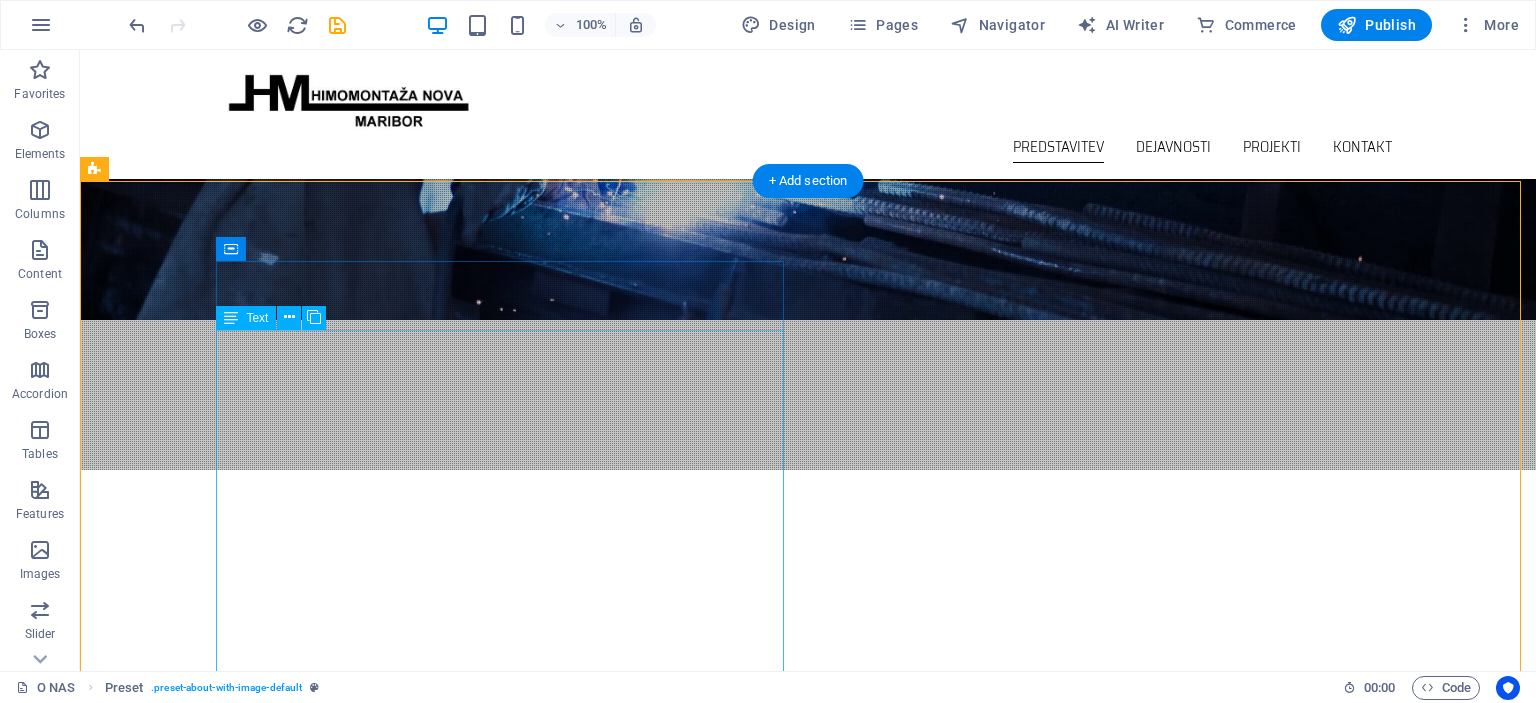 scroll, scrollTop: 200, scrollLeft: 0, axis: vertical 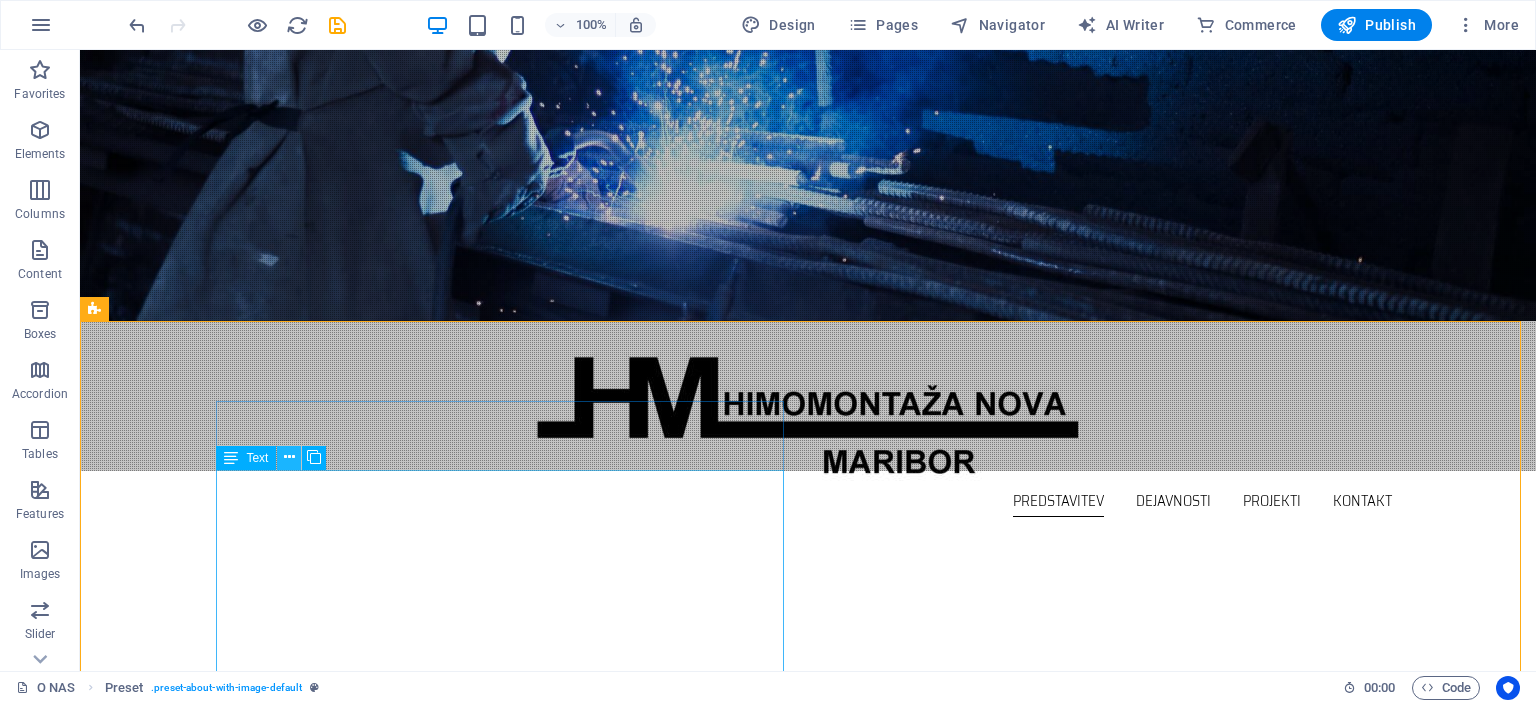 click at bounding box center [289, 457] 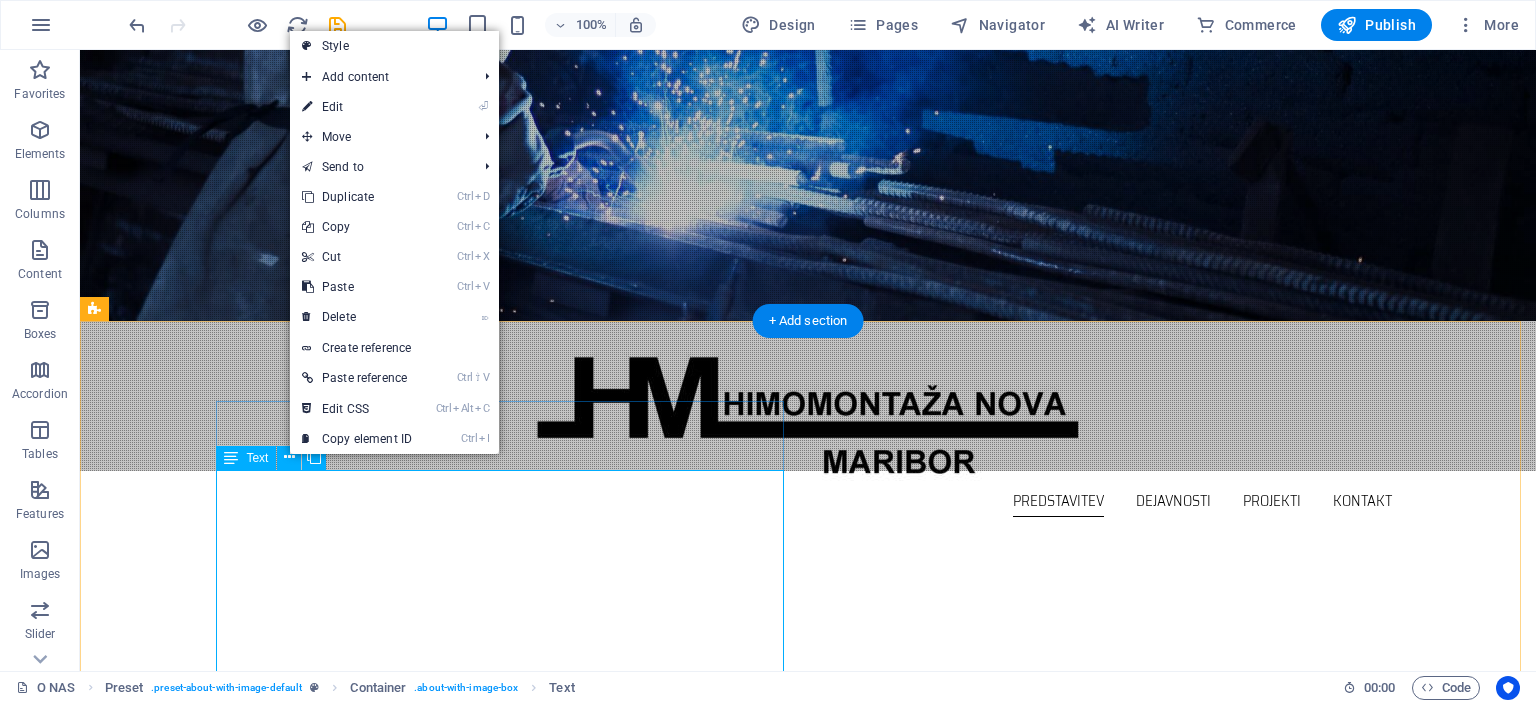 click on "HIMOMONTAŽA NOVA, izvajalec del na področju inženiringa, montaže, vzdrževanja in remontov energetskih in industrijskih objektov, je družba z omejeno odgovornostjo s privatnim kapitalom, ki posluje samostojno in neodvisno, brez kapitalskih povezav v [DRŽAVA] in tujini. Od svoje ustanovitve leta 1996 je Himomontaža vzpostavila številne poslovne stike z investitorji in naročniki, pridobila ustrezne reference ter se kadrovsko okrepila in primerno opremila.V letu 2015 pa iz poslovnih razlogov odprla še podjetje Himomontaža Nova, ki sedaj izvaja večji del poslov. Himomontaža izvaja približno 30% inženiring poslov in objektov na ključ (od izdelave tehnične dokumentacije do spuščanja v pogon in primopredajne dokumentacije), ostalo predstavljajo storitve, predvsem montažna dela, vzdrževanje in remonti." at bounding box center [680, 1143] 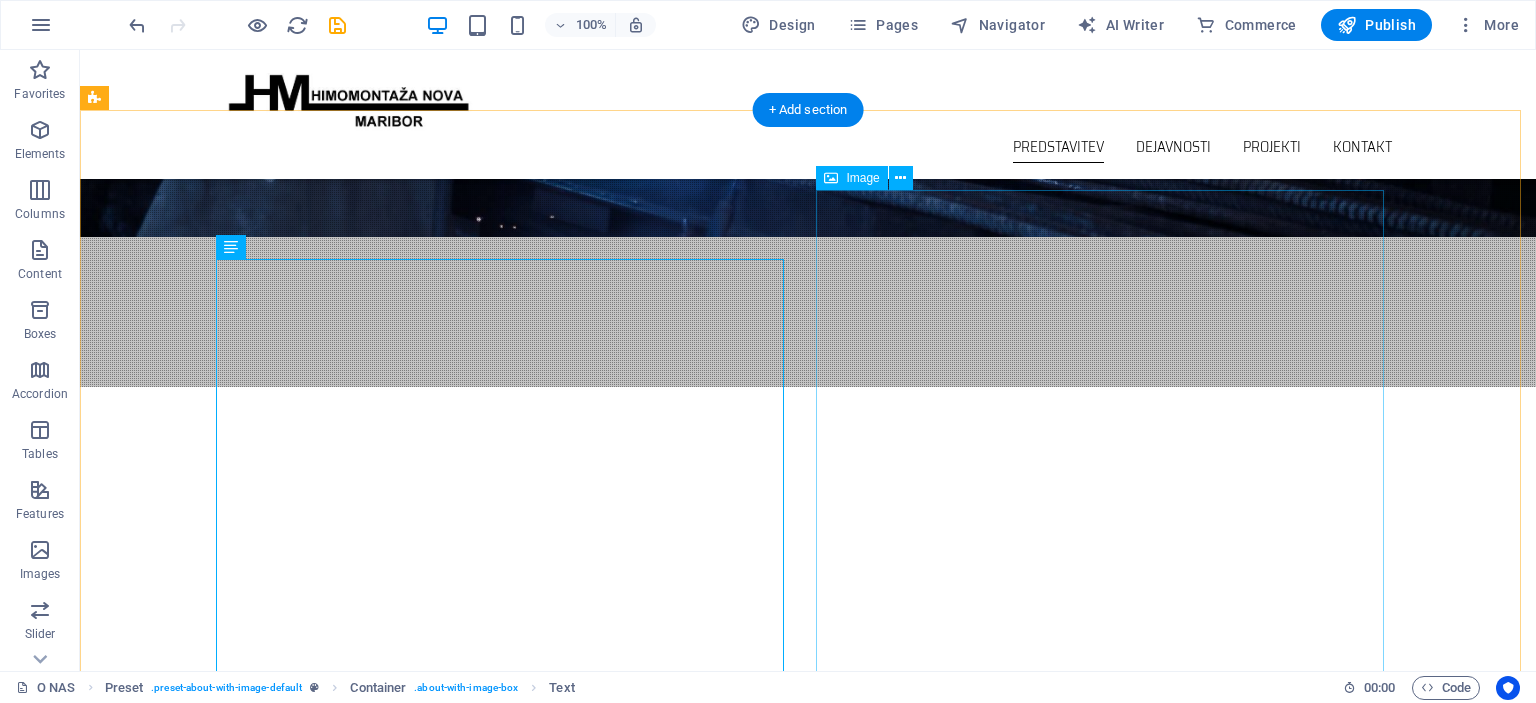 scroll, scrollTop: 200, scrollLeft: 0, axis: vertical 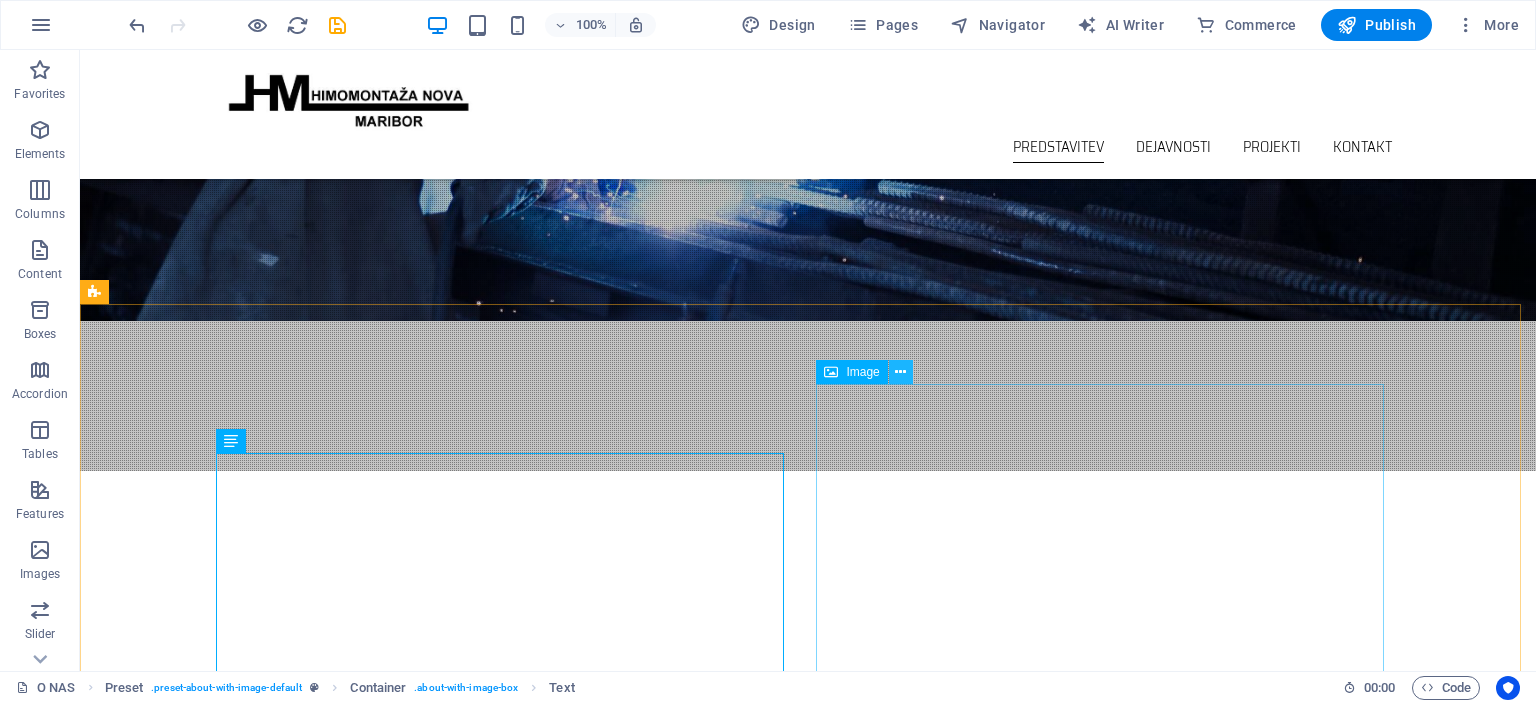 click at bounding box center [900, 372] 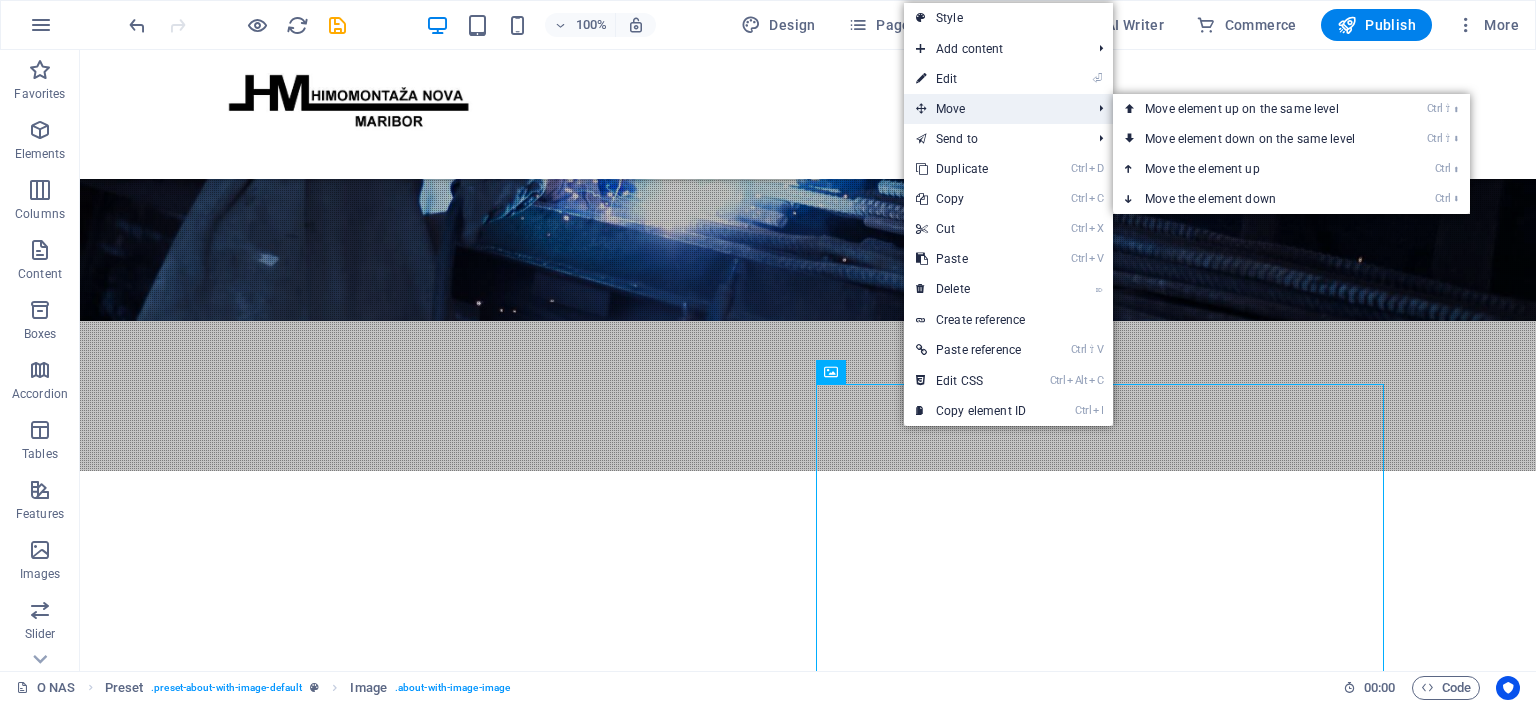 click on "Move" at bounding box center [993, 109] 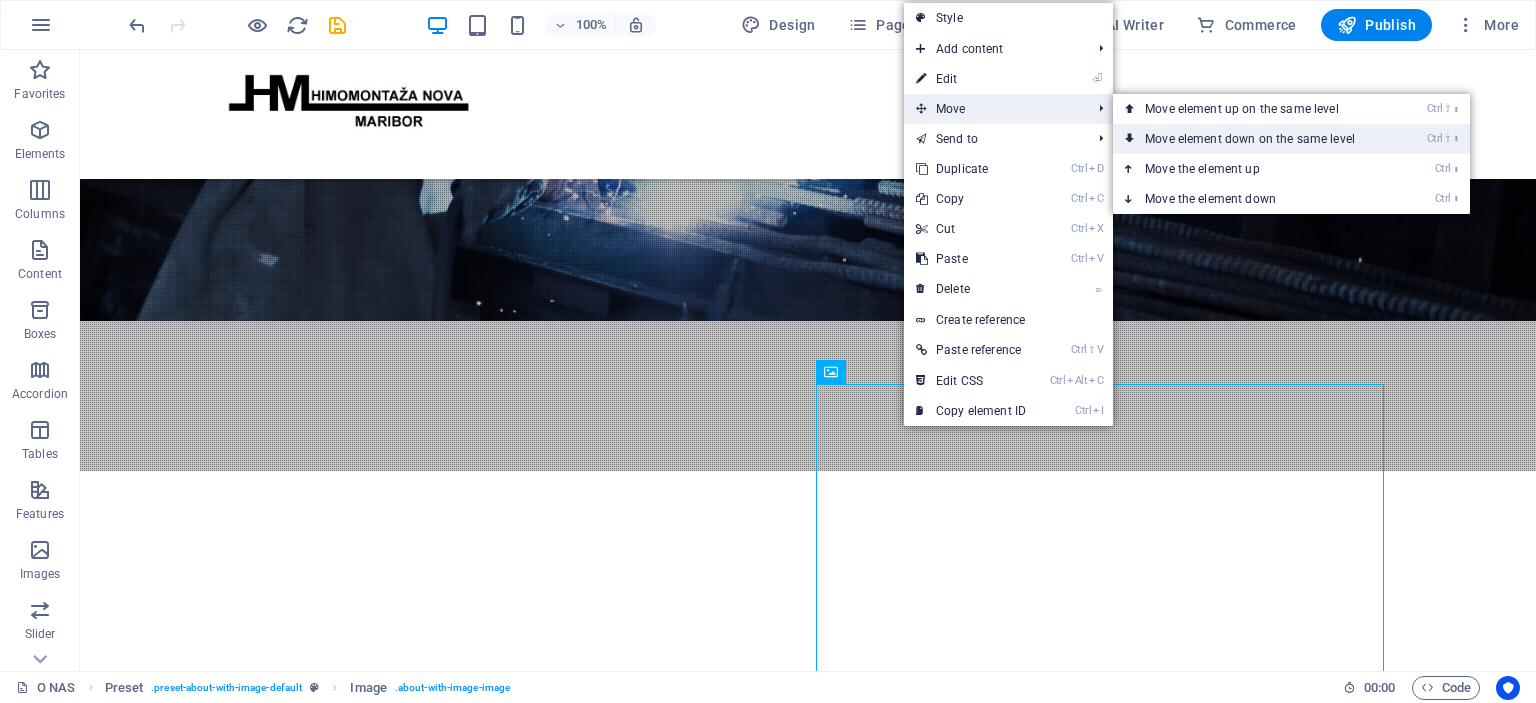 click on "Ctrl ⇧ ⬇  Move element down on the same level" at bounding box center (1254, 139) 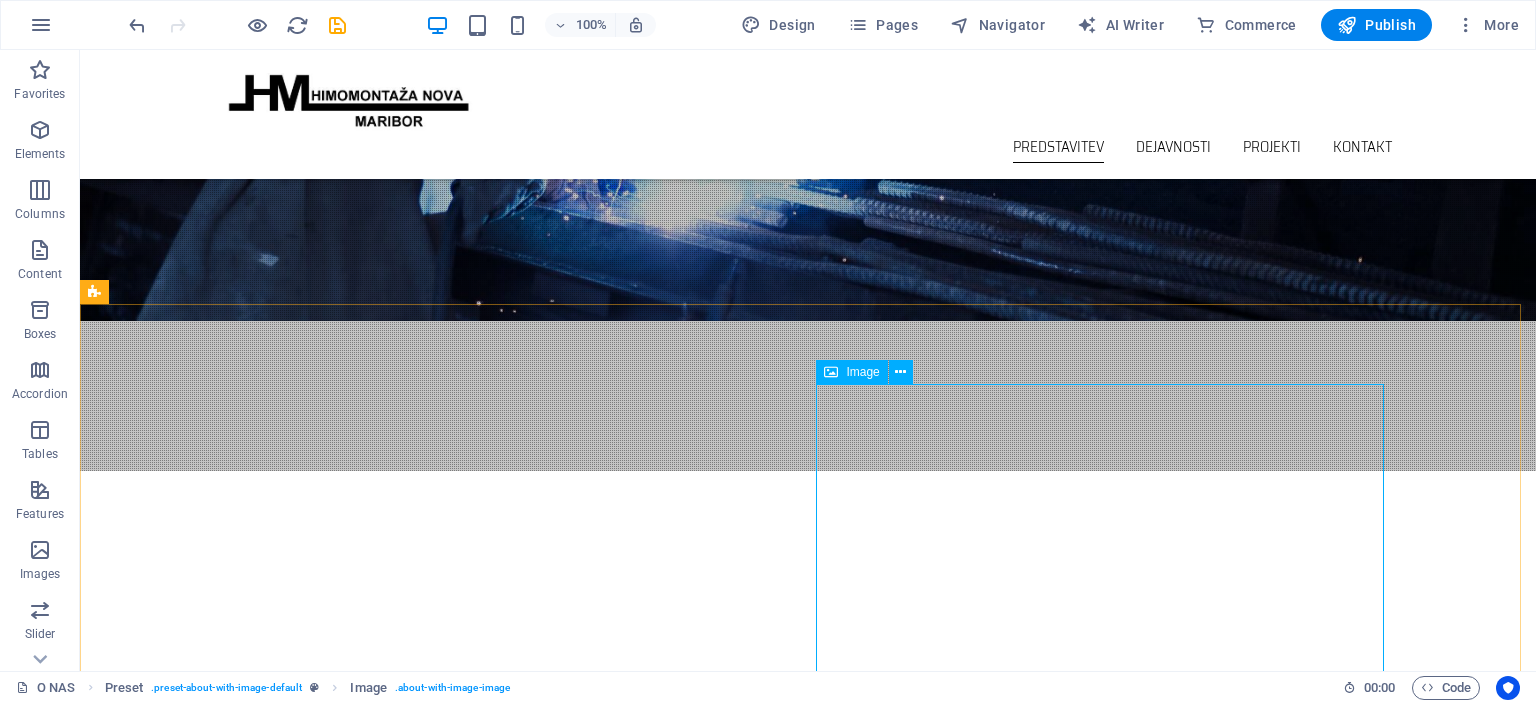 click on "Image" at bounding box center [862, 372] 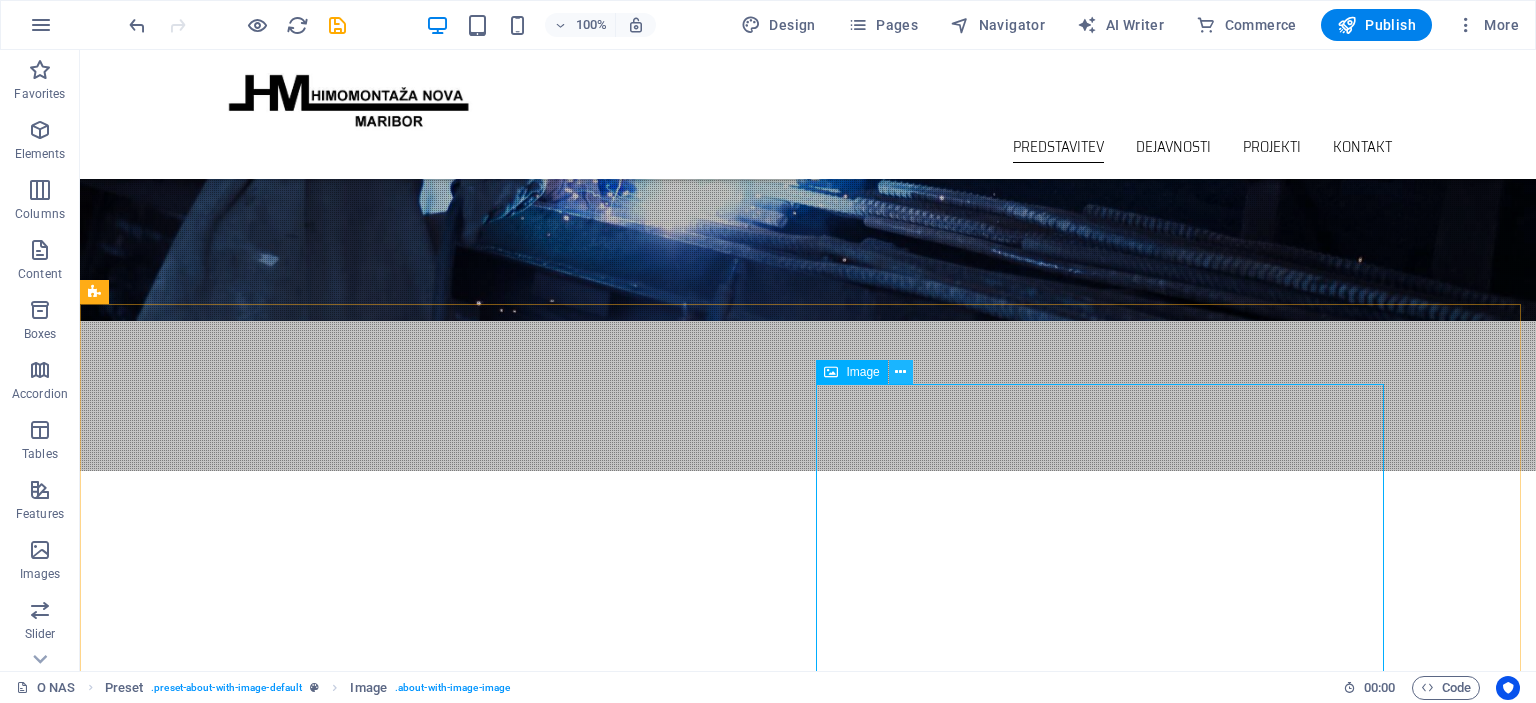 click at bounding box center [900, 372] 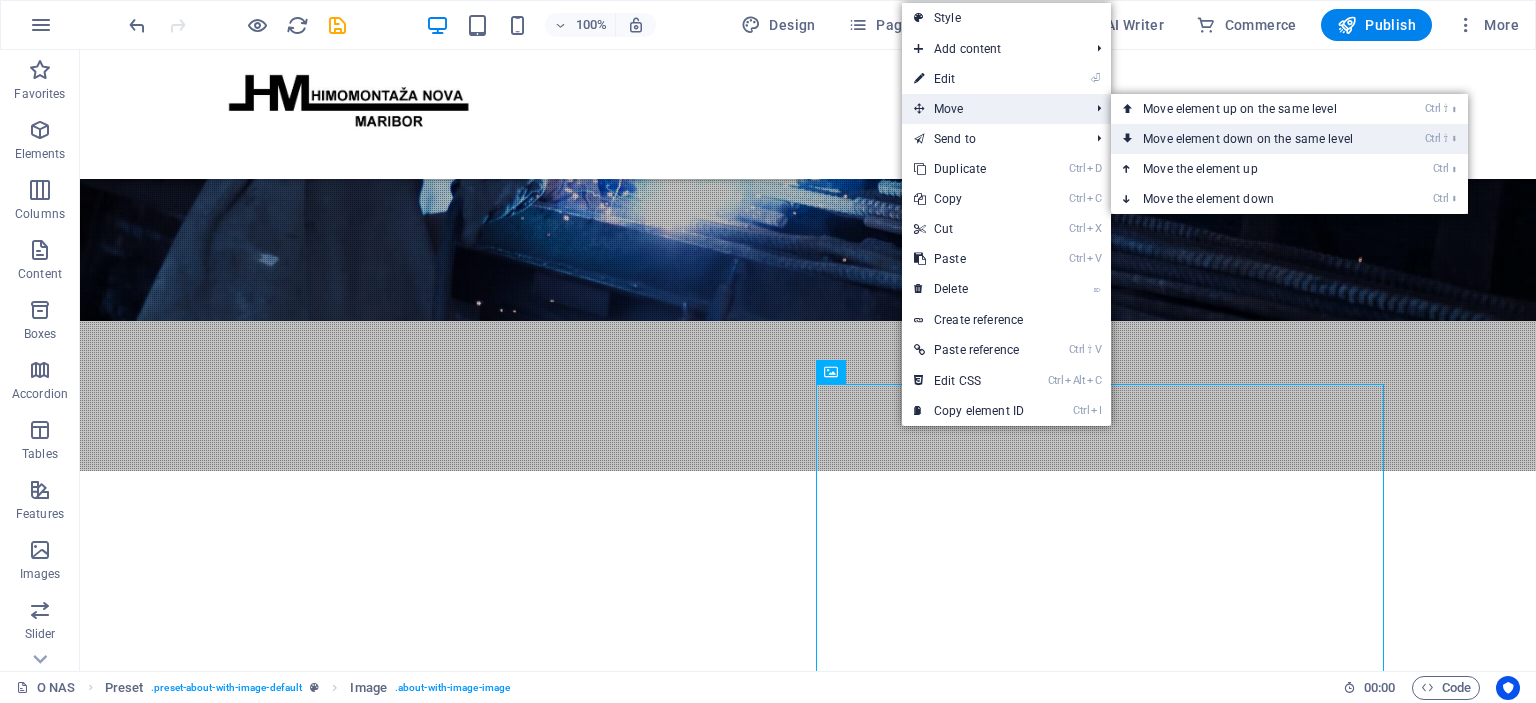 click on "Ctrl ⇧ ⬇  Move element down on the same level" at bounding box center (1252, 139) 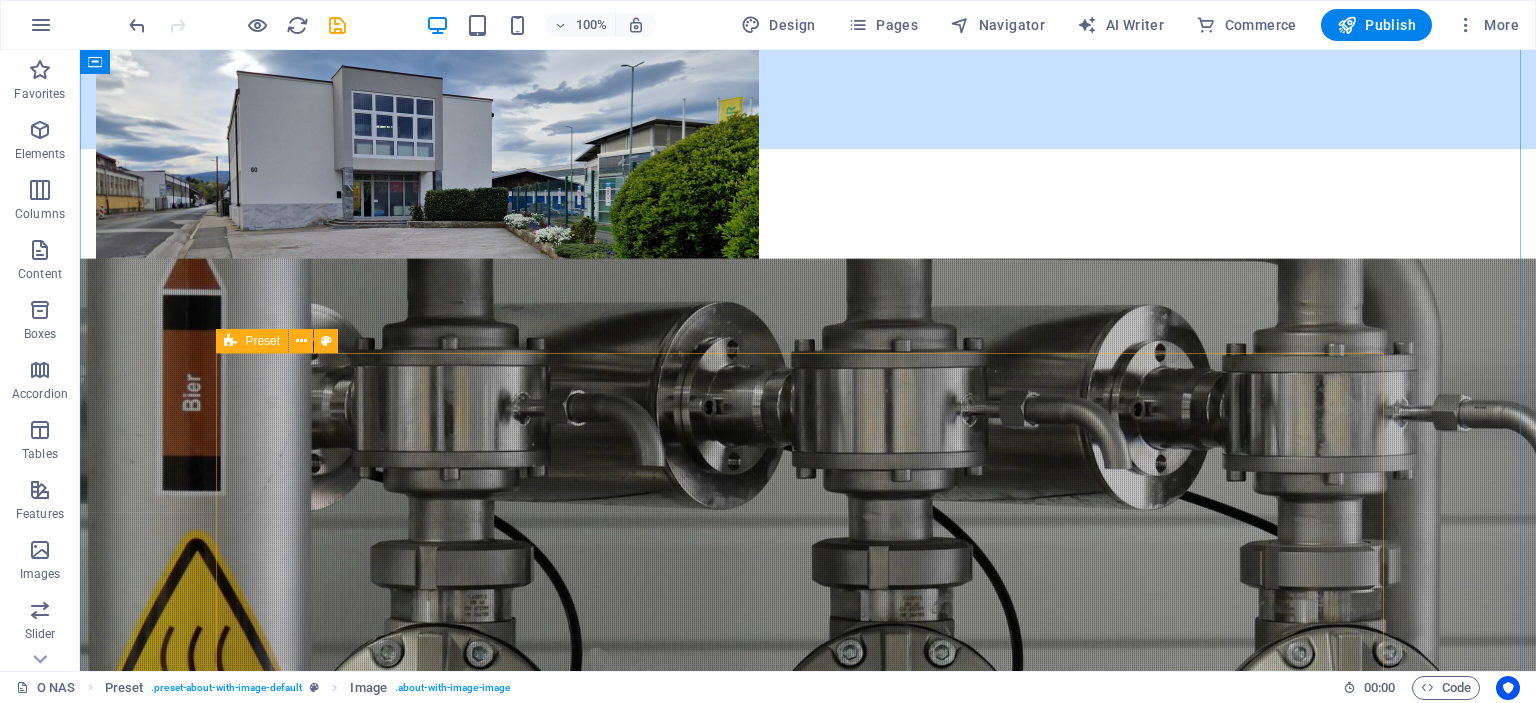 scroll, scrollTop: 1583, scrollLeft: 0, axis: vertical 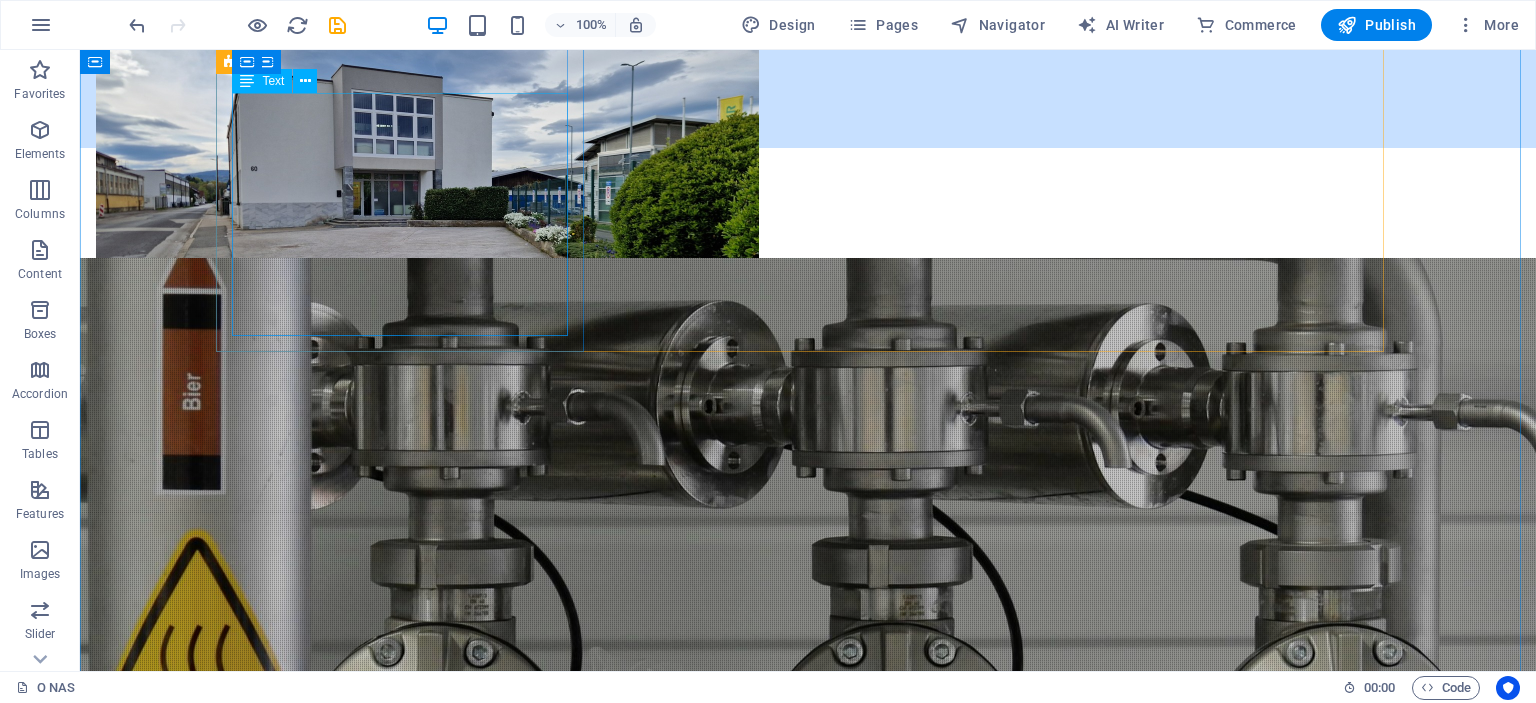 click on "Celostna ponudba izgradnje industrijskih objektov: energetskem področju industriji (metalurška, kemična, farmacevstka, papirna, prehrambena in živilska industrija, papirna in lesna industrija, avtomobilska industrija) ekoloških objektih (čistilne, filtrirne naprave) drugih objektih (jeklene konstrukcije, konstrukcije visoko regalnih skladišč) elektrifikaciji različnih objektov" at bounding box center (408, 1339) 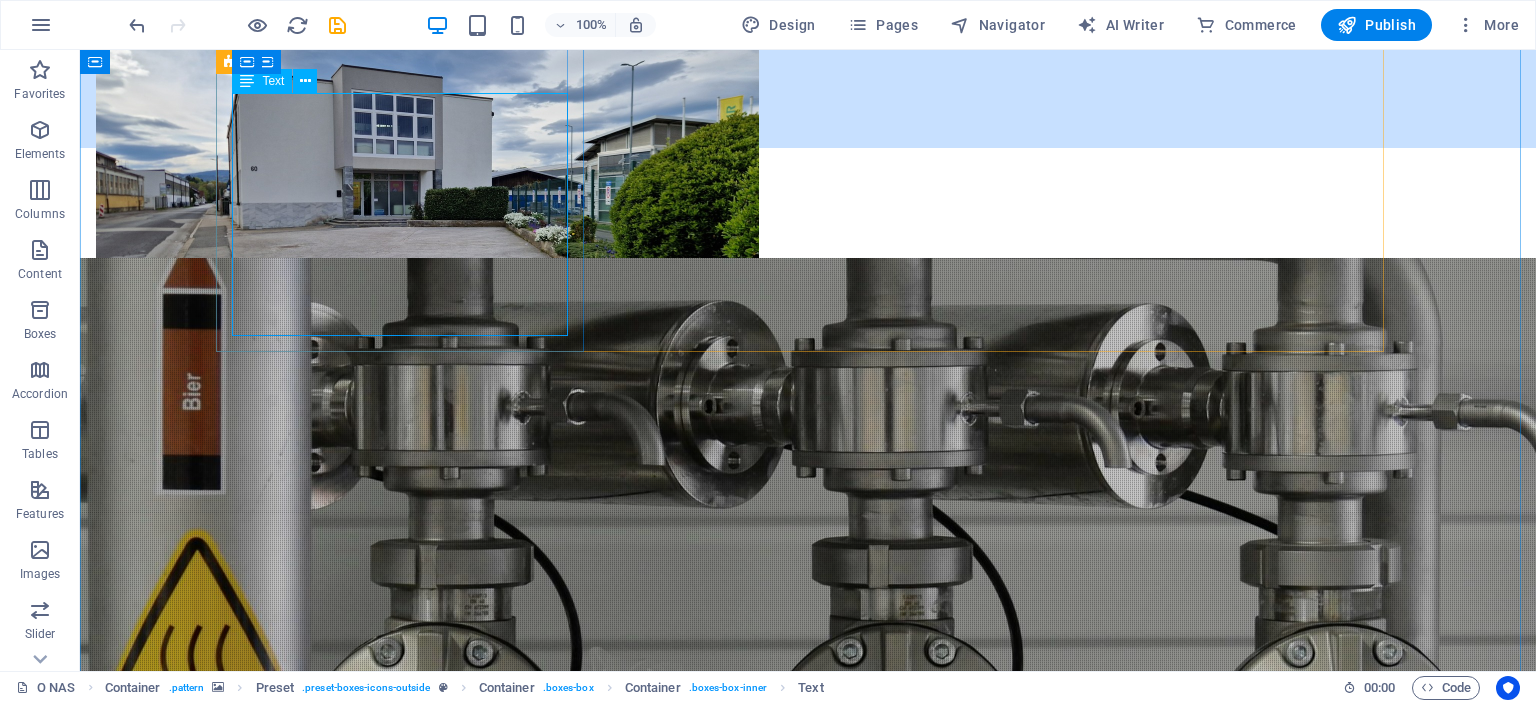 click on "Text" at bounding box center [273, 81] 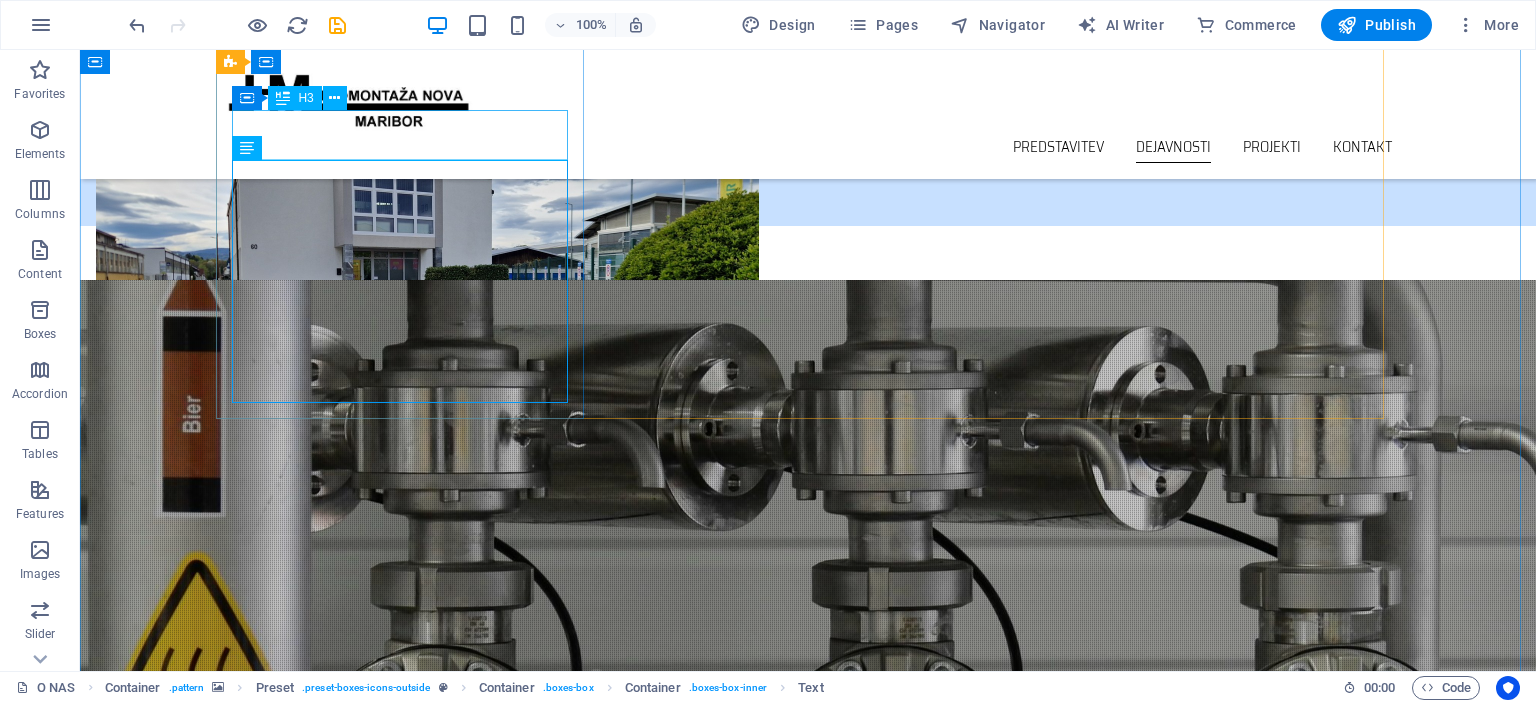 scroll, scrollTop: 1483, scrollLeft: 0, axis: vertical 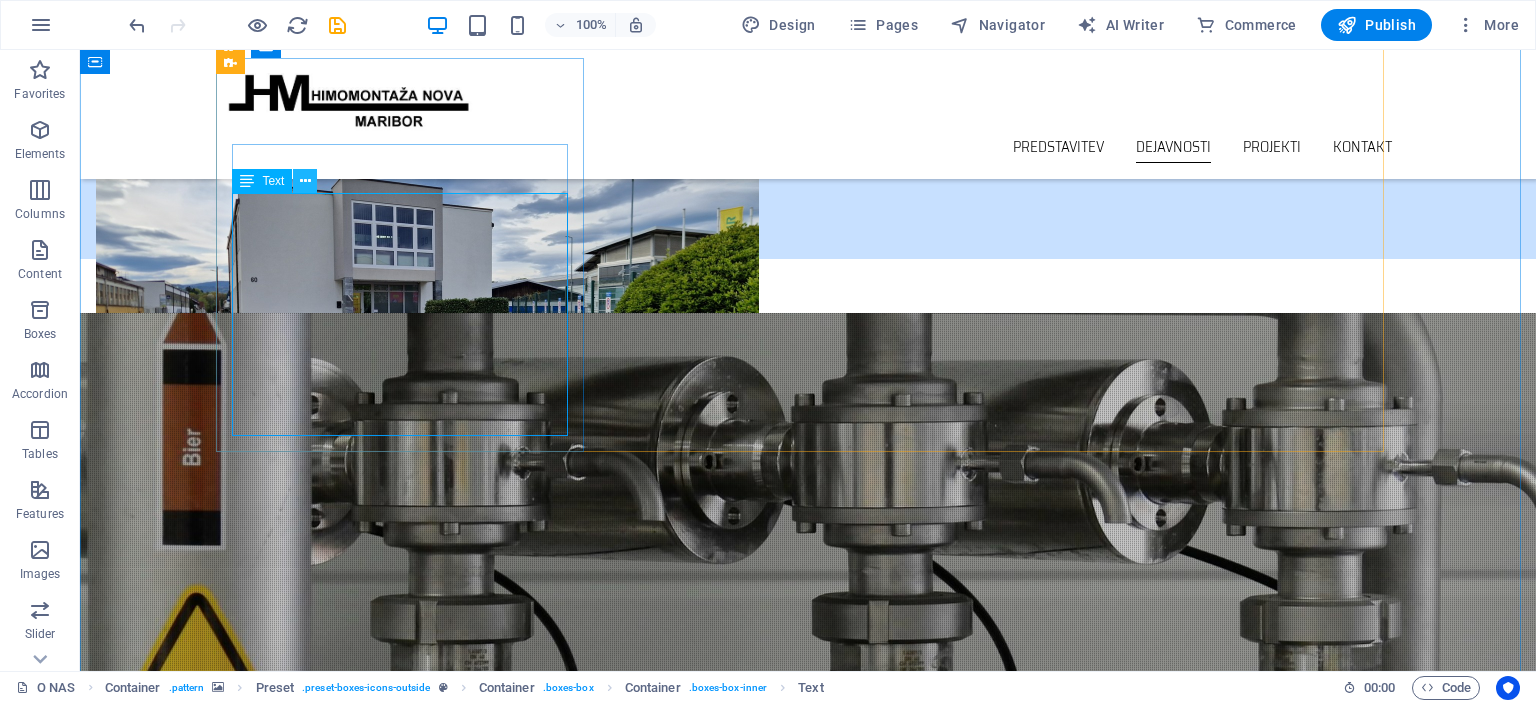 click at bounding box center [305, 181] 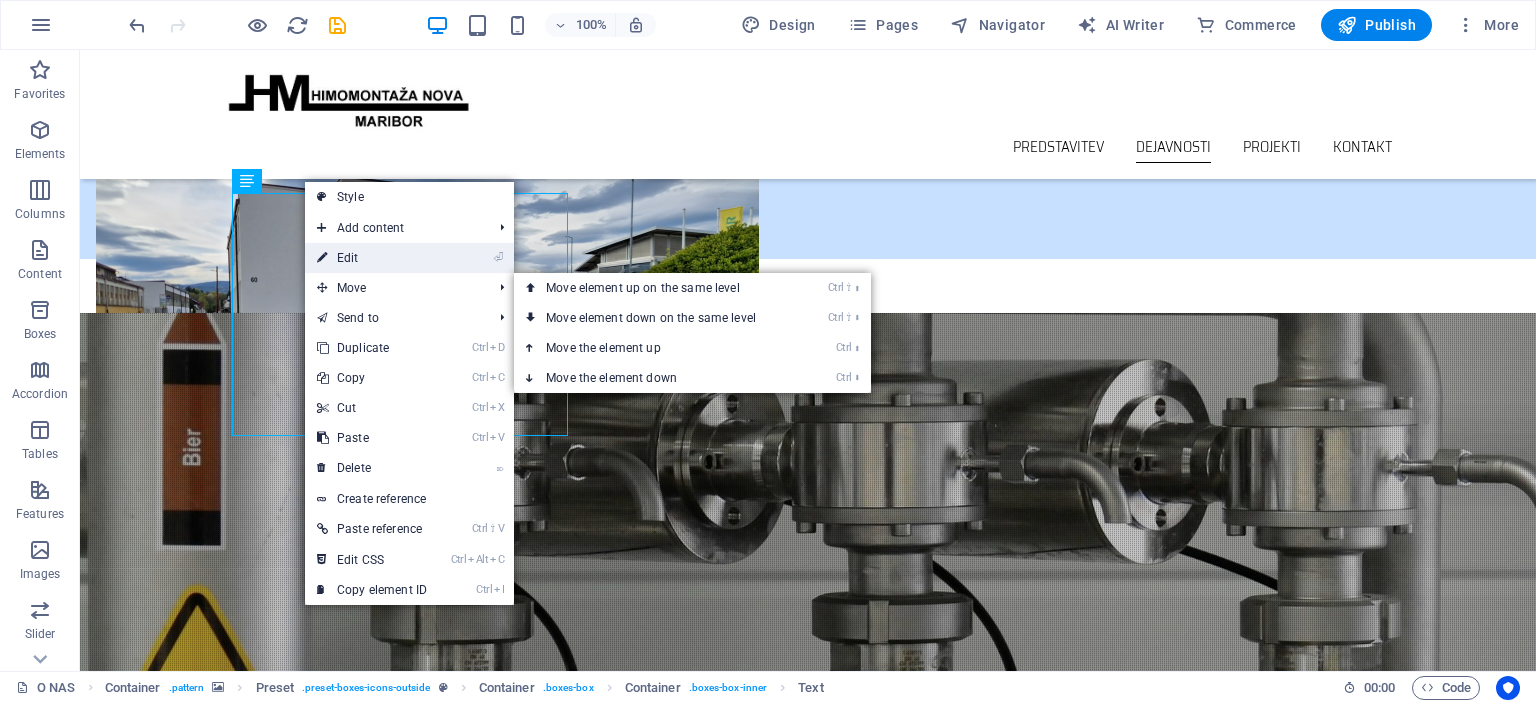 click on "⏎  Edit" at bounding box center (372, 258) 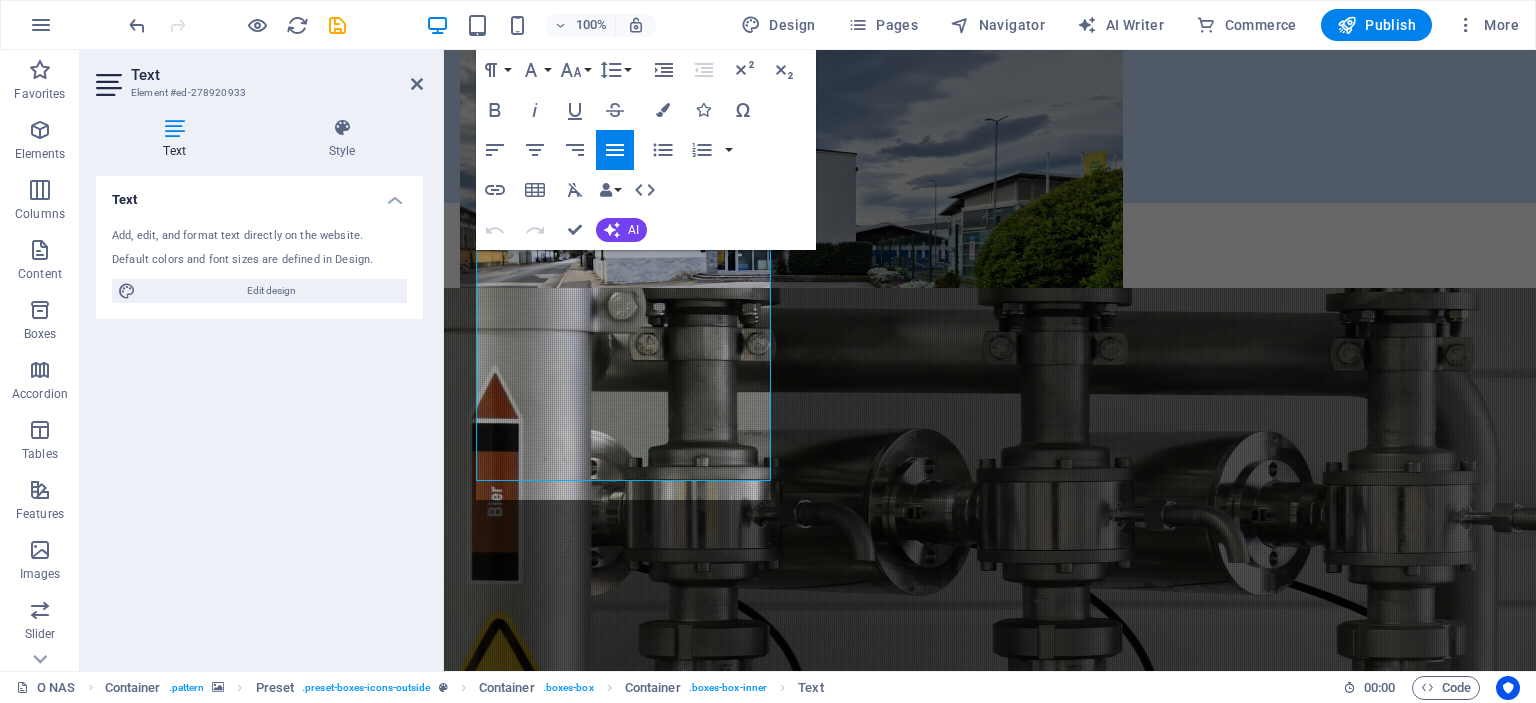 scroll, scrollTop: 1484, scrollLeft: 0, axis: vertical 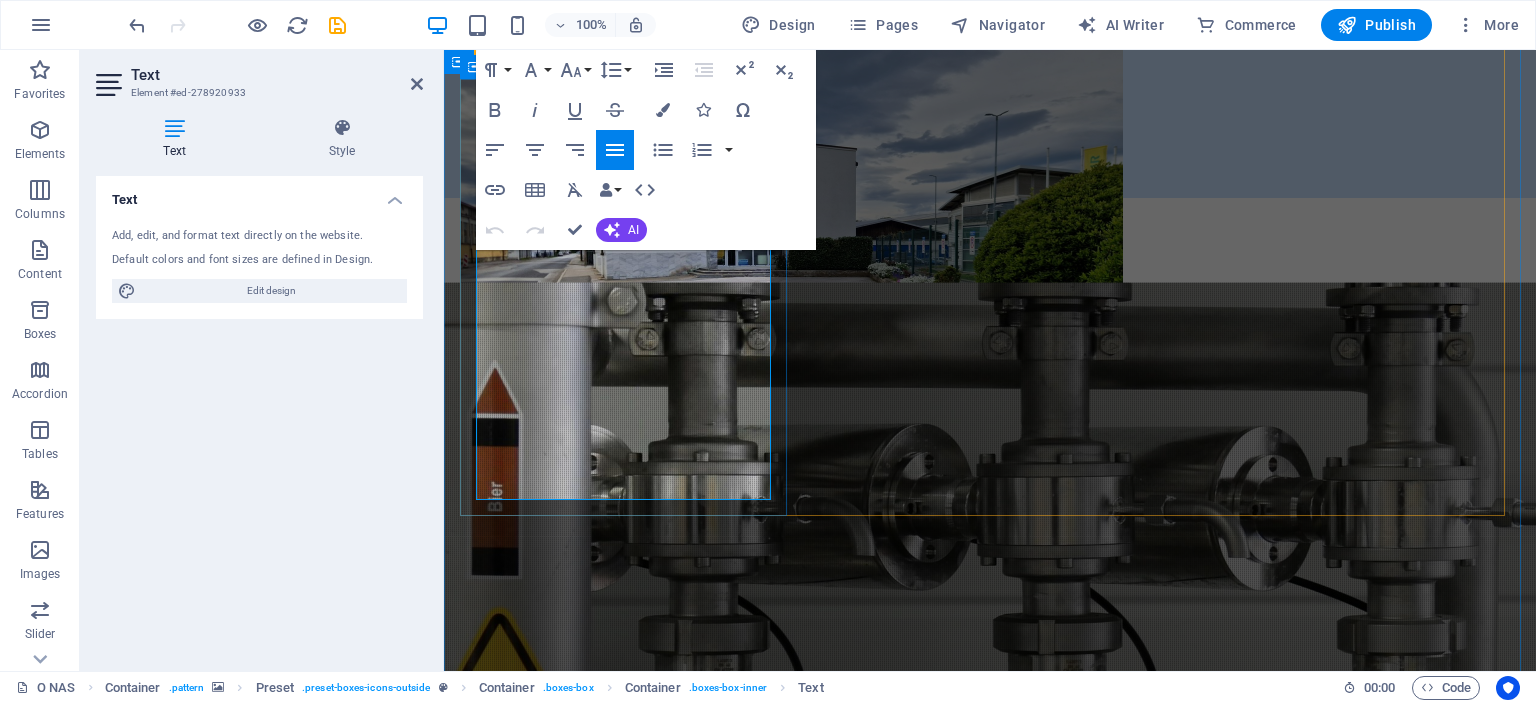 drag, startPoint x: 699, startPoint y: 445, endPoint x: 483, endPoint y: 440, distance: 216.05786 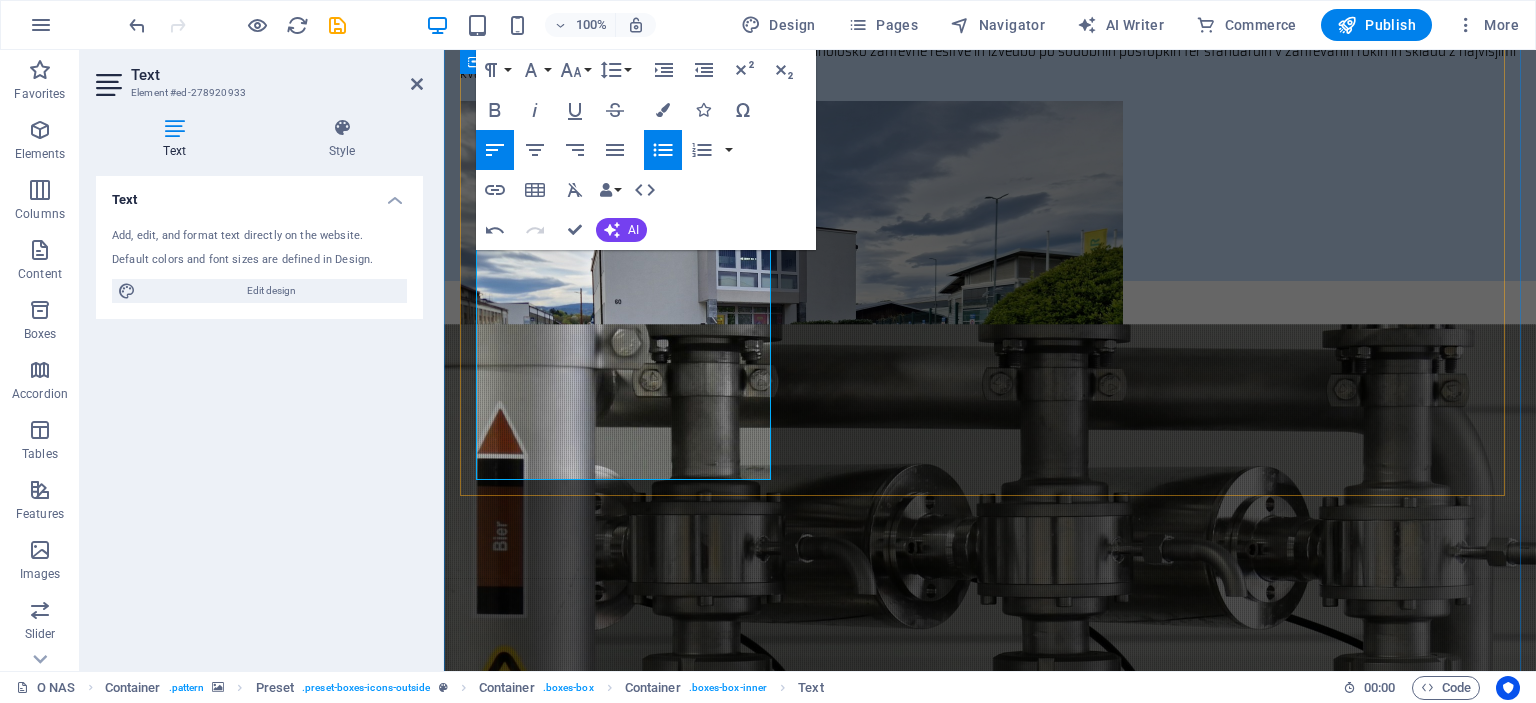 click on "INŽENIRING Celostna ponudba izgradnje industrijskih objektov: energetskem področju industriji (metalurška, kemična, farmacevstka, papirna, prehrambena in živilska industrija, papirna in lesna industrija, avtomobilska industrija) ekoloških objektih (čistilne, filtrirne naprave) drugih objektih (jeklene konstrukcije, konstrukcije visoko regalnih skladišč) MONTAŽA Izvedba strojno in elektro montažnih ter remontno-vzdrževalnih del: tehnološke in strojne opreme, cevovodov, jeklenih konstrukcij, strojnih in elektroinstalacij, izolacijska dela, antikorozijska zaščita jekel. pROIZVODNJA Himomontaža ima v svojem programu dejavnosti gradnje industrijskih objektov in montaže tudi proizvodnjo investicijske opreme. Kvalitetno izdelavo opreme naročamo pri naših dobaviteljih sicer pa pripravljamo zagon lastne proizvodnje. Proizvajamo in dobavljamo: strojno opremo in naprave silosi, posode, mešala jeklene konstrukcije visokotlačne in industrijske cevne sisteme transportno opremo" at bounding box center [990, 1798] 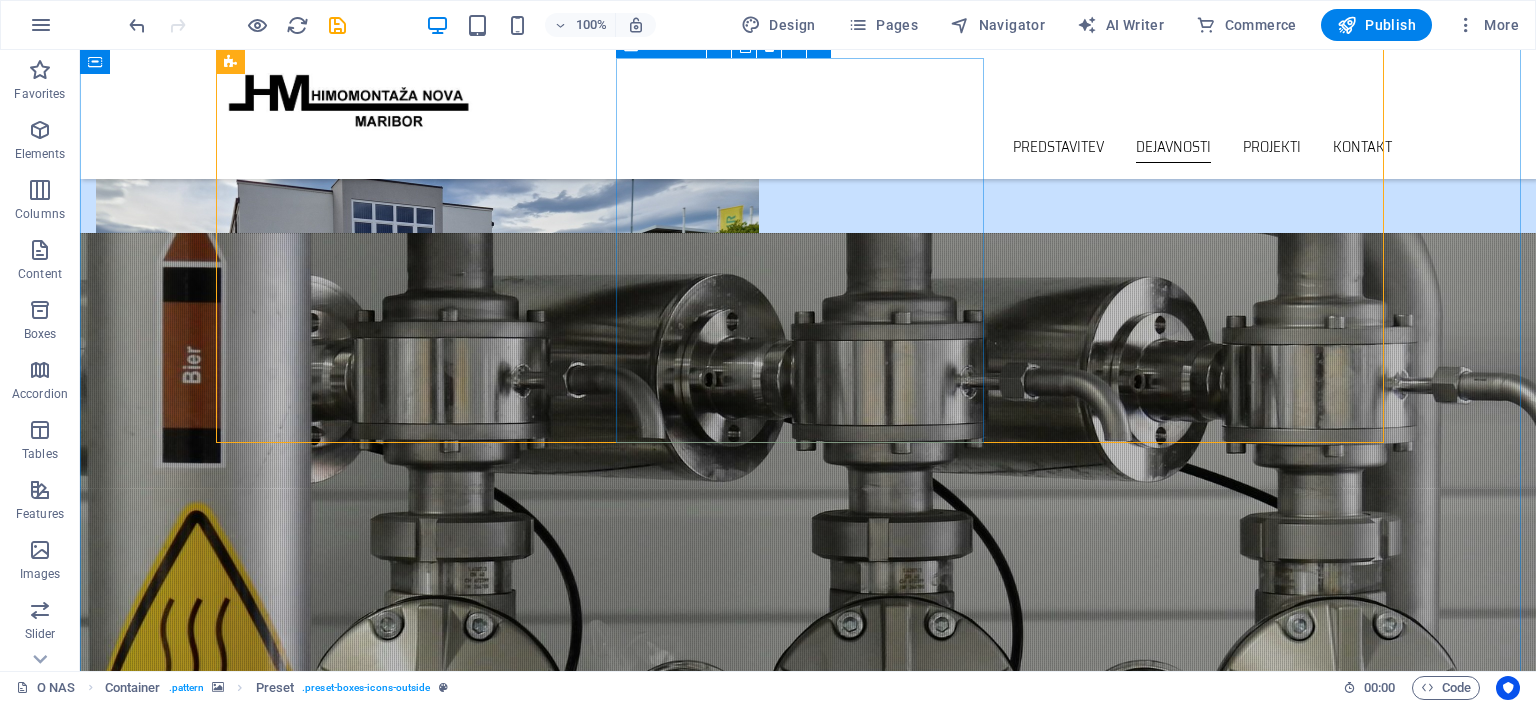 scroll, scrollTop: 1184, scrollLeft: 0, axis: vertical 